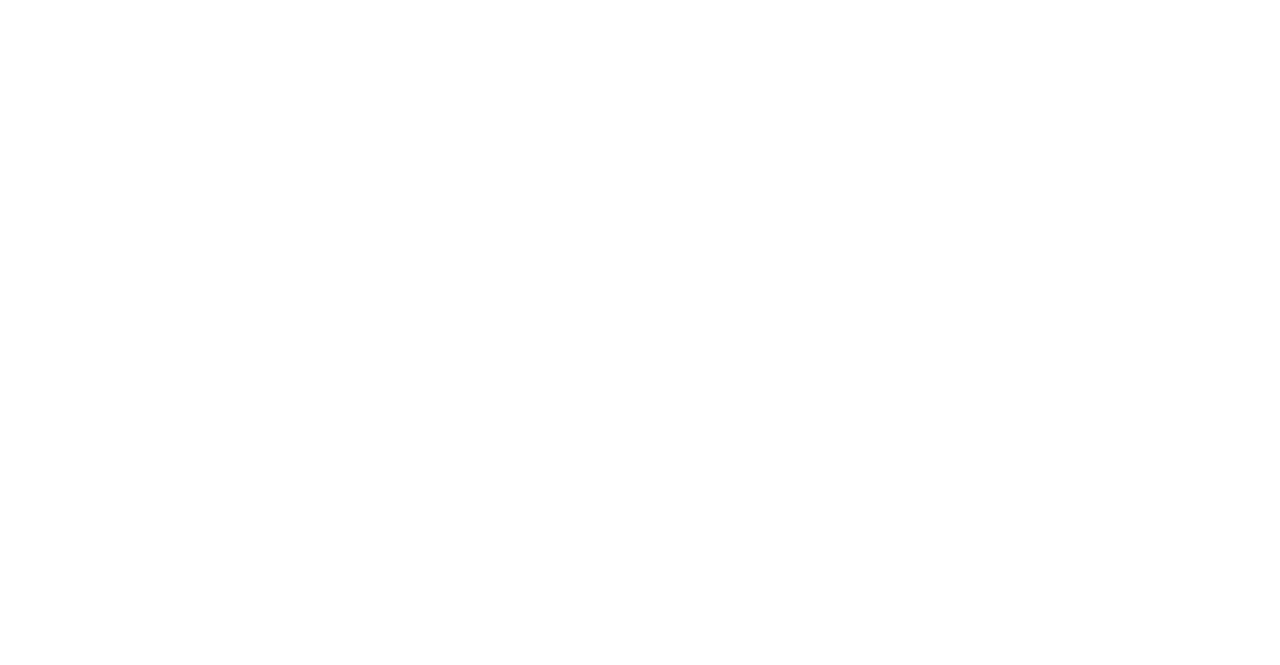 scroll, scrollTop: 0, scrollLeft: 0, axis: both 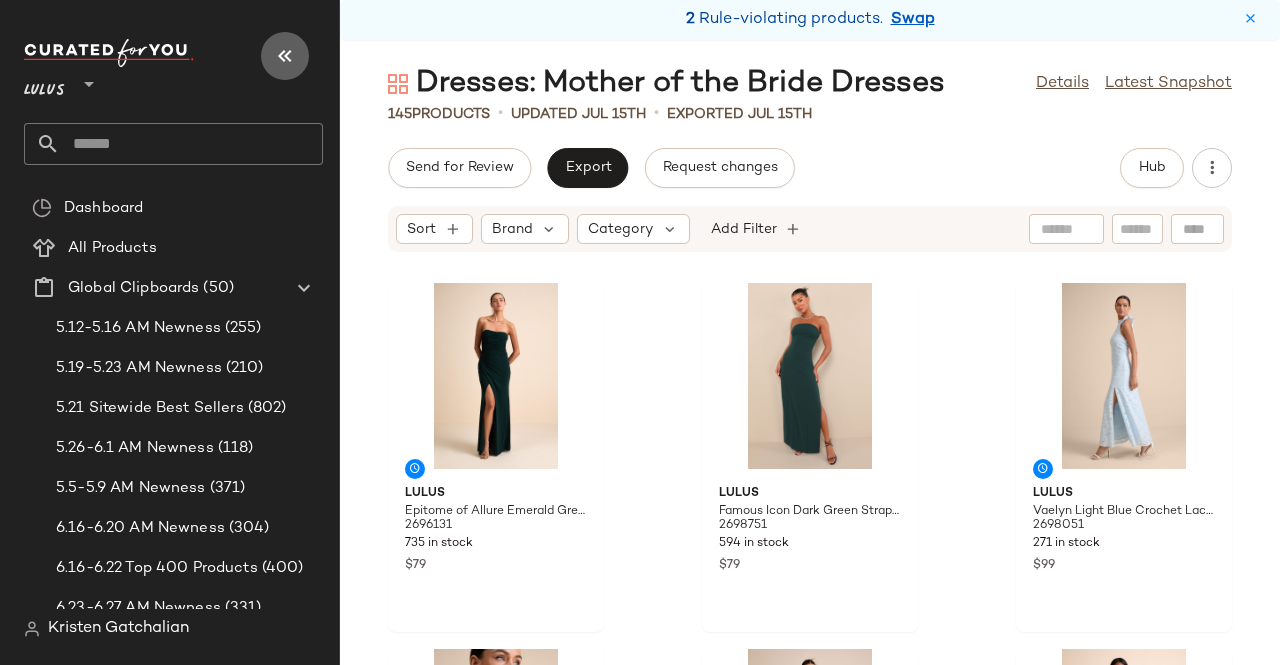 click at bounding box center (285, 56) 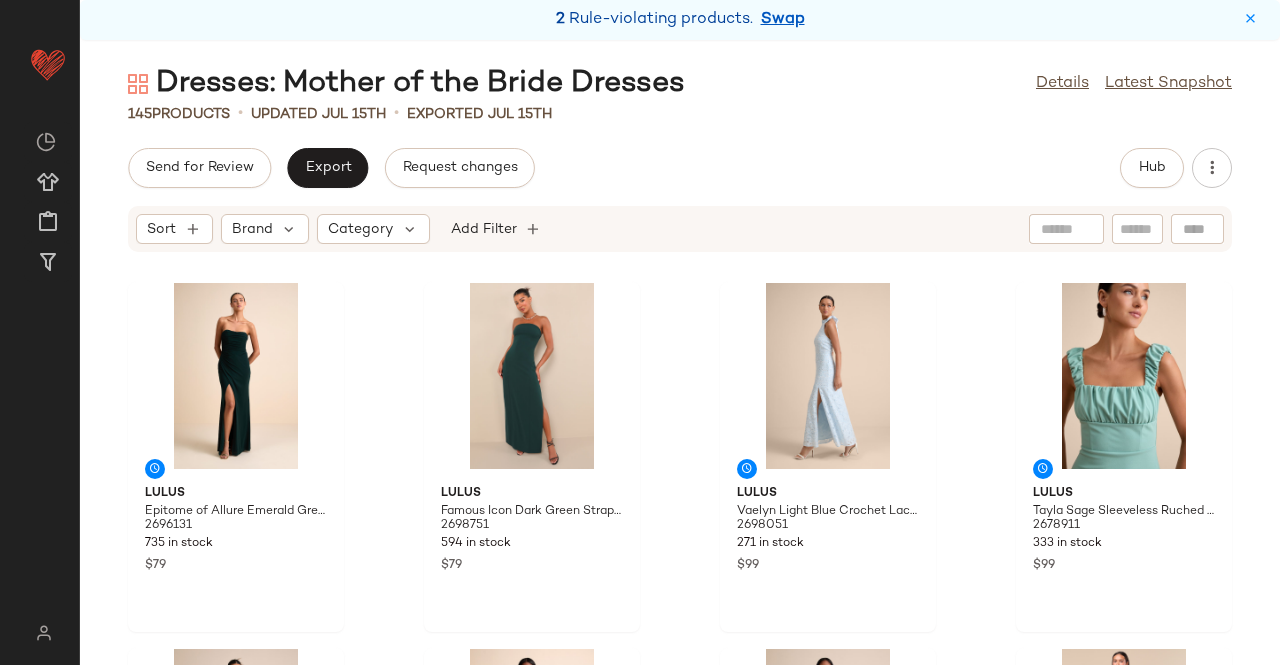 click on "Swap" at bounding box center (783, 20) 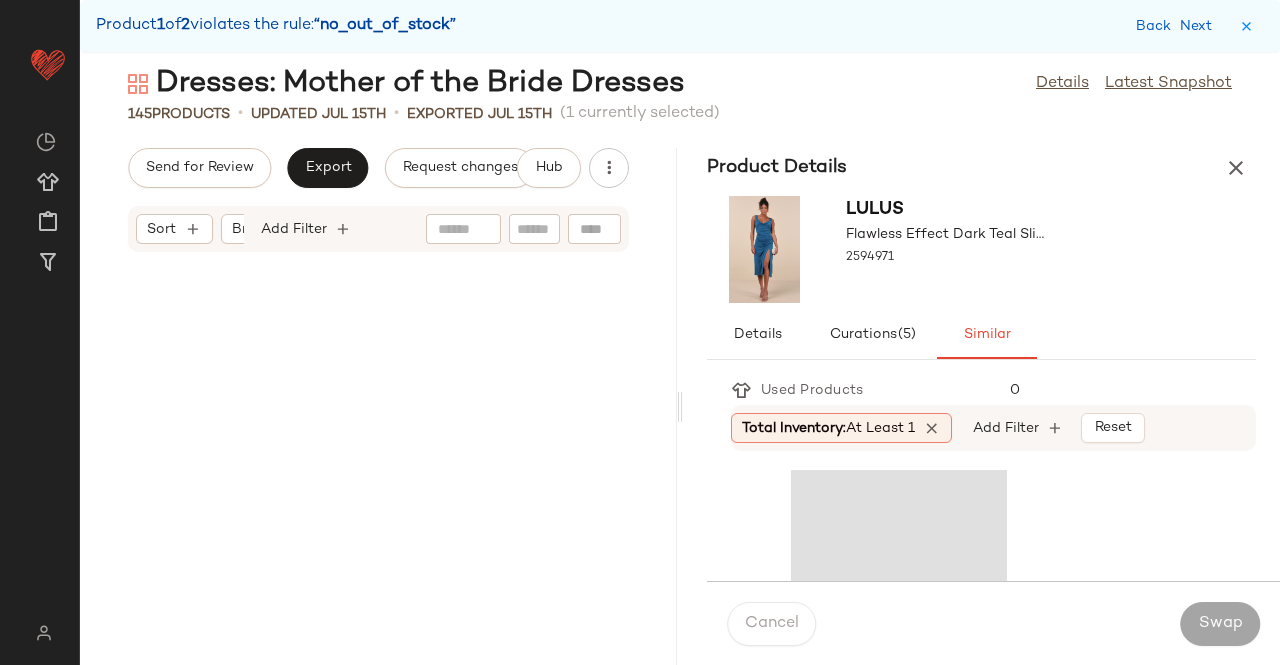scroll, scrollTop: 17568, scrollLeft: 0, axis: vertical 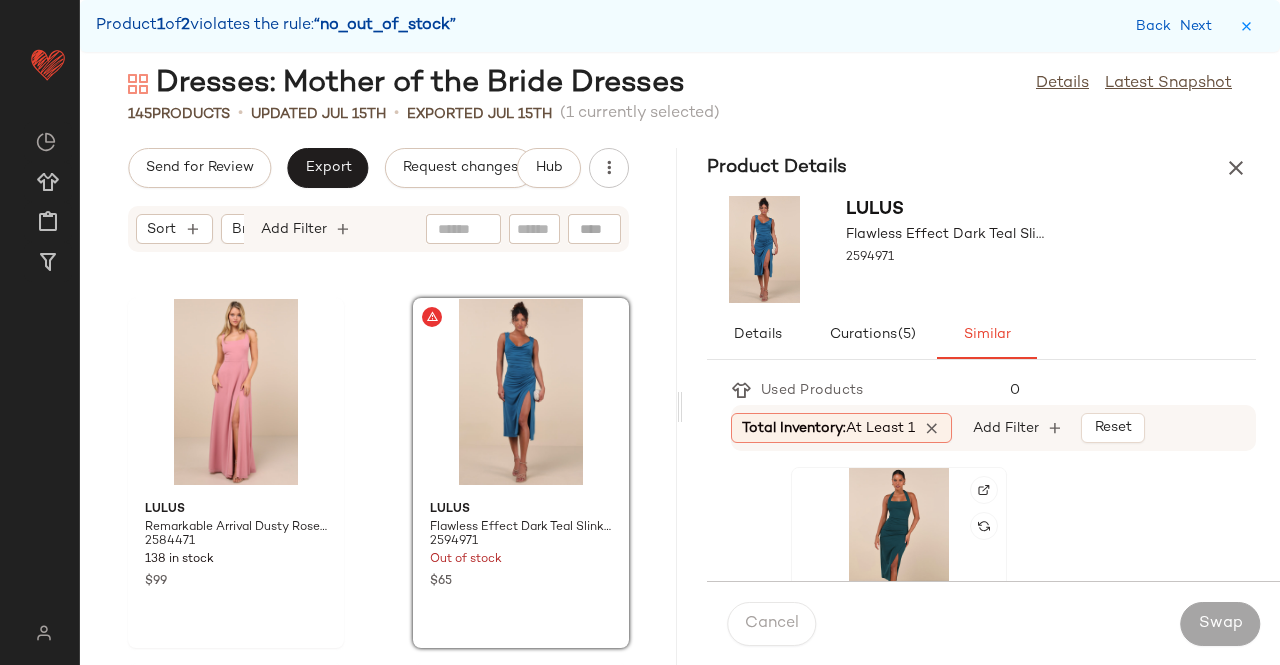 click 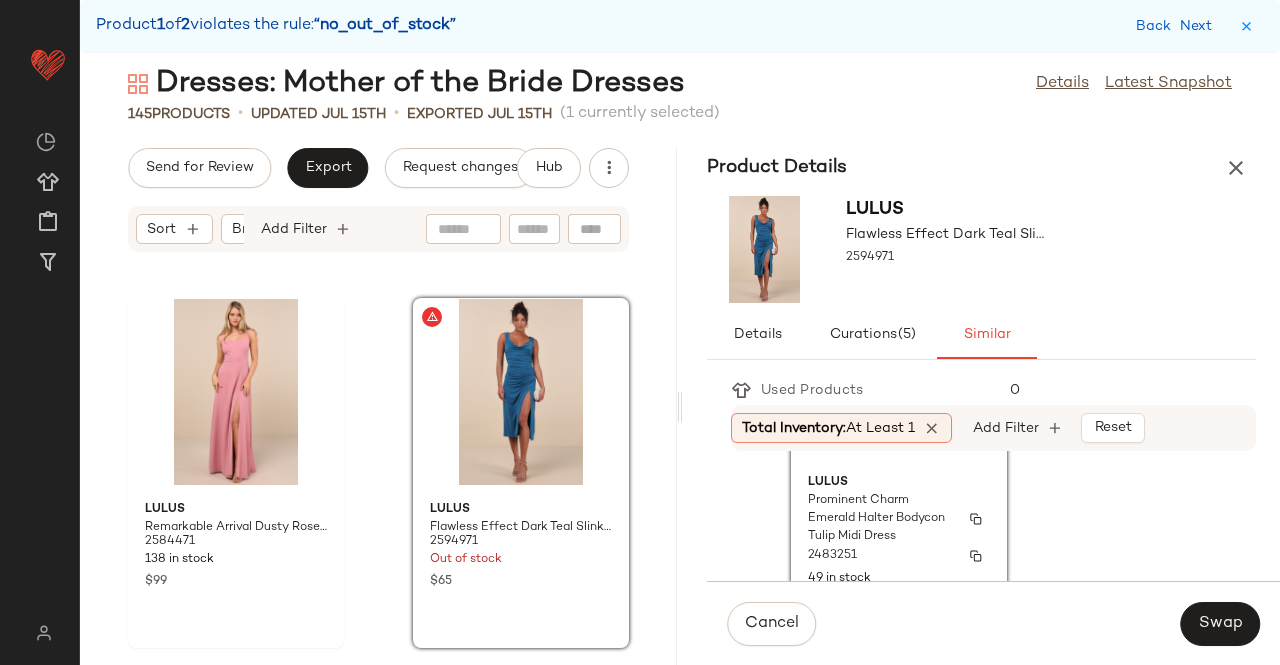 scroll, scrollTop: 200, scrollLeft: 0, axis: vertical 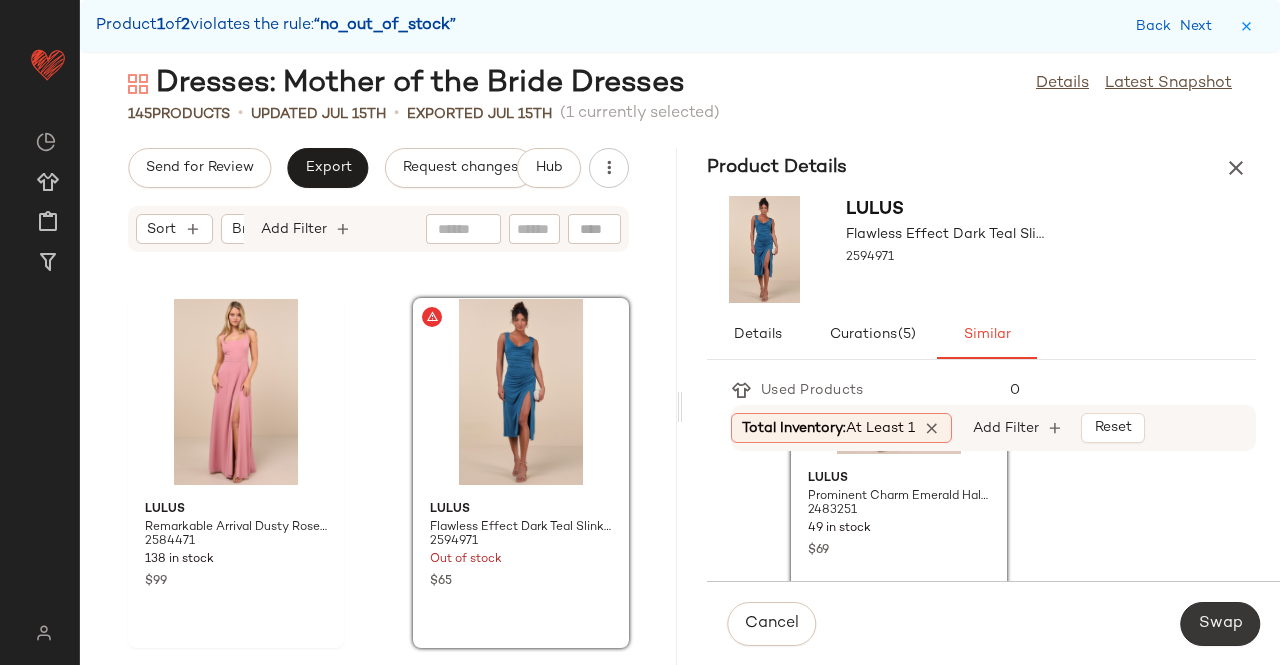 click on "Swap" 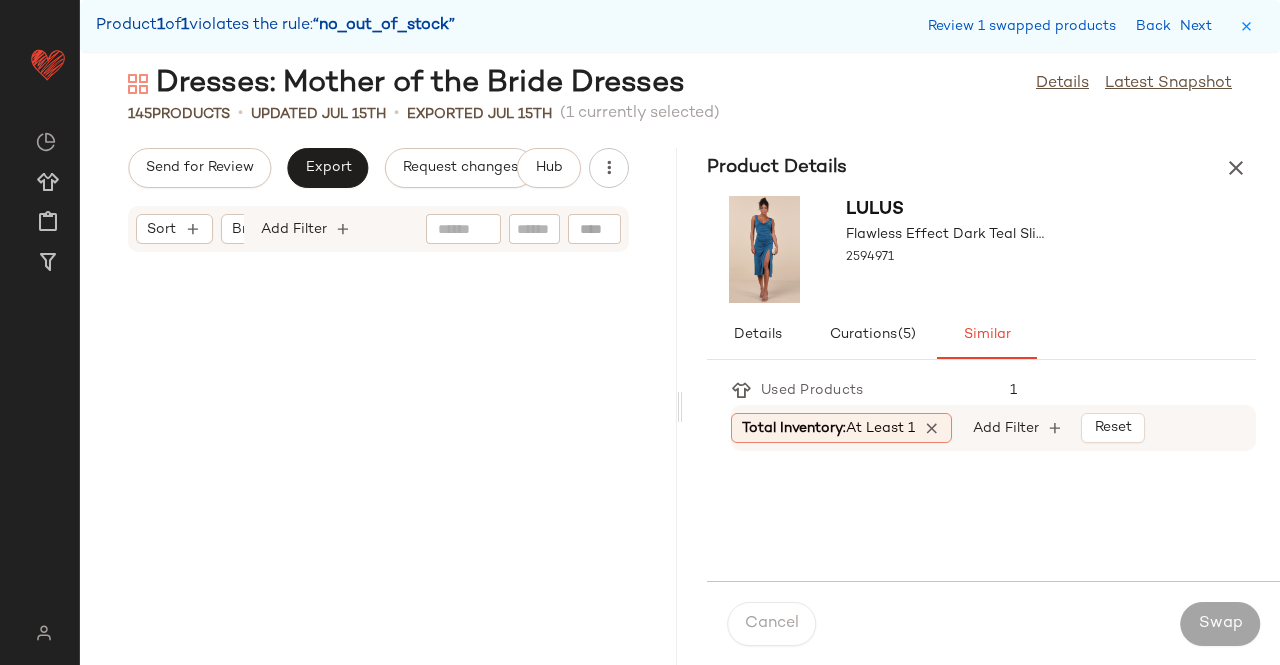 scroll, scrollTop: 24156, scrollLeft: 0, axis: vertical 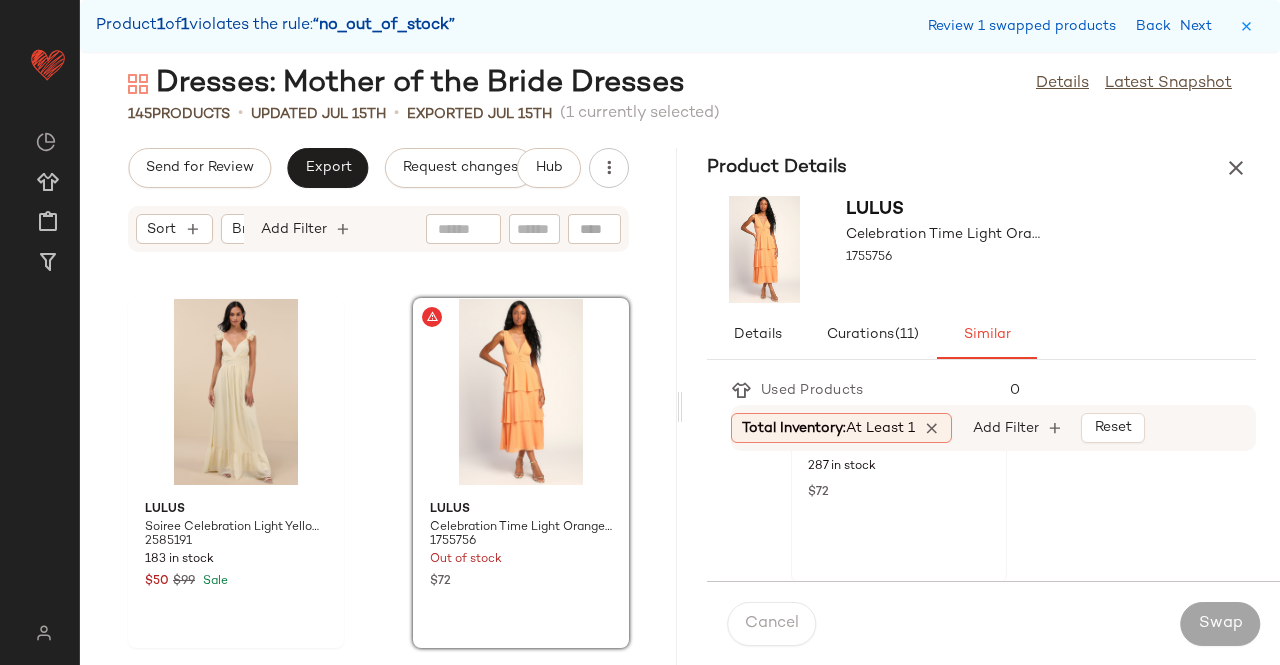click on "Lulus Celebration Time Navy Blue Sleeveless Tiered Midi Dress 1440256 287 in stock $72" 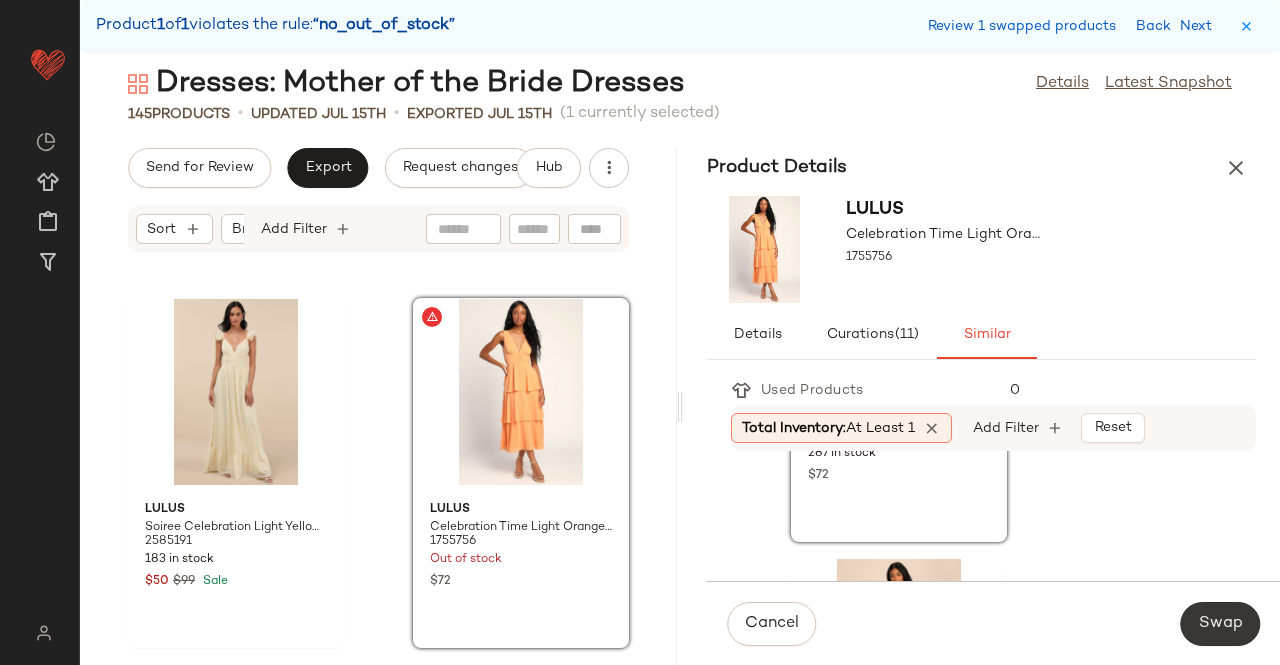 click on "Swap" 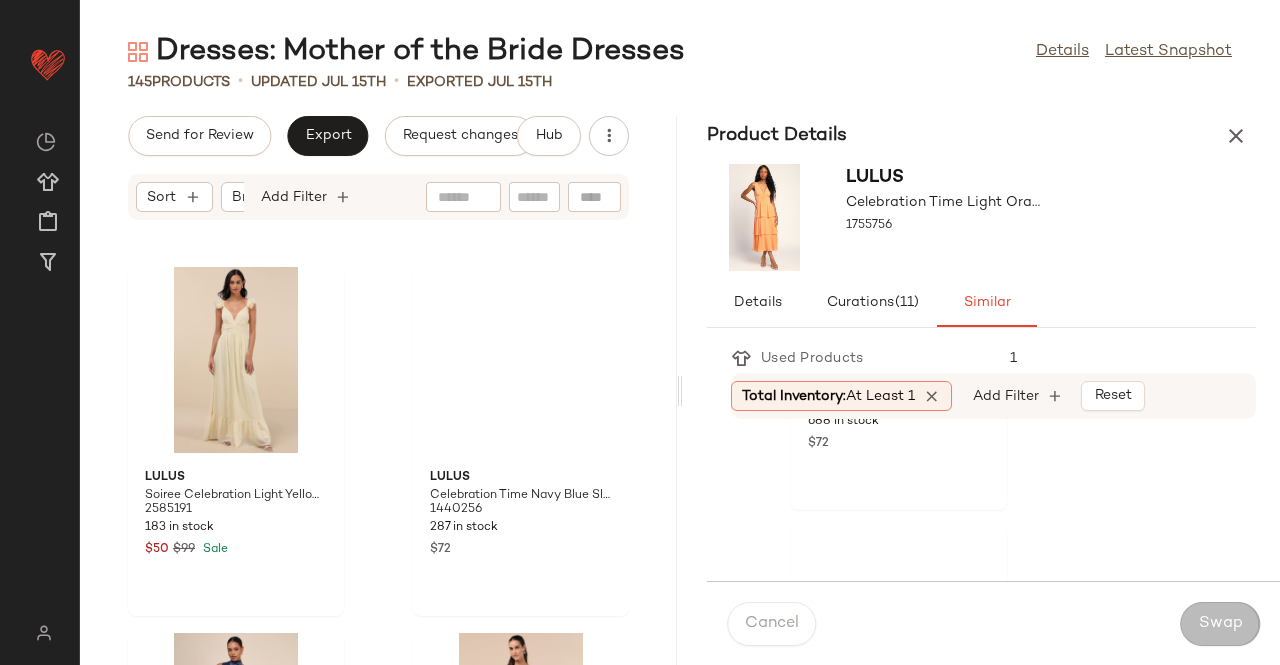 scroll, scrollTop: 275, scrollLeft: 0, axis: vertical 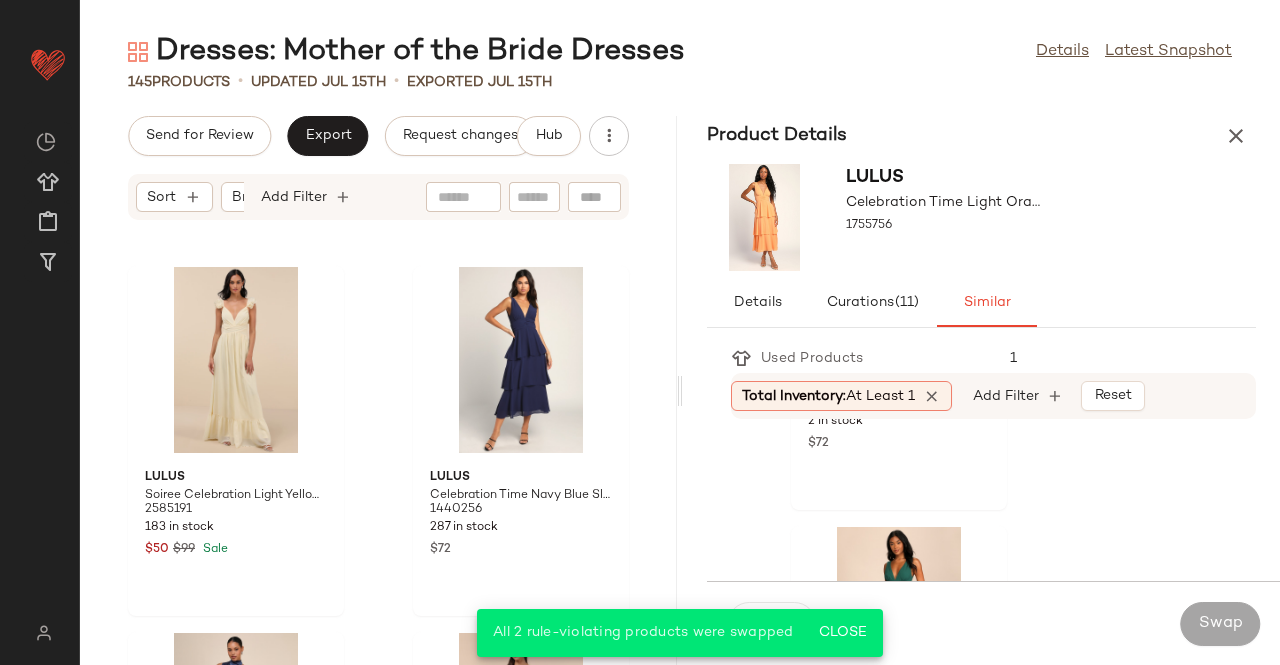 click at bounding box center [1236, 136] 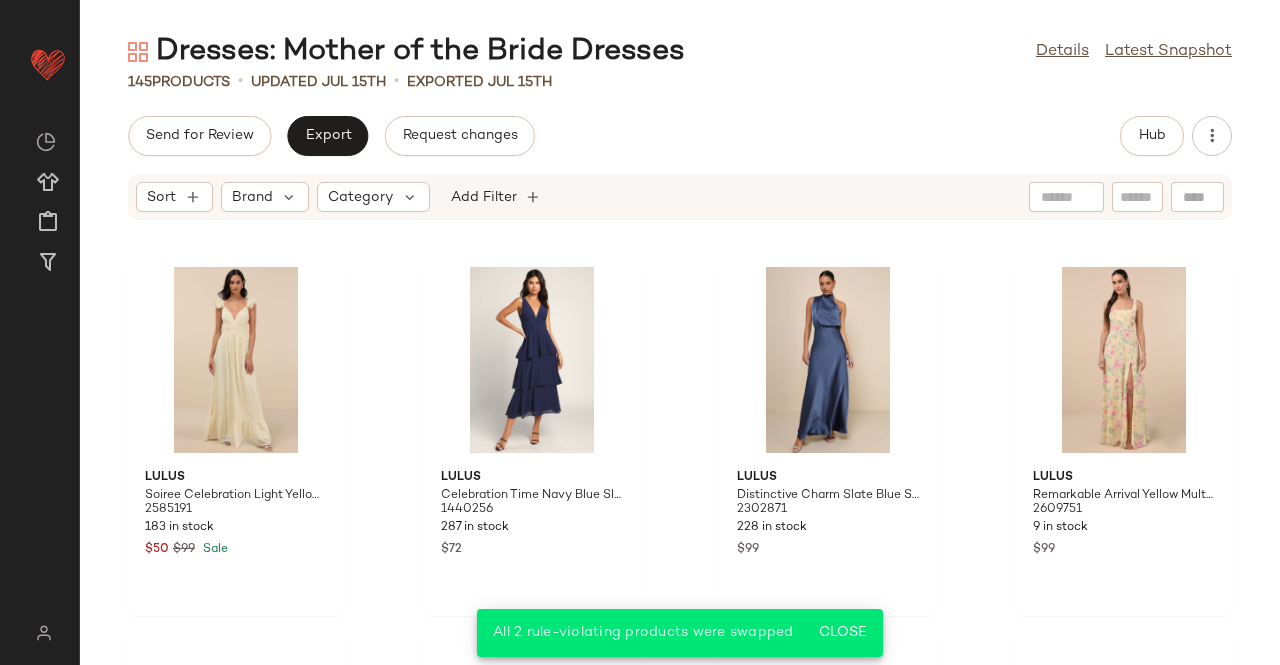 scroll, scrollTop: 13126, scrollLeft: 0, axis: vertical 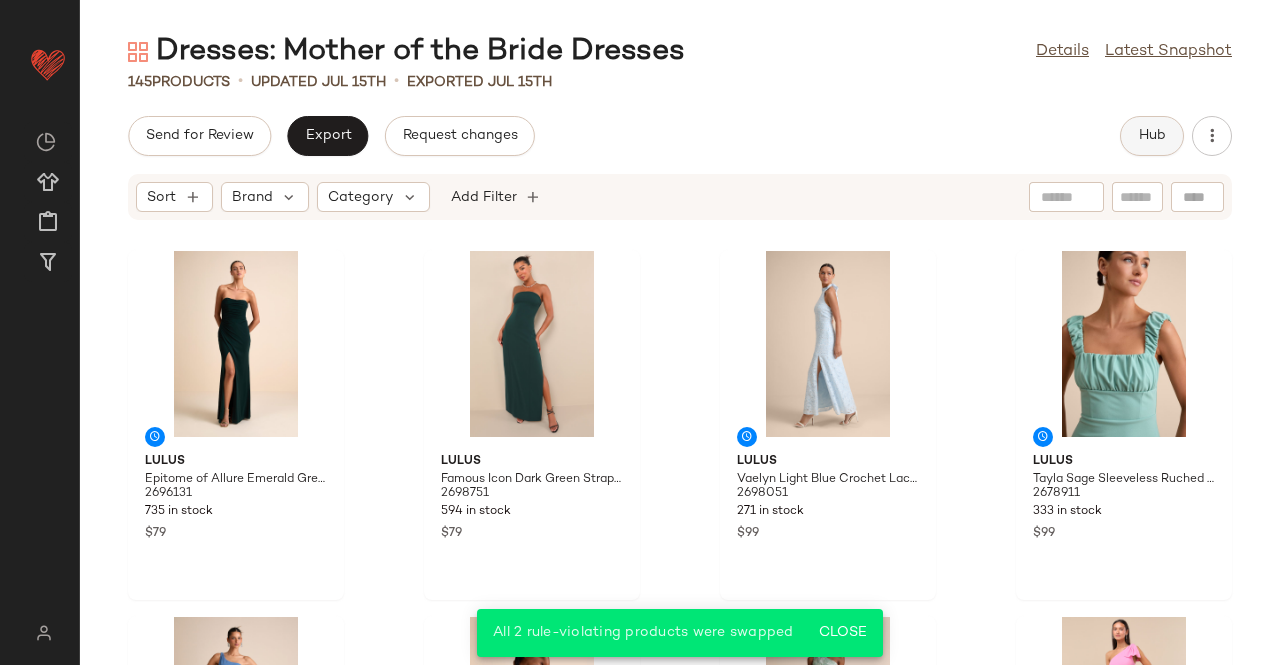click on "Hub" at bounding box center [1152, 136] 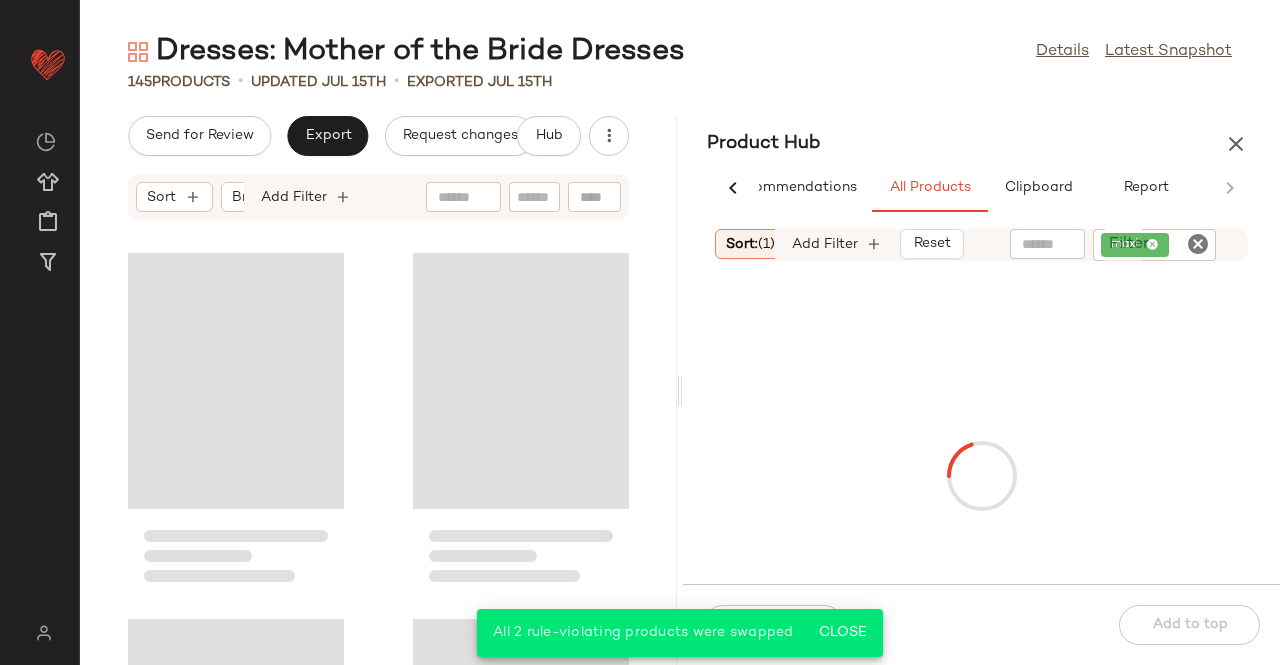 scroll, scrollTop: 0, scrollLeft: 62, axis: horizontal 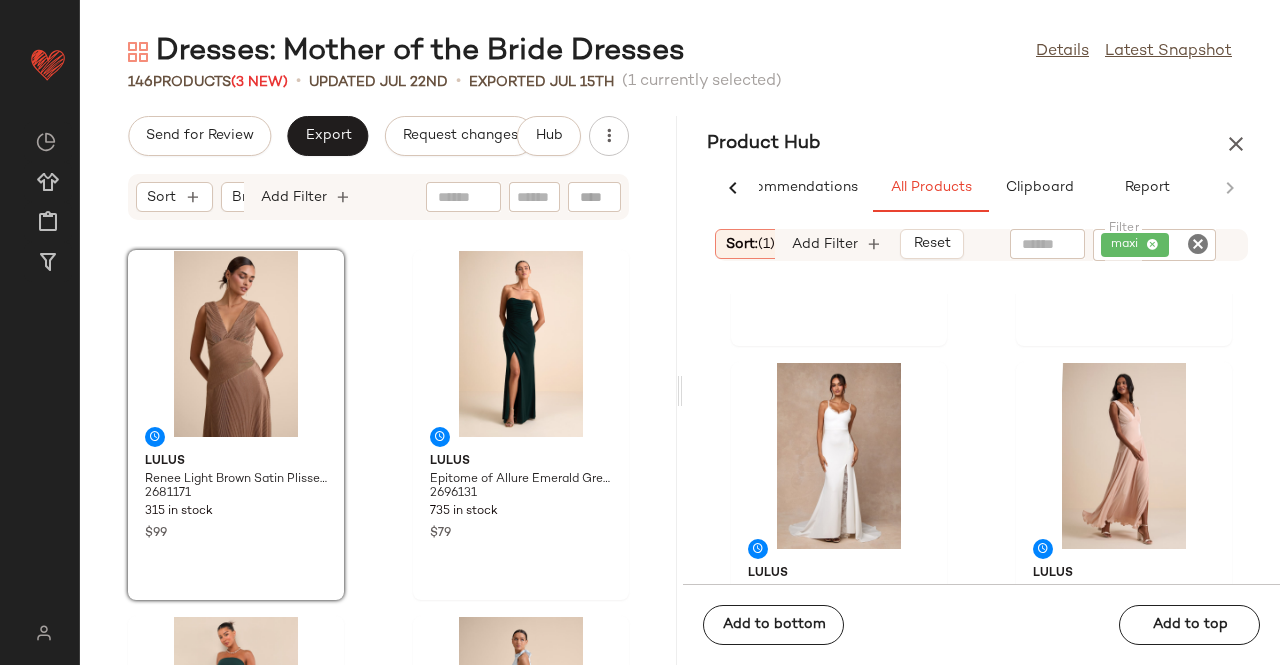 drag, startPoint x: 1250, startPoint y: 143, endPoint x: 938, endPoint y: 146, distance: 312.01443 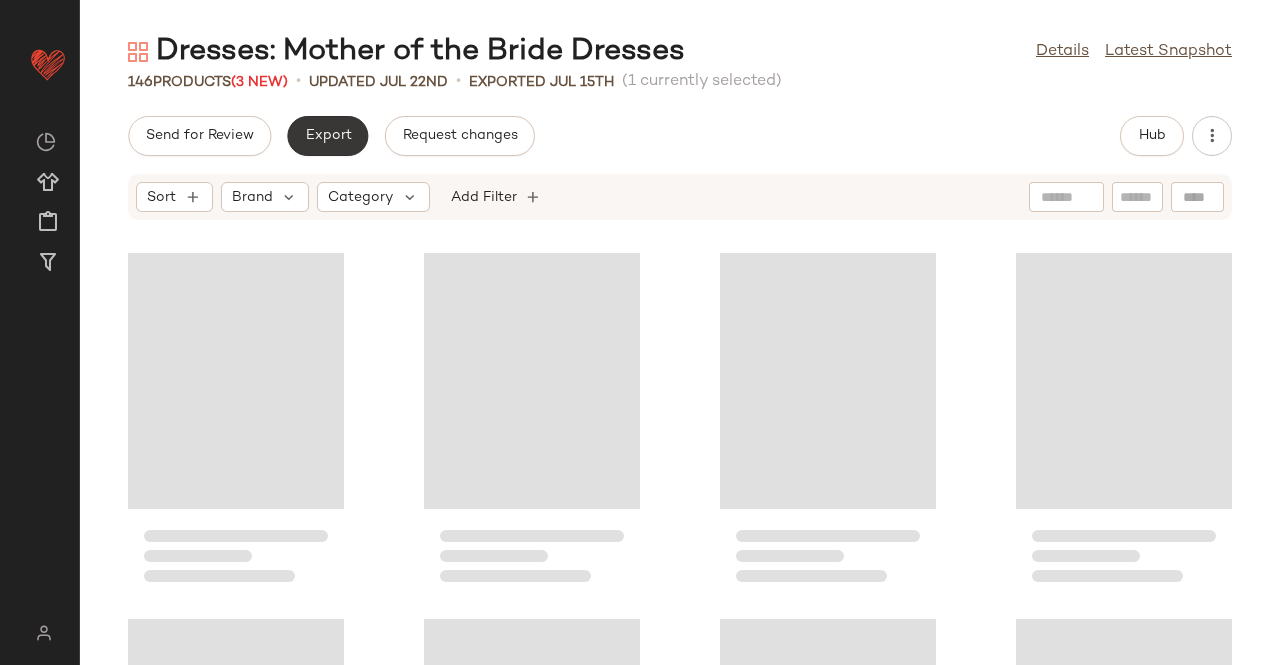 click on "Export" at bounding box center (327, 136) 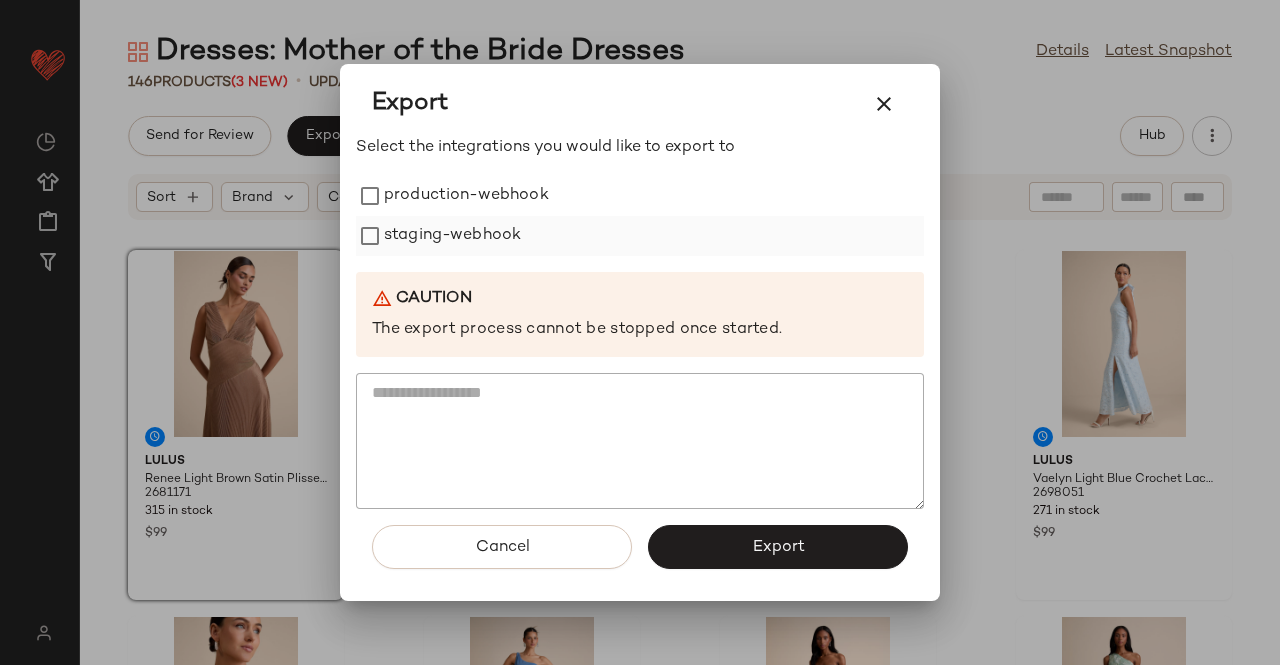 click on "staging-webhook" 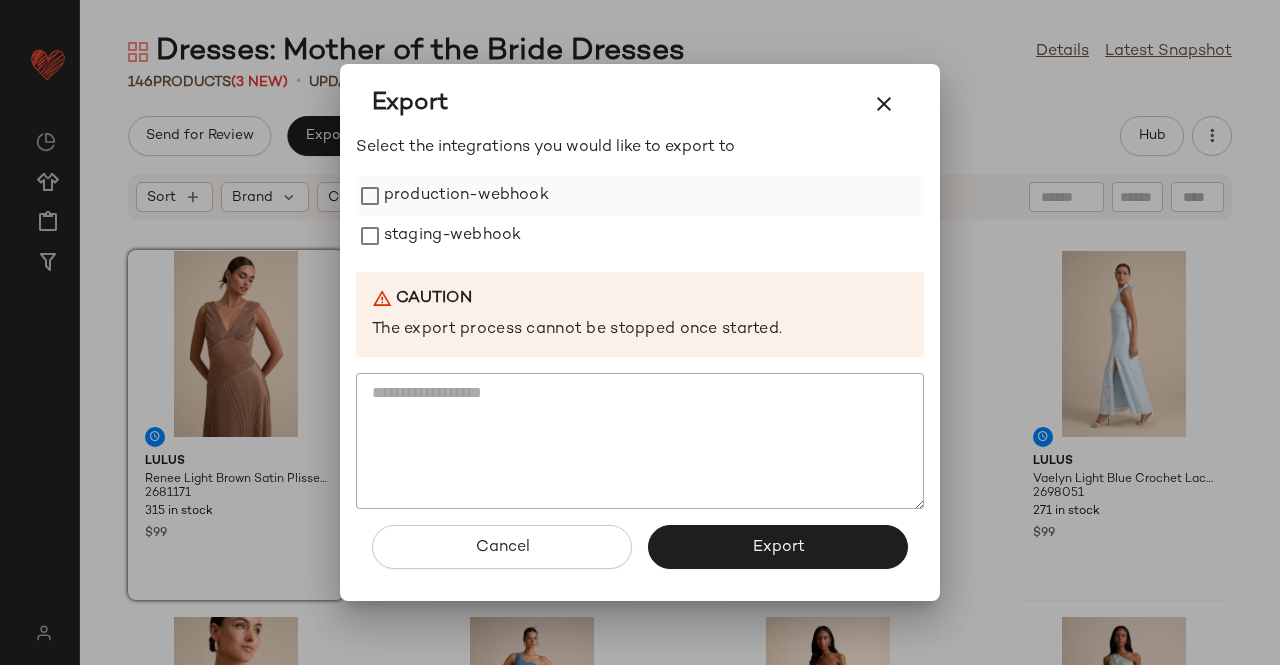 click on "production-webhook" at bounding box center [466, 196] 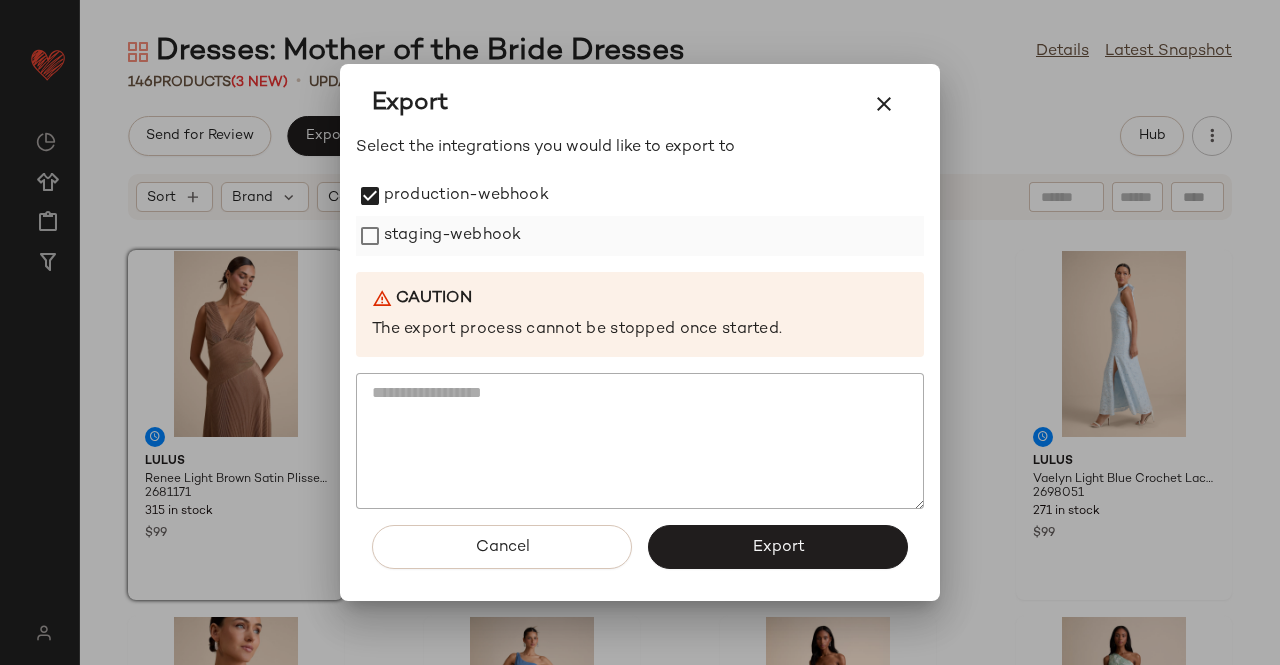 drag, startPoint x: 434, startPoint y: 224, endPoint x: 462, endPoint y: 225, distance: 28.01785 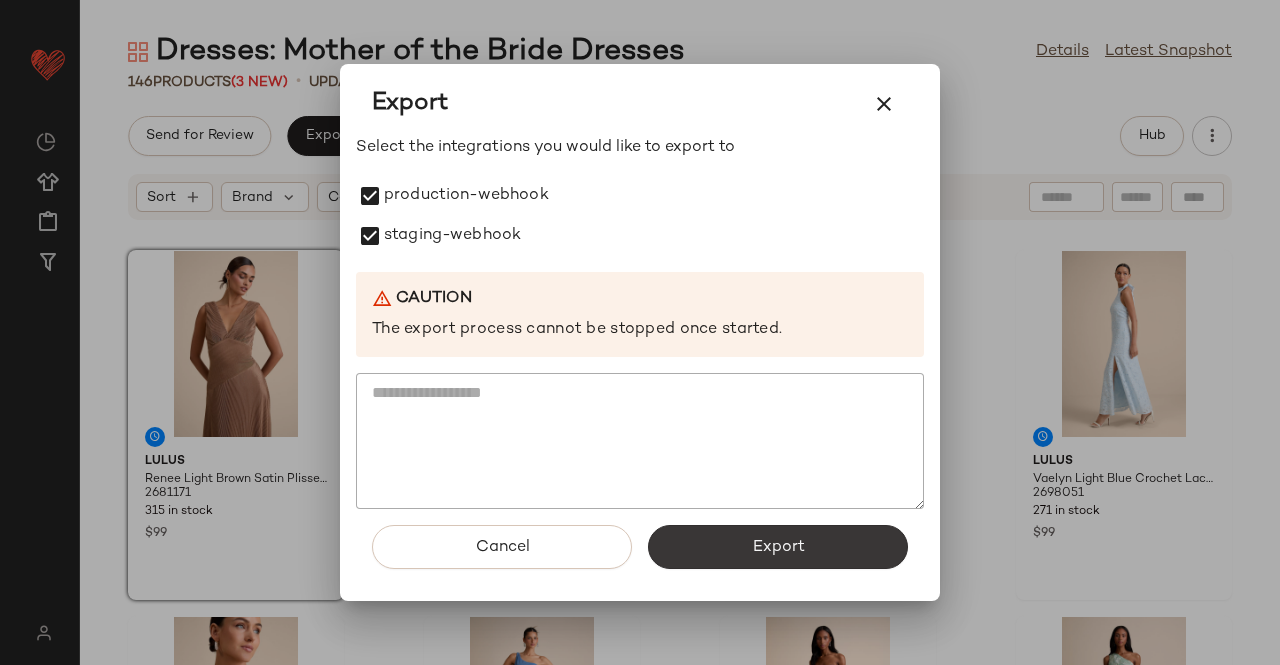 click on "Export" 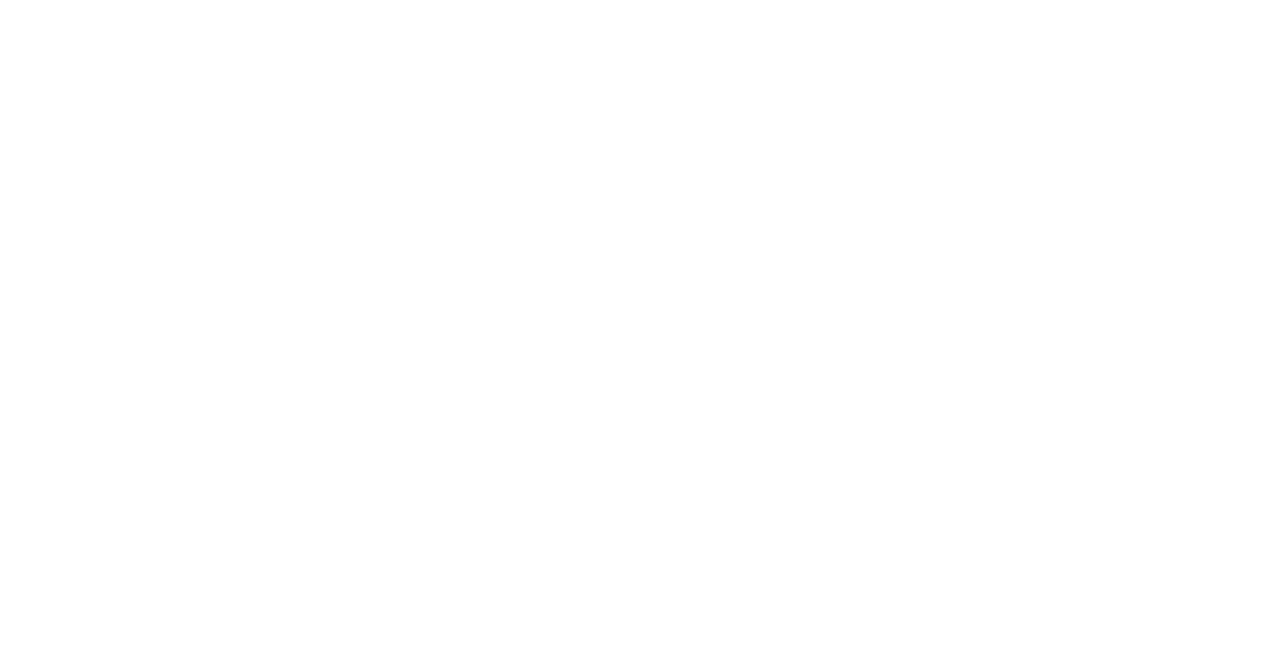 scroll, scrollTop: 0, scrollLeft: 0, axis: both 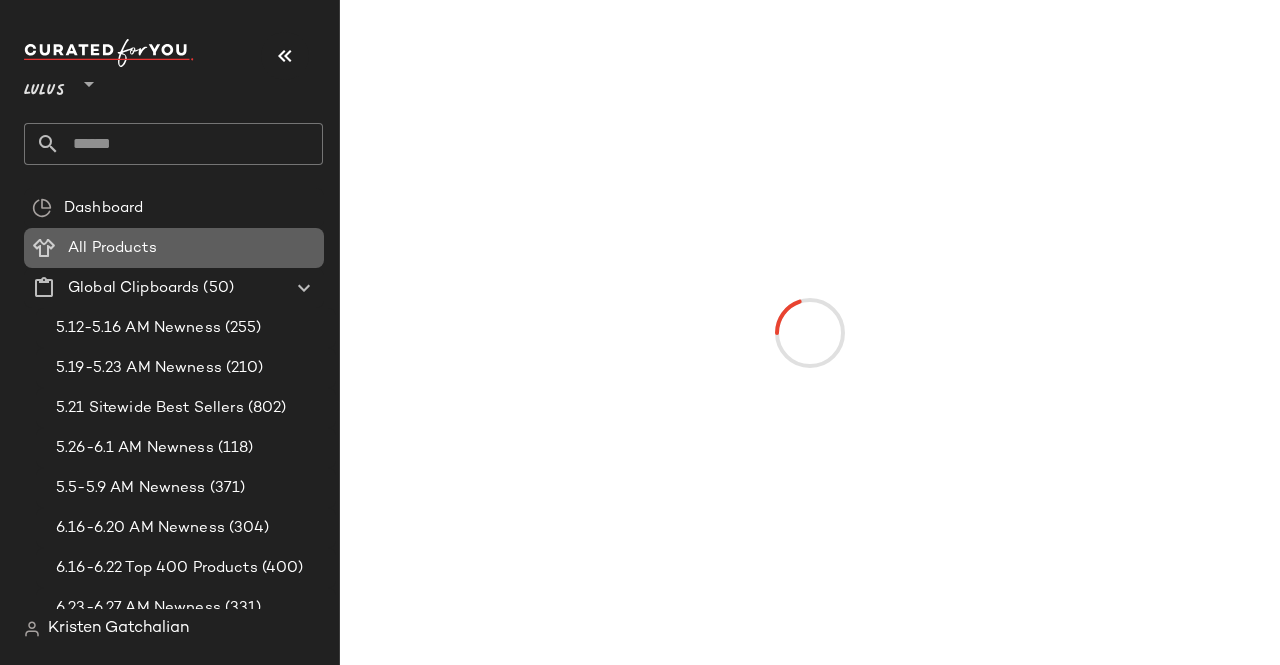 click on "All Products" at bounding box center (112, 248) 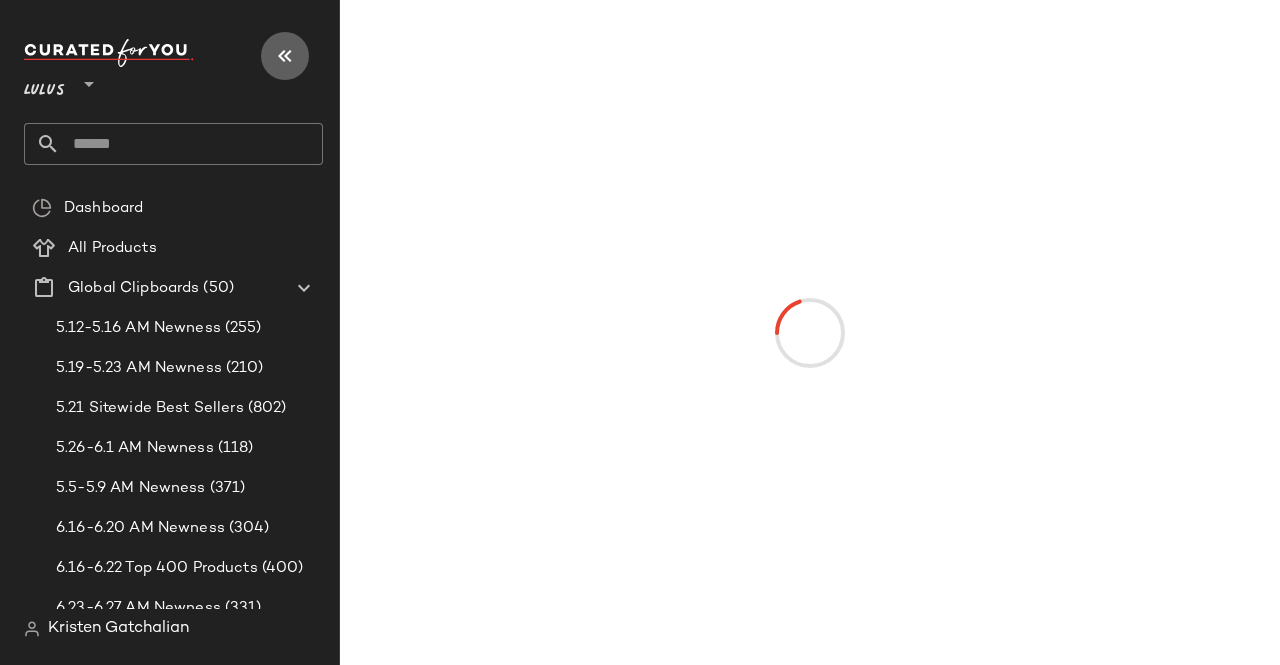 click at bounding box center (285, 56) 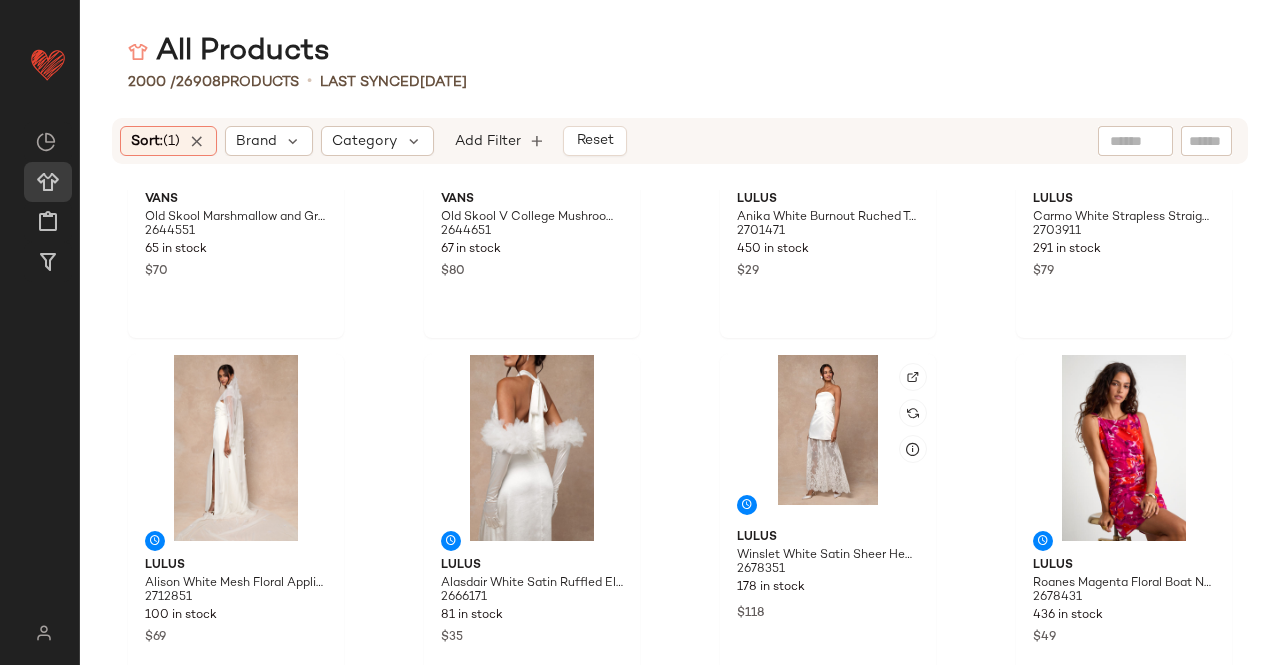 scroll, scrollTop: 5216, scrollLeft: 0, axis: vertical 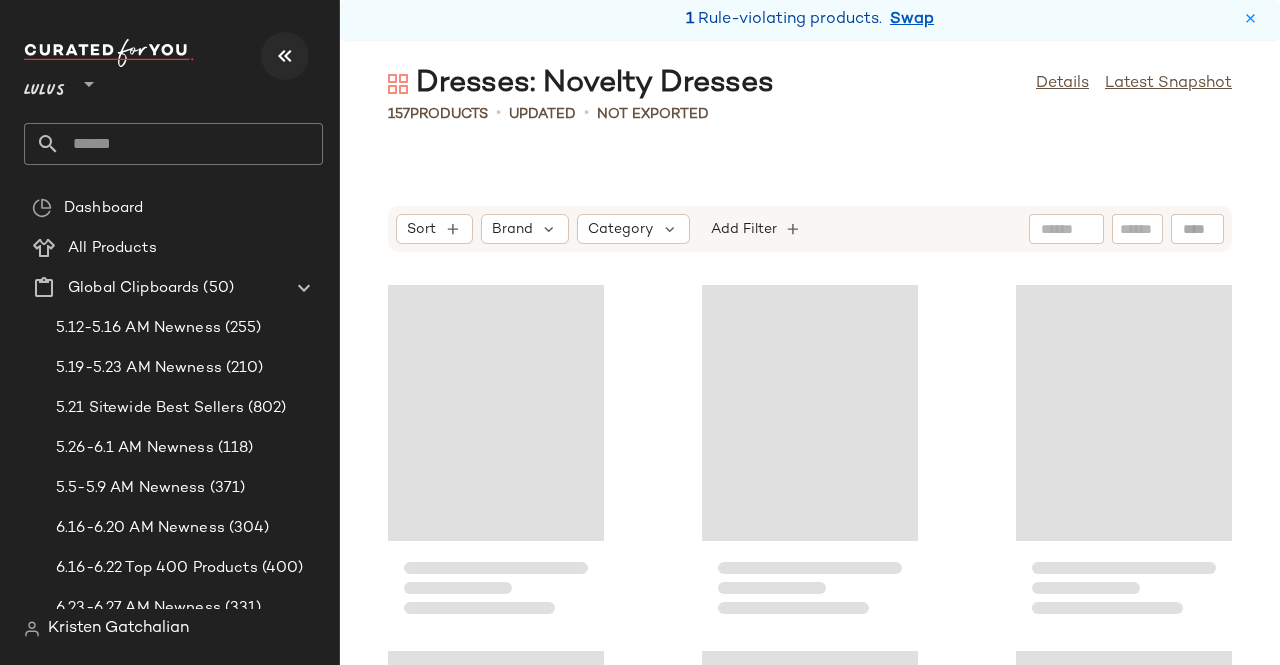 click at bounding box center (285, 56) 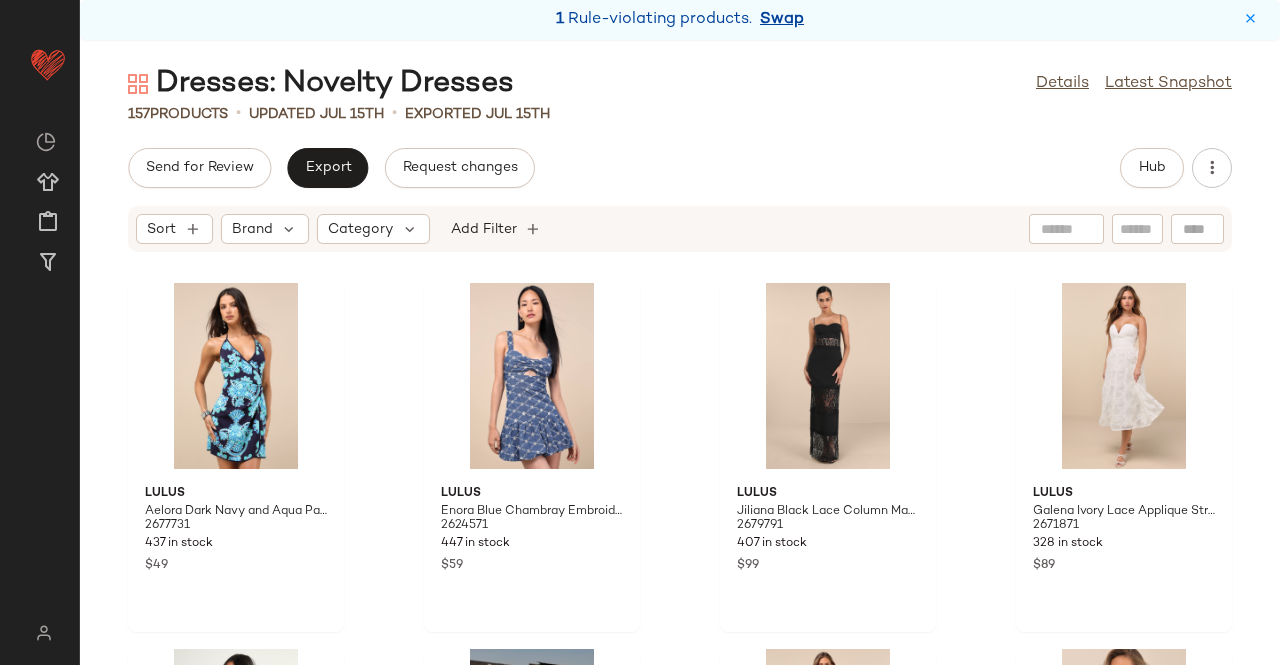 click on "Swap" at bounding box center [782, 20] 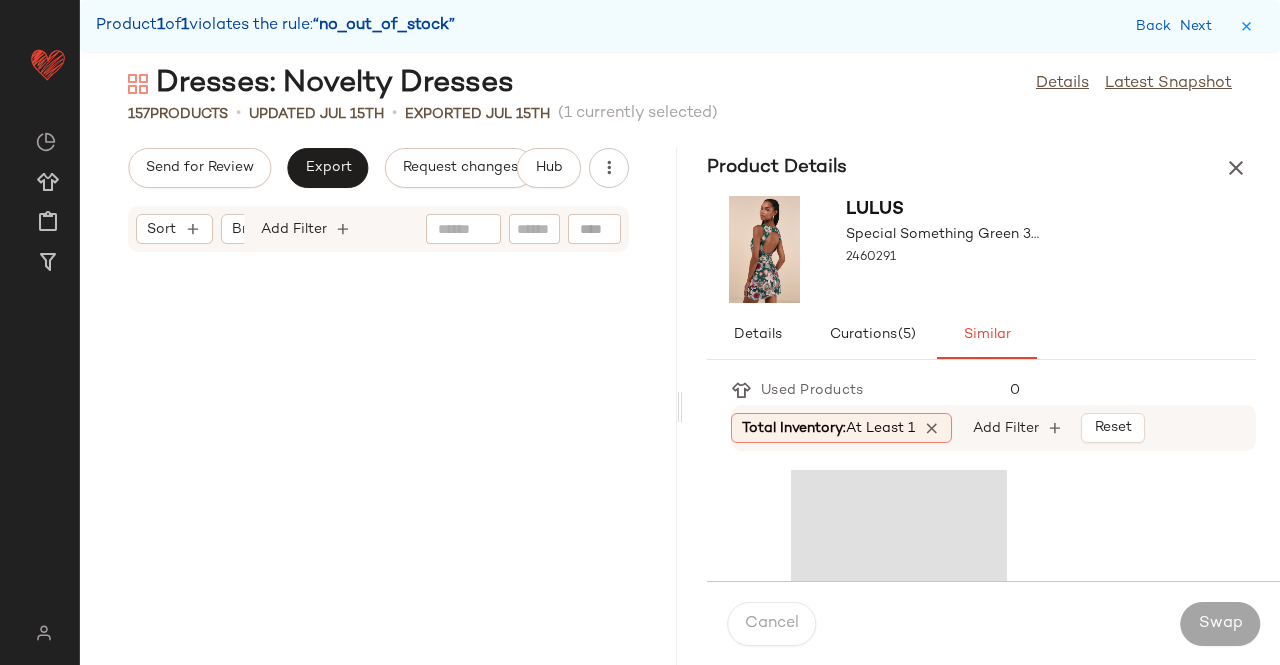 scroll, scrollTop: 28530, scrollLeft: 0, axis: vertical 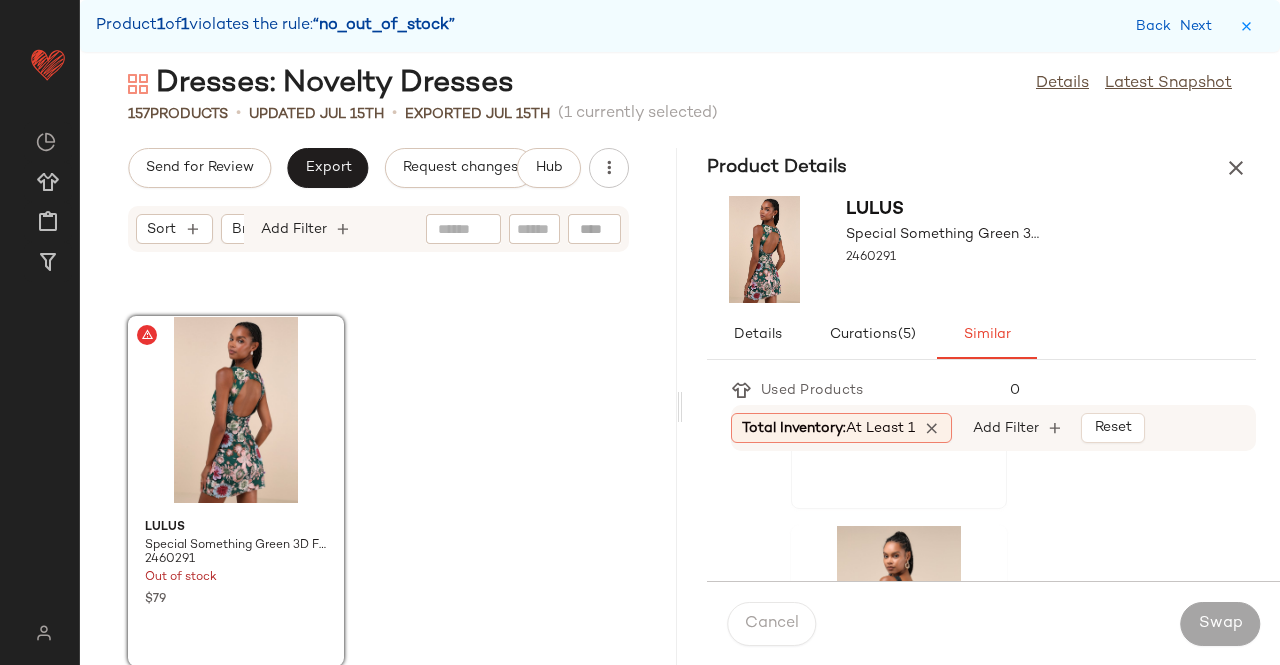 click on "Lulus Aldara Black Floral Mesh Tie-Strap Mini Dress 2654091 263 in stock $49" 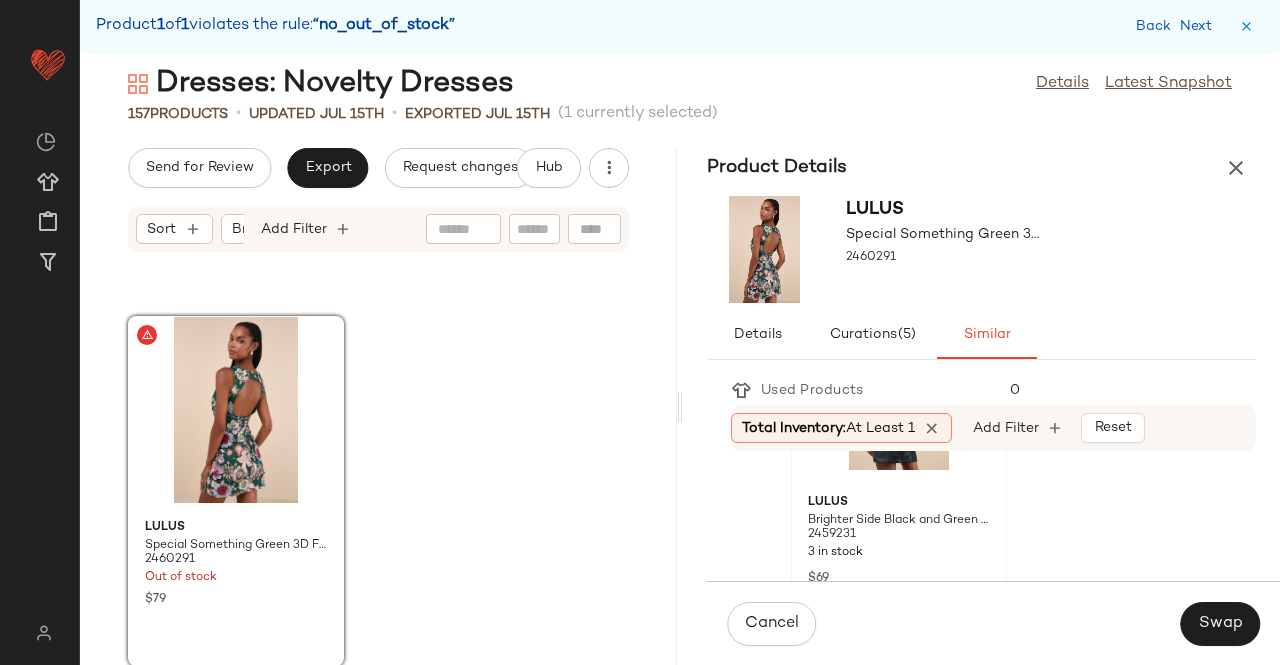 scroll, scrollTop: 1340, scrollLeft: 0, axis: vertical 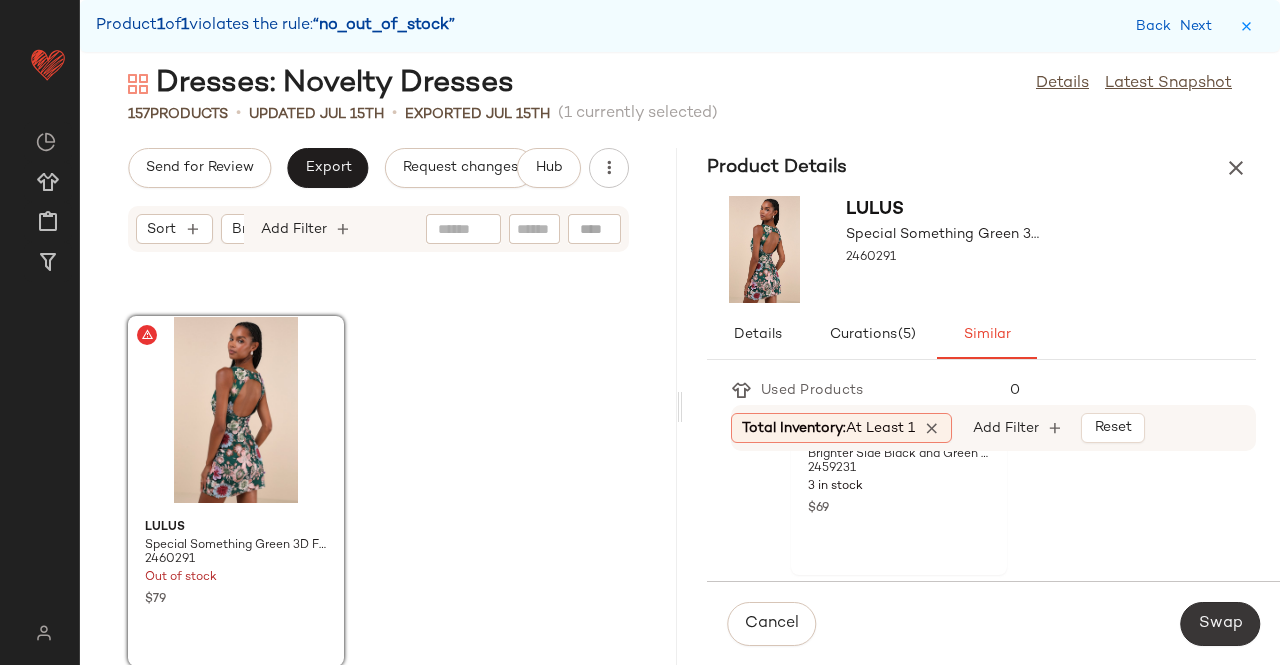 click on "Swap" 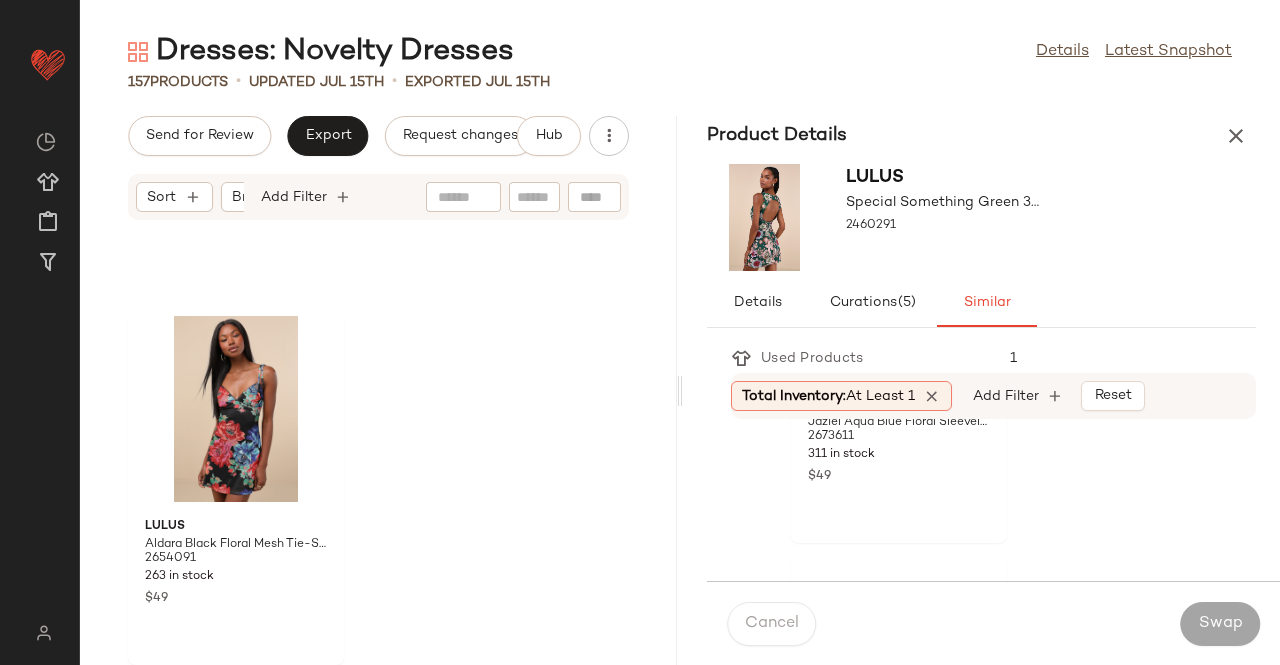 scroll, scrollTop: 28498, scrollLeft: 0, axis: vertical 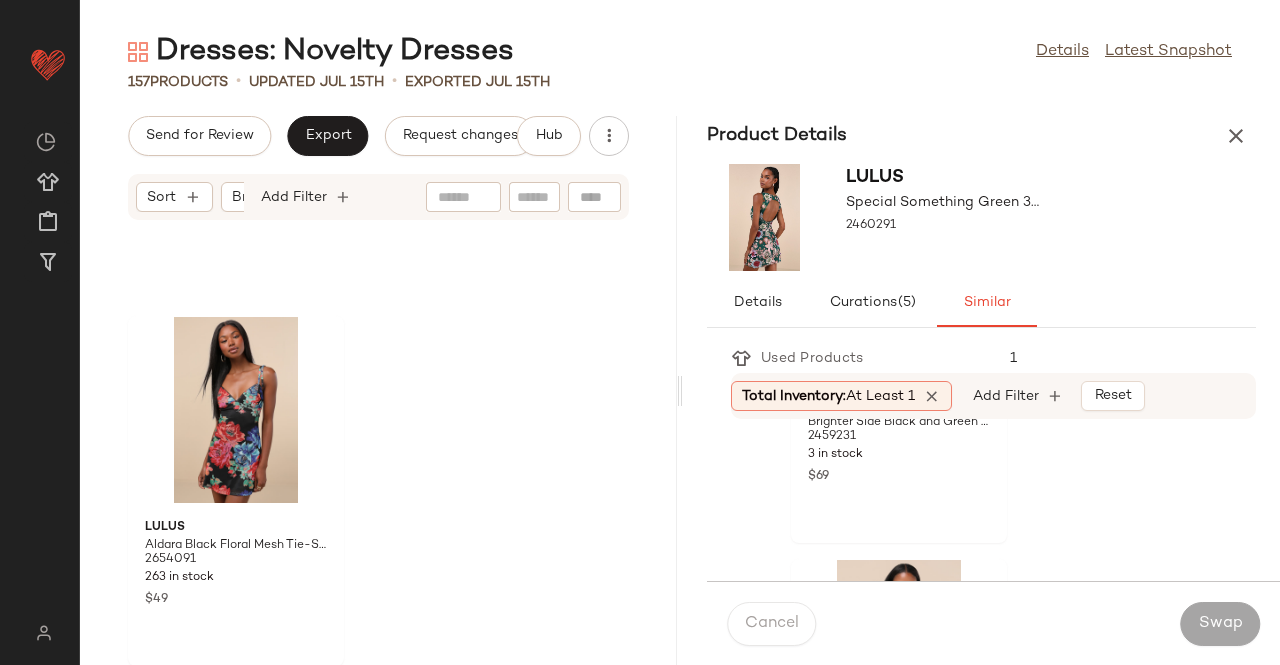 click at bounding box center [1236, 136] 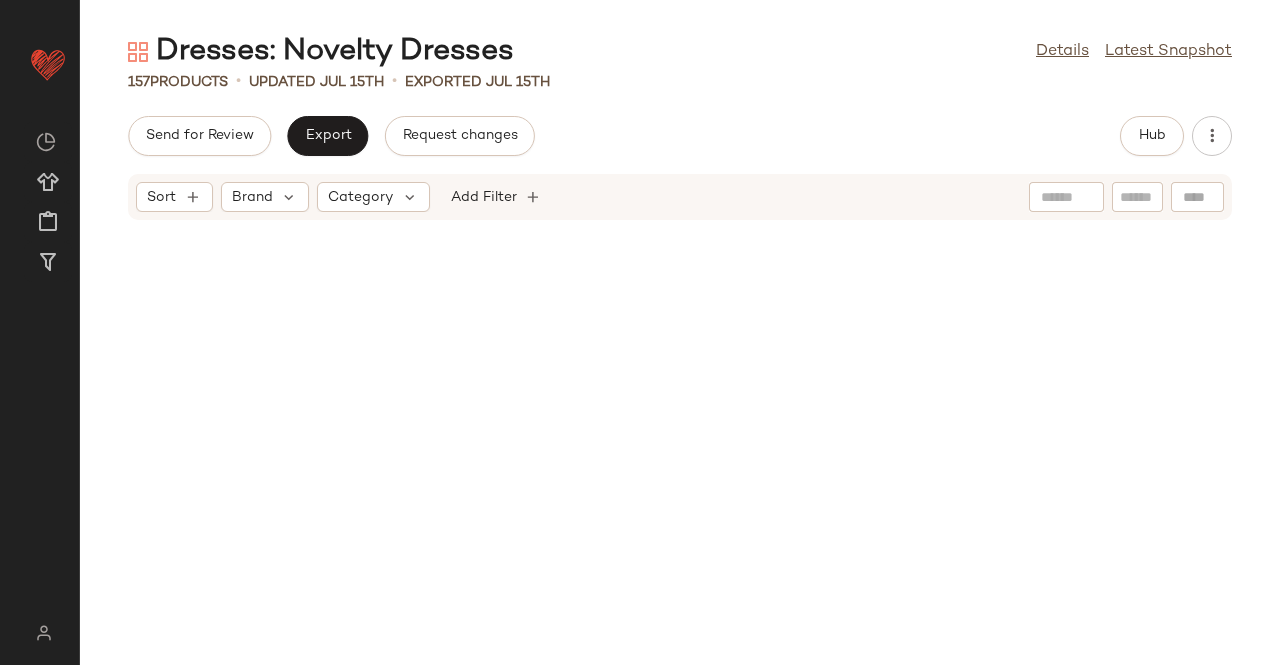 scroll, scrollTop: 14224, scrollLeft: 0, axis: vertical 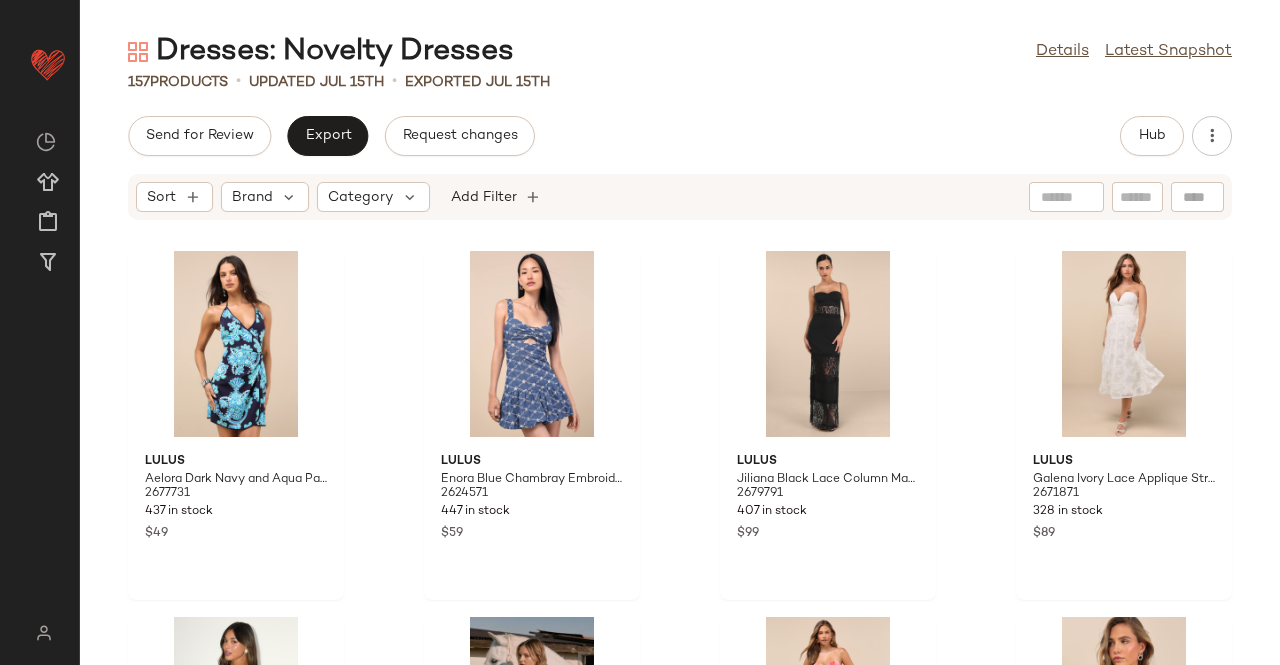 click on "Hub" 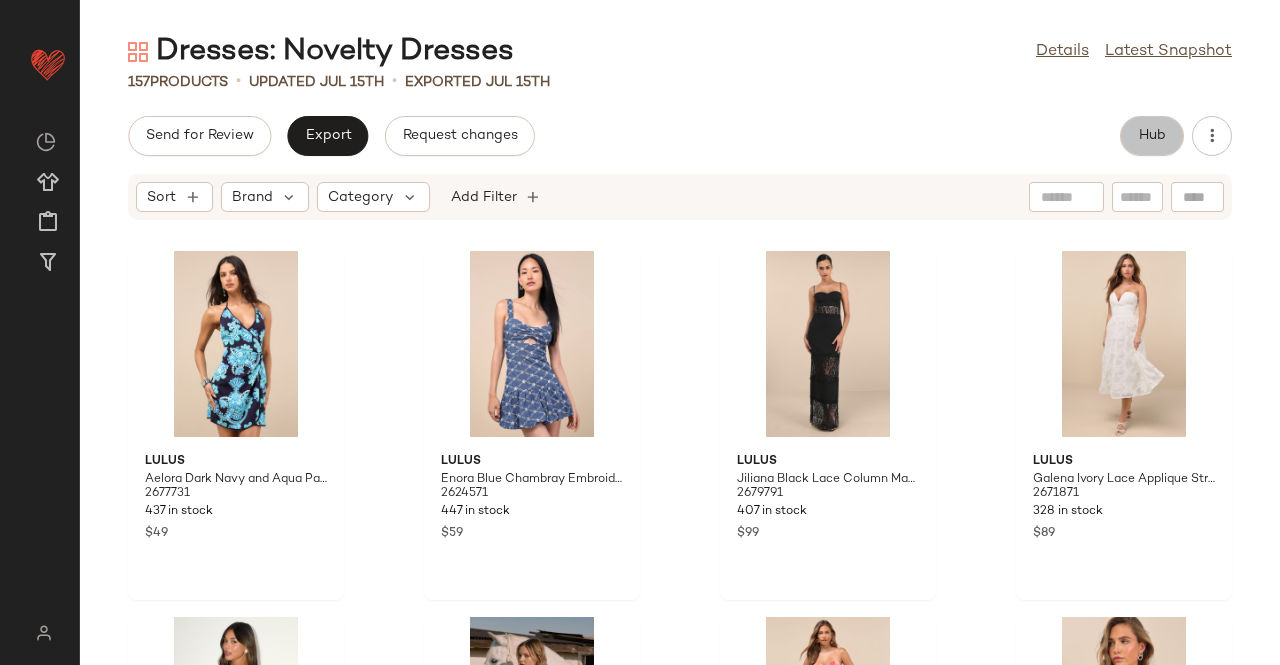 click on "Hub" at bounding box center [1152, 136] 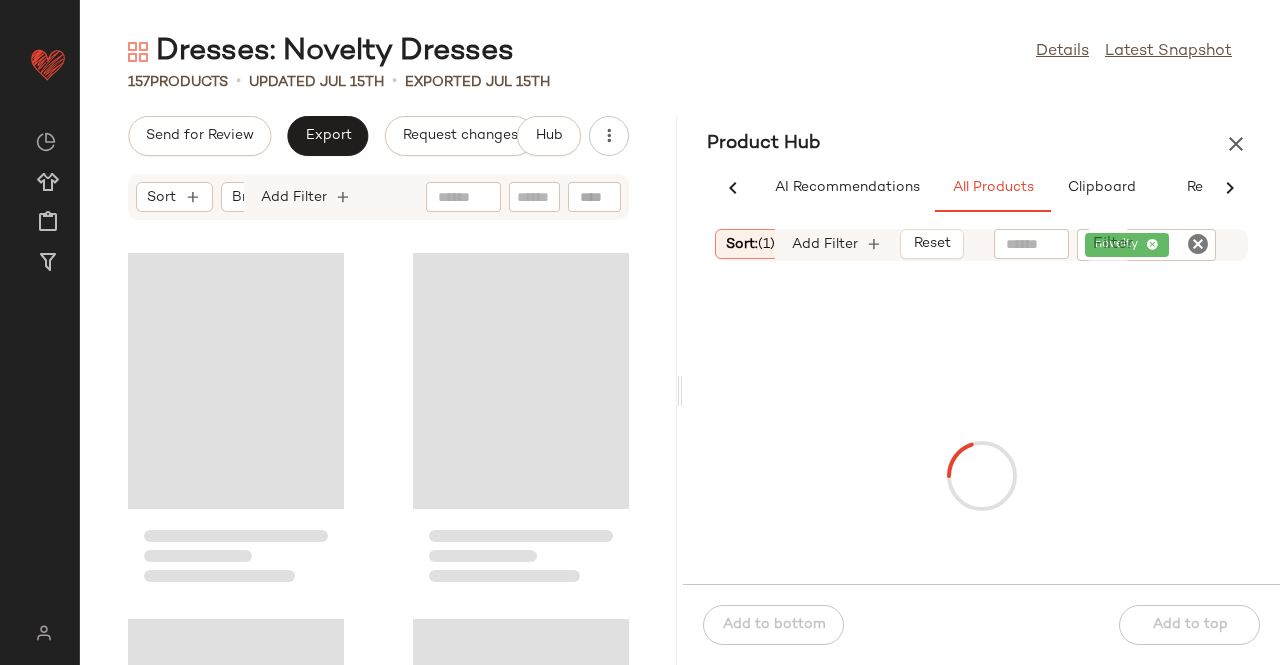 scroll, scrollTop: 0, scrollLeft: 62, axis: horizontal 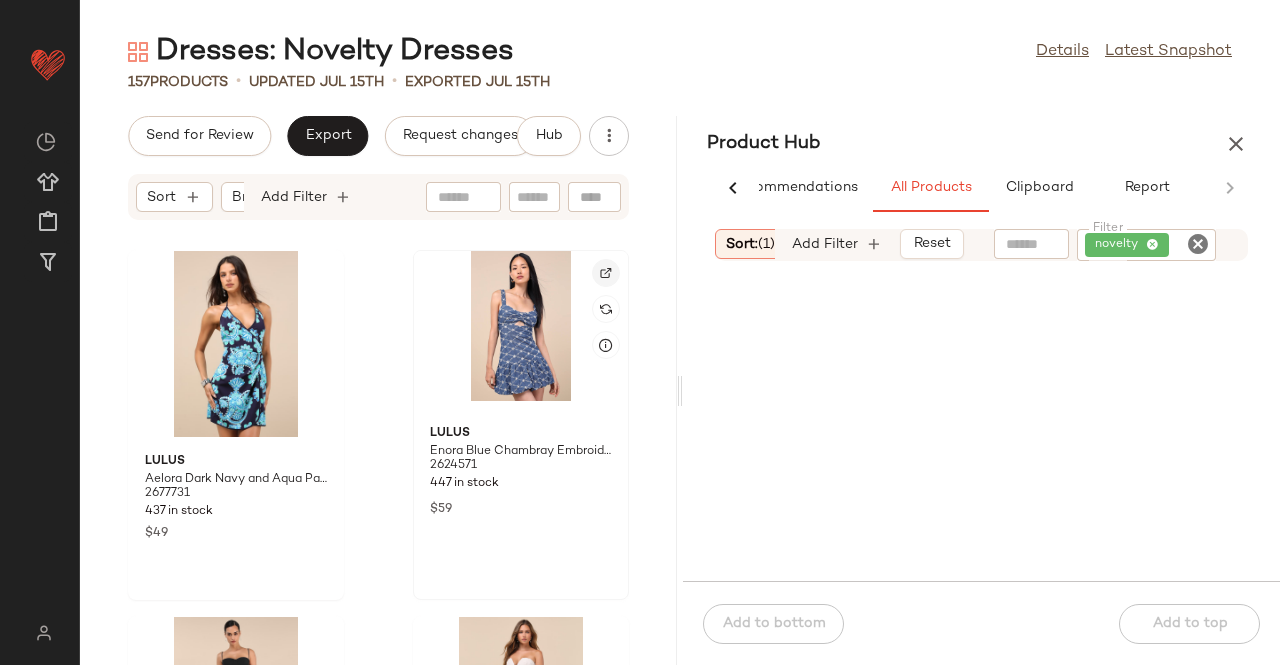 click 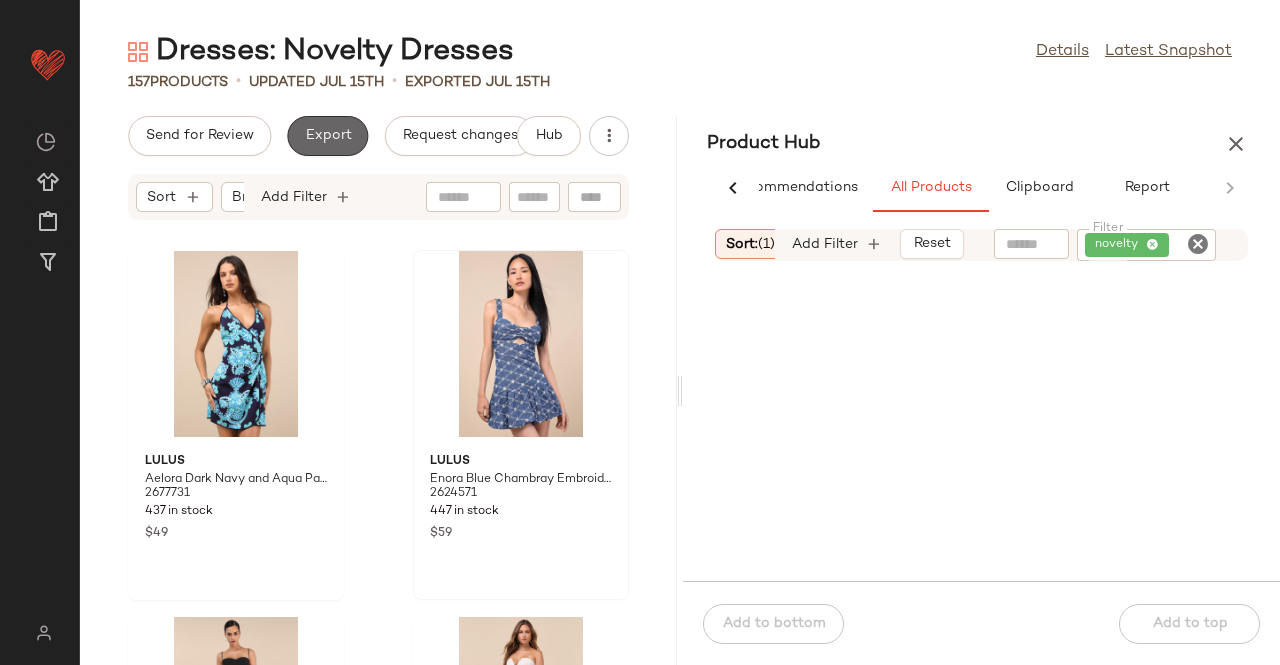 click on "Export" at bounding box center [327, 136] 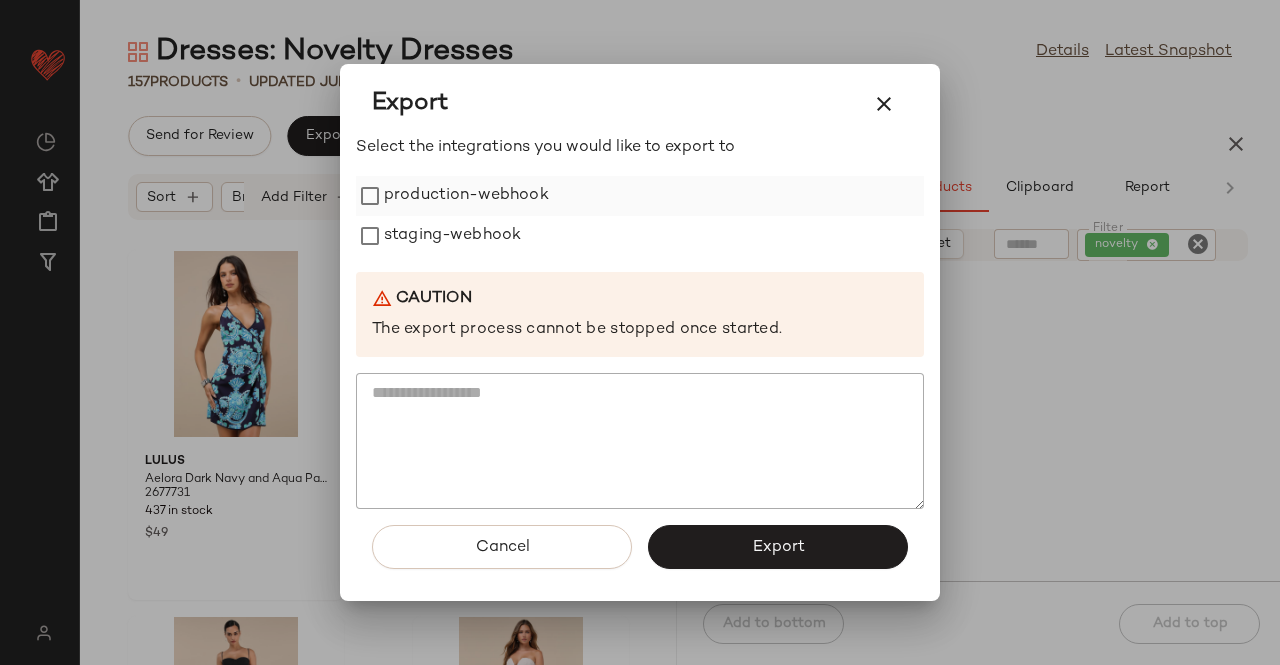 click on "Select the integrations you would like to export to production-webhook staging-webhook Caution The export process cannot be stopped once started." at bounding box center (640, 323) 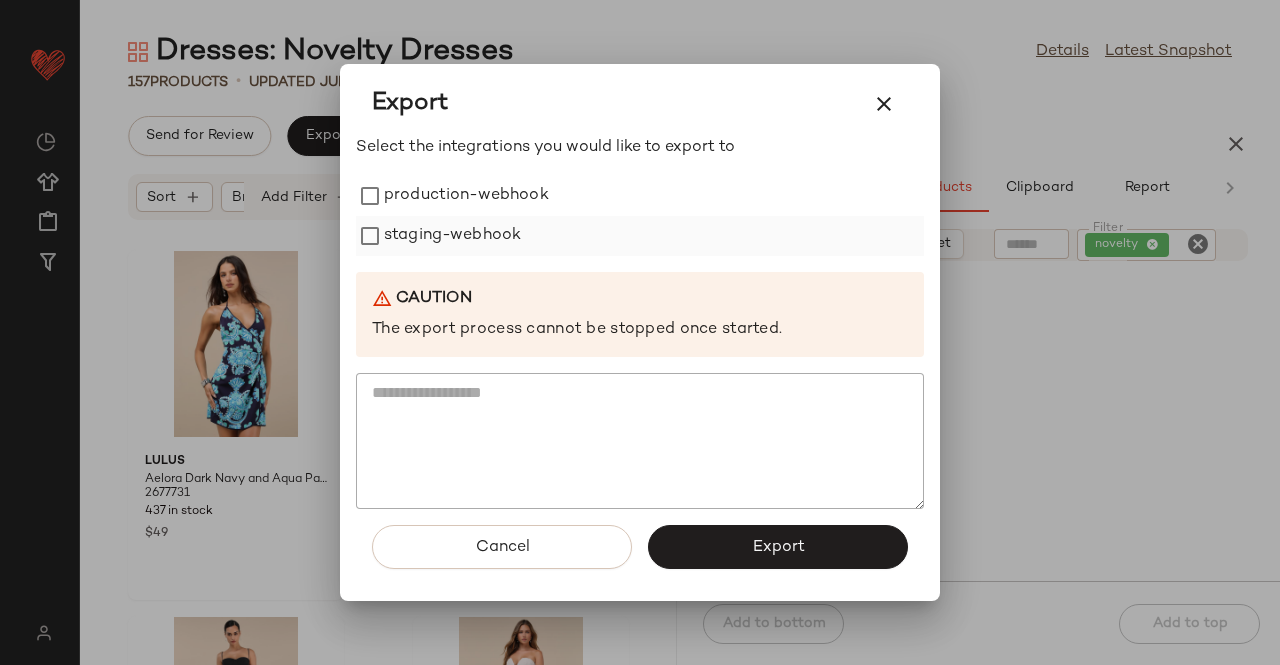 drag, startPoint x: 428, startPoint y: 211, endPoint x: 426, endPoint y: 233, distance: 22.090721 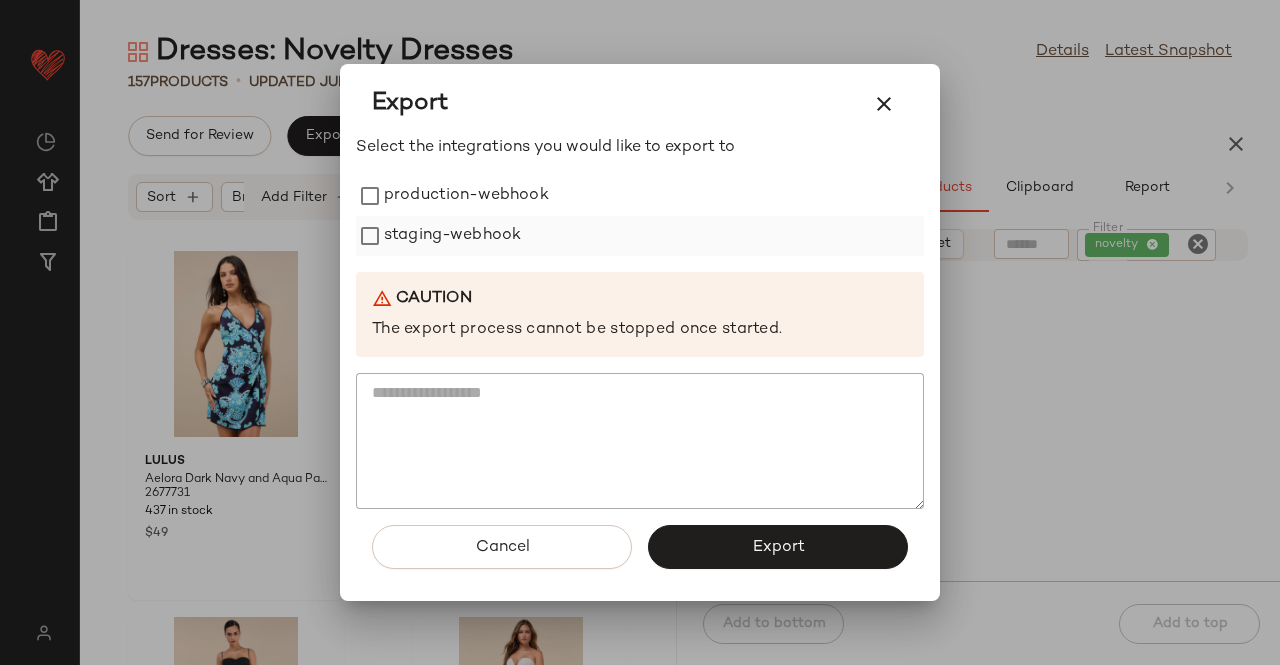 click on "production-webhook staging-webhook" at bounding box center [640, 216] 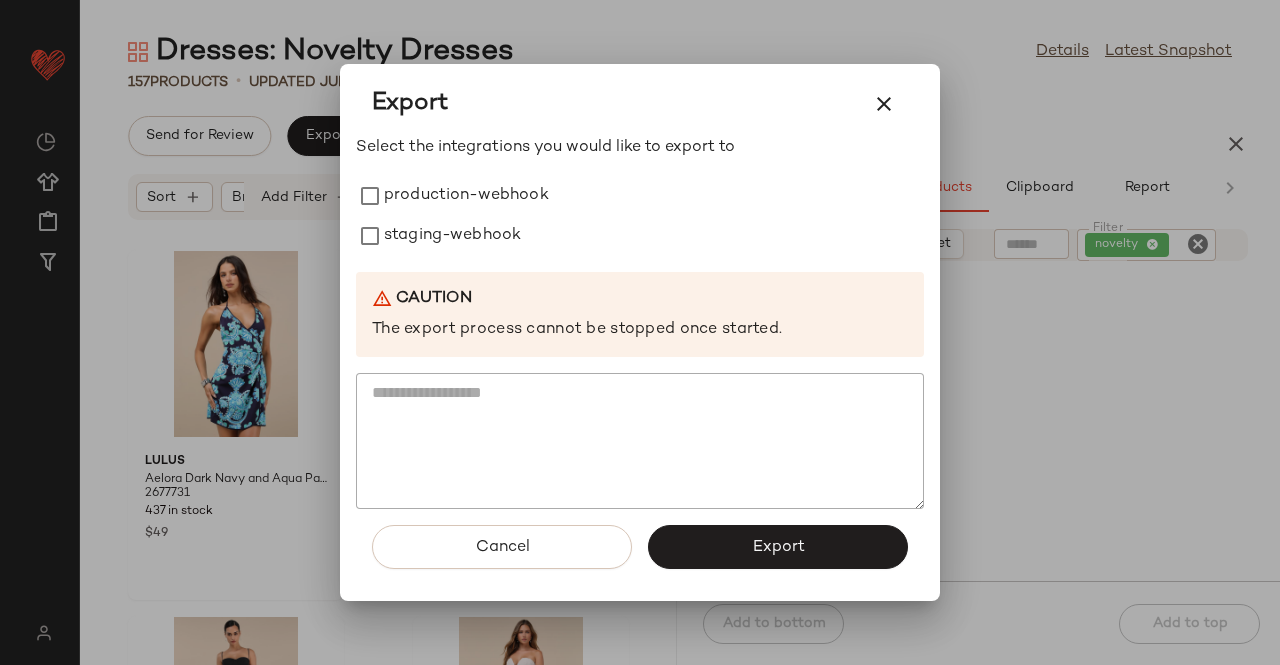 drag, startPoint x: 856, startPoint y: 106, endPoint x: 892, endPoint y: 109, distance: 36.124783 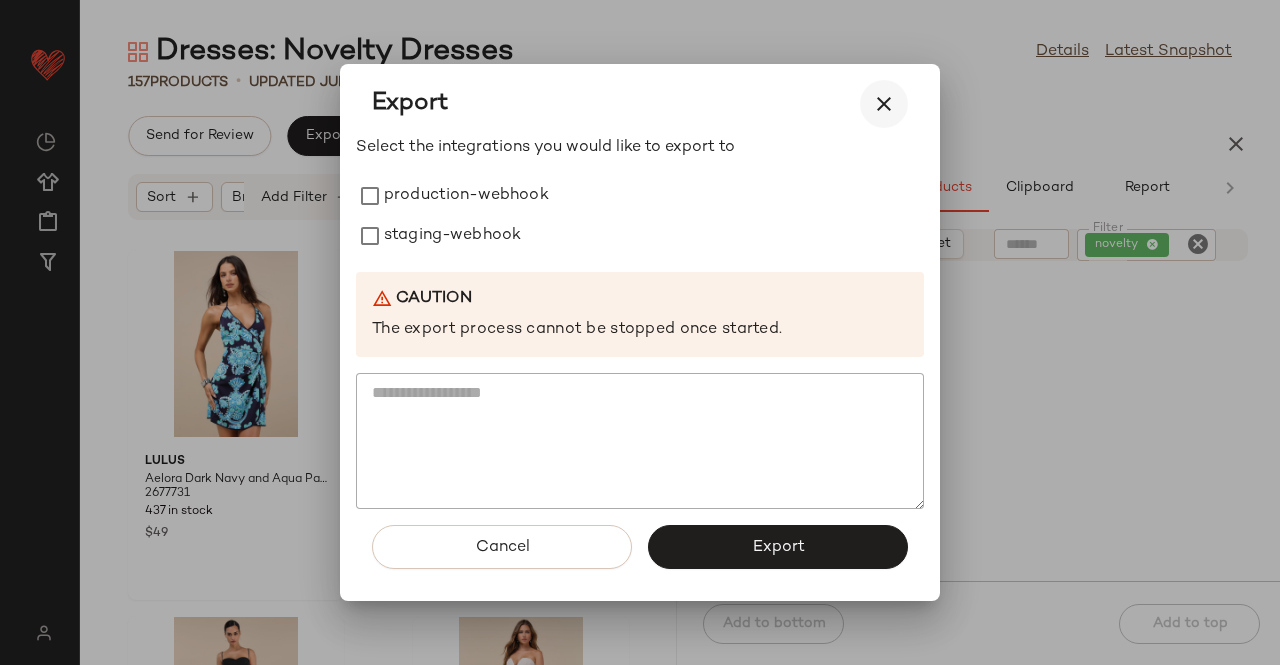 click on "Export" at bounding box center (640, 104) 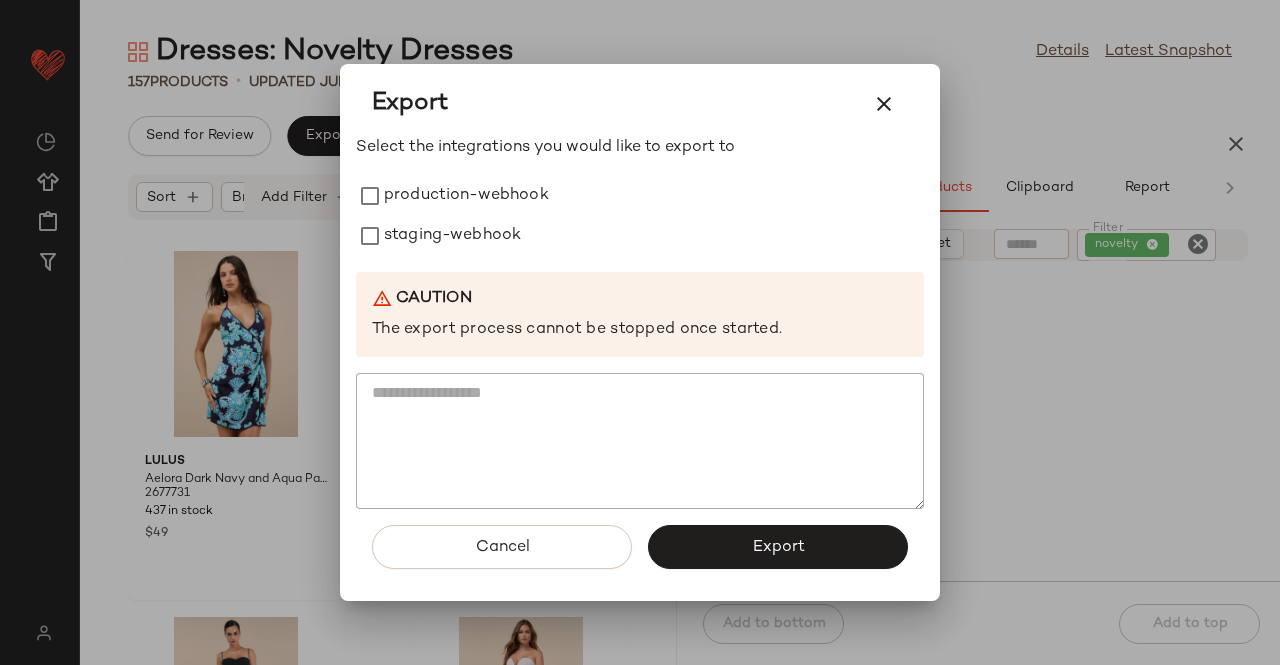 drag, startPoint x: 892, startPoint y: 109, endPoint x: 1263, endPoint y: 130, distance: 371.59387 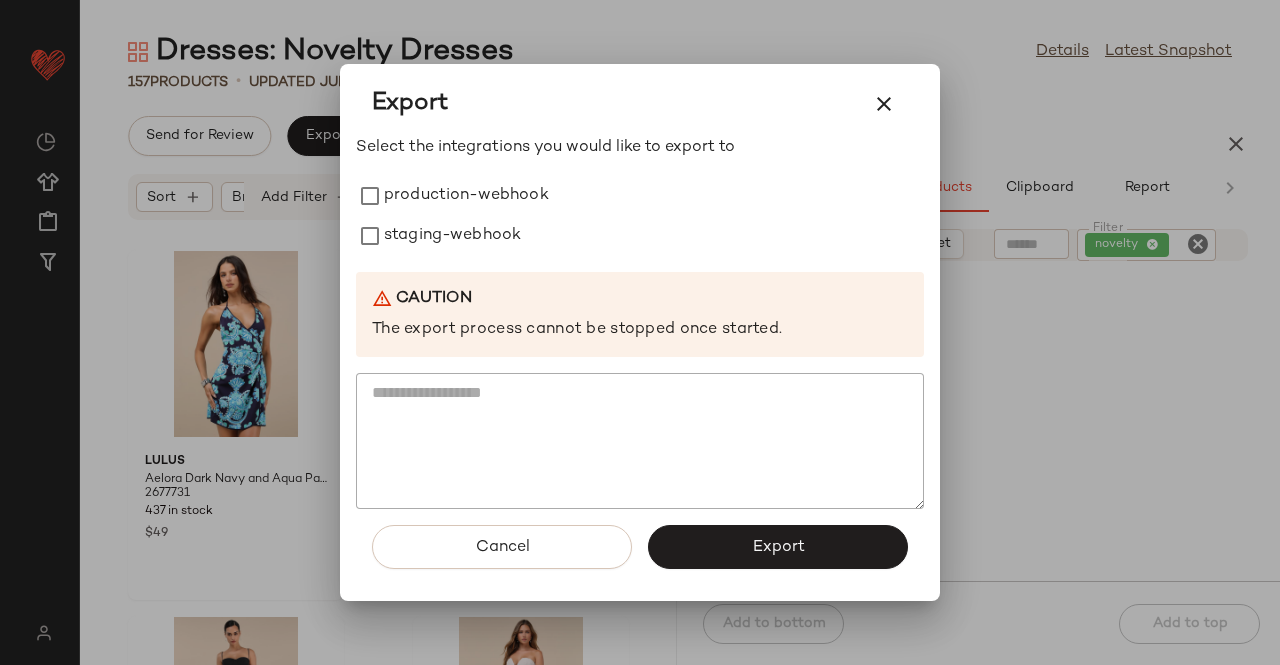 click at bounding box center [884, 104] 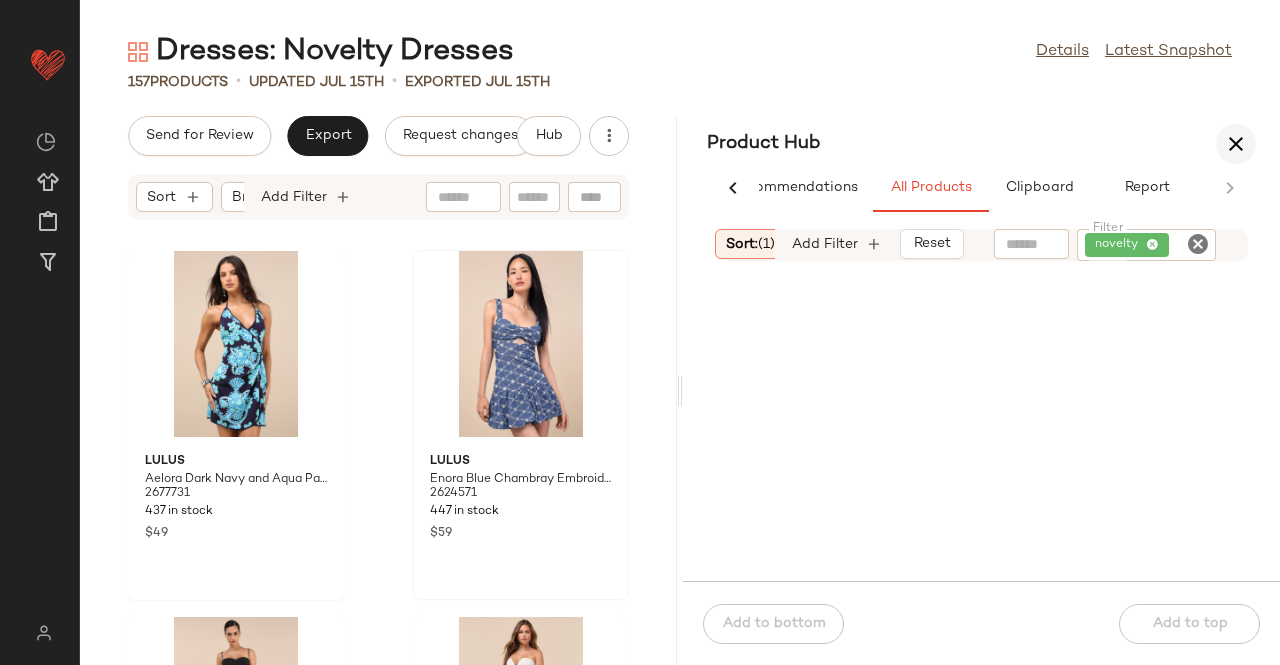 click at bounding box center (1236, 144) 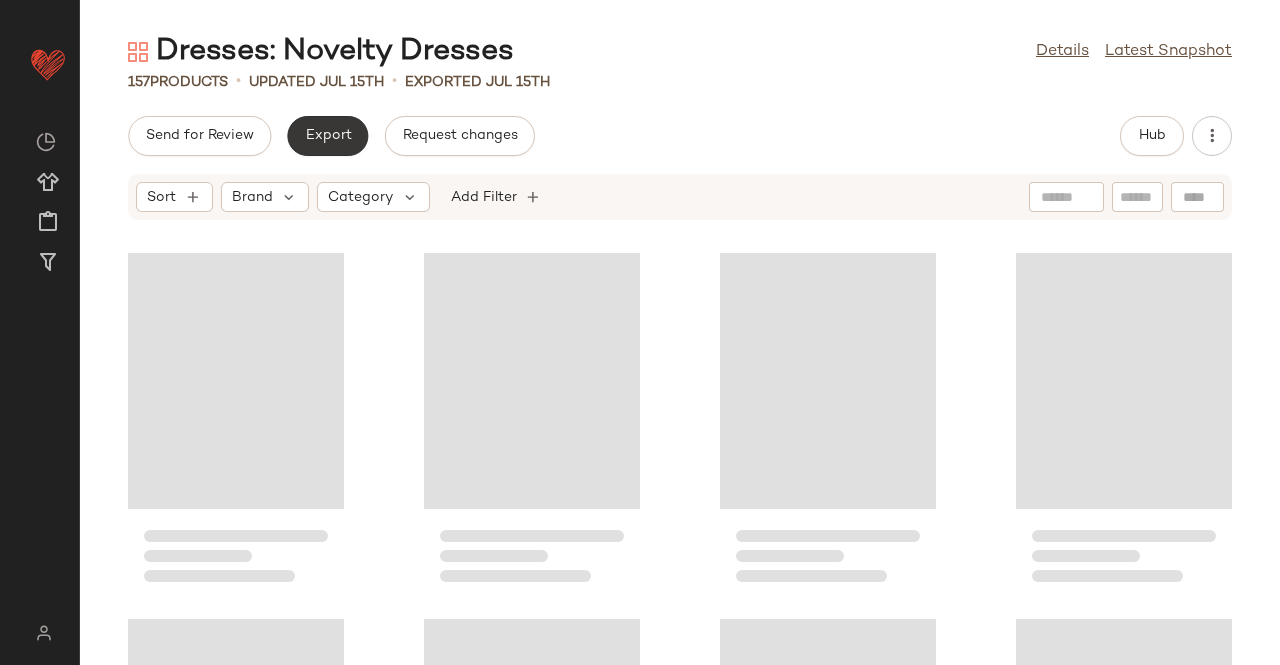 click on "Export" 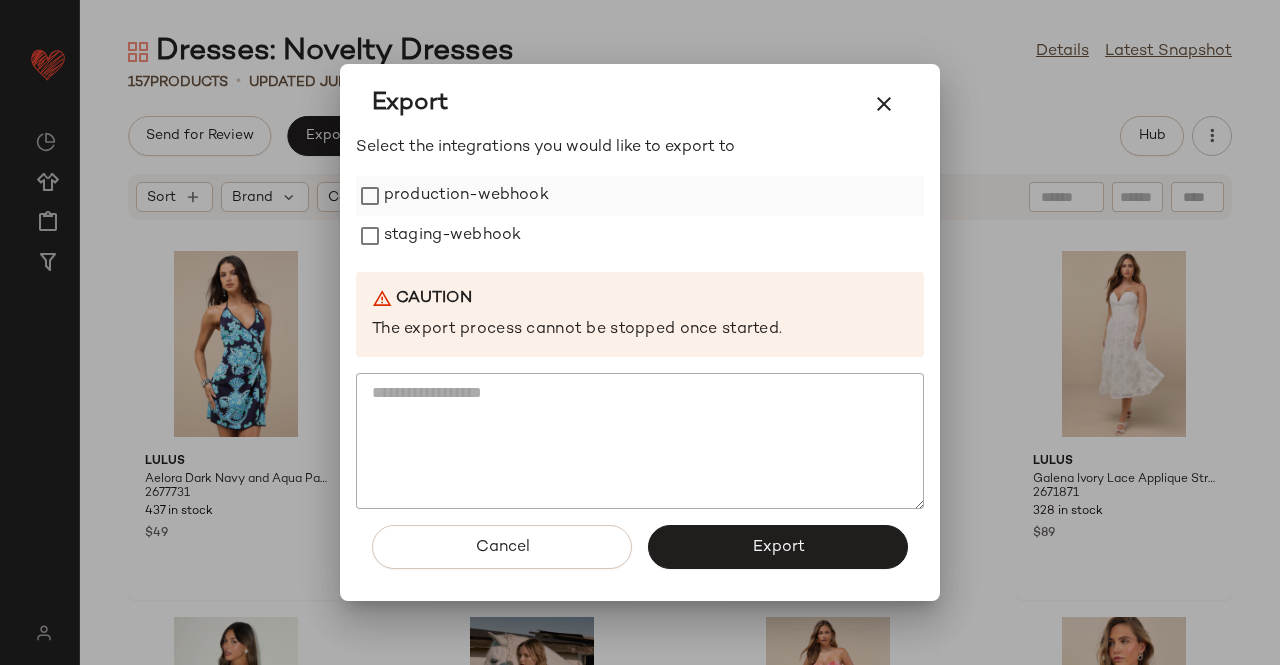 drag, startPoint x: 454, startPoint y: 182, endPoint x: 454, endPoint y: 210, distance: 28 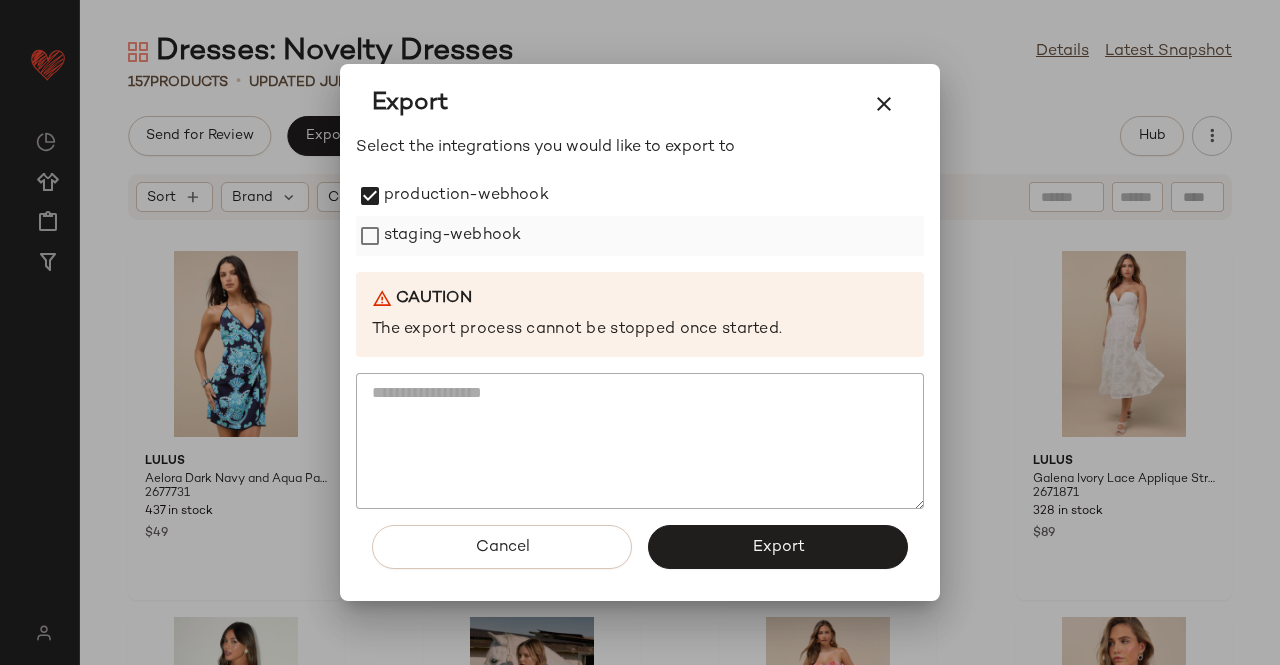 click on "staging-webhook" at bounding box center [452, 236] 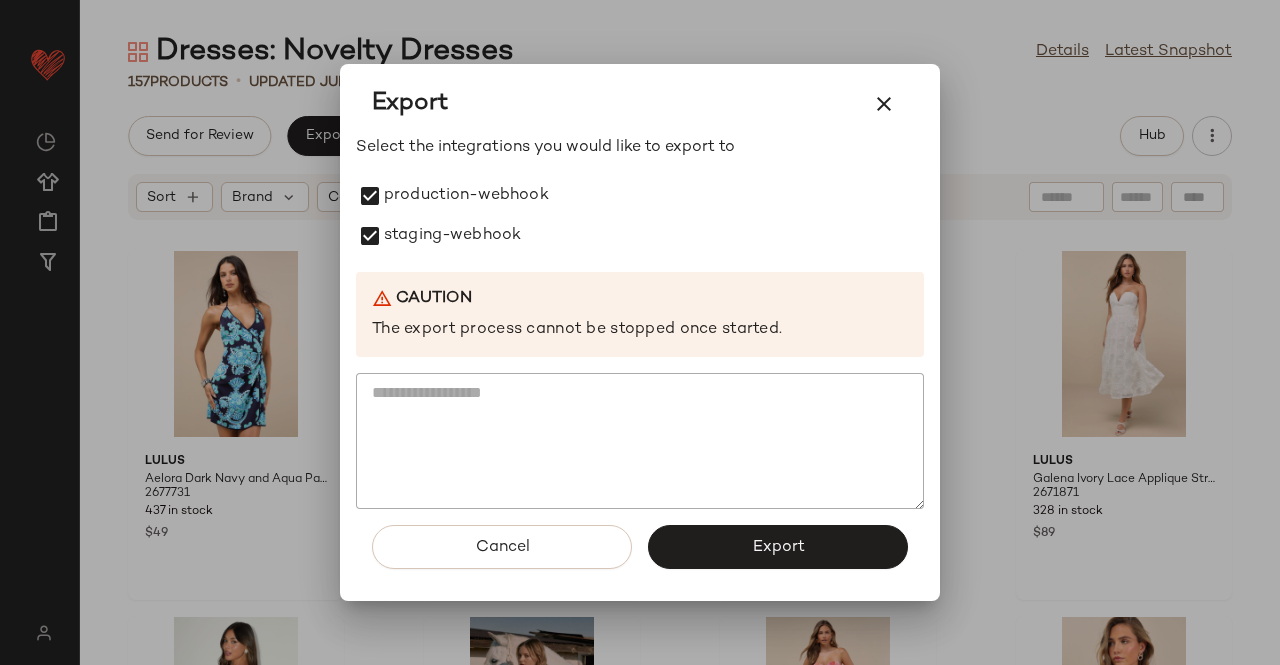 click on "Export" 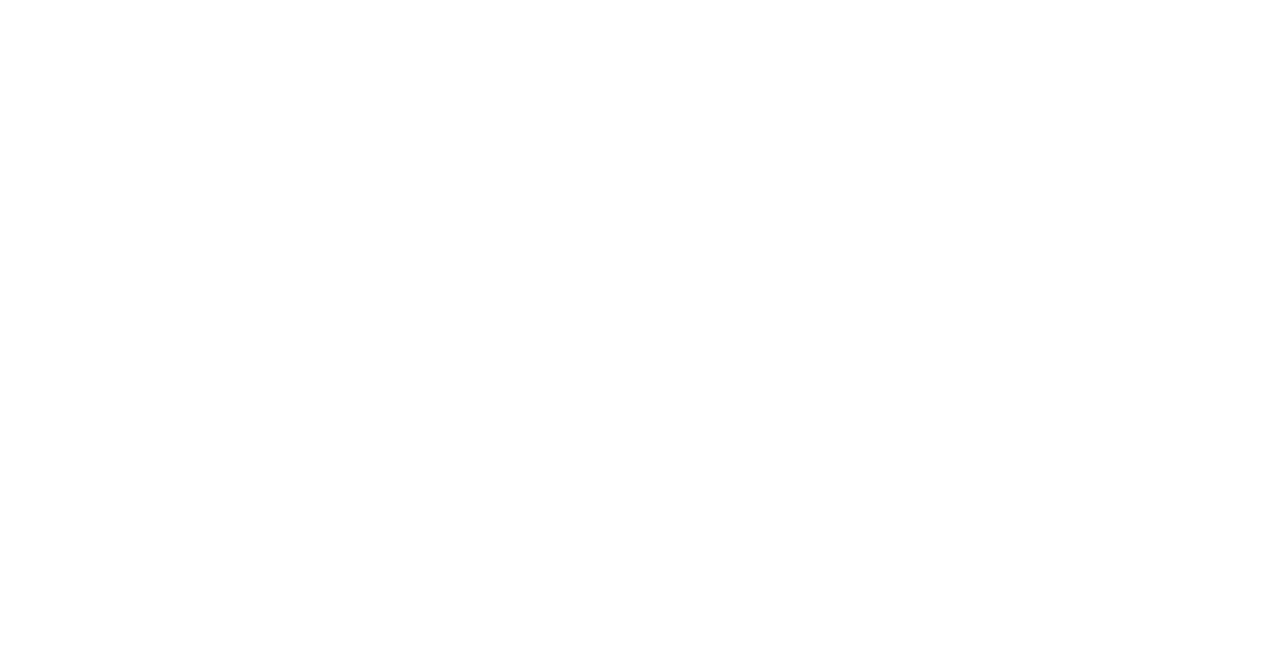 scroll, scrollTop: 0, scrollLeft: 0, axis: both 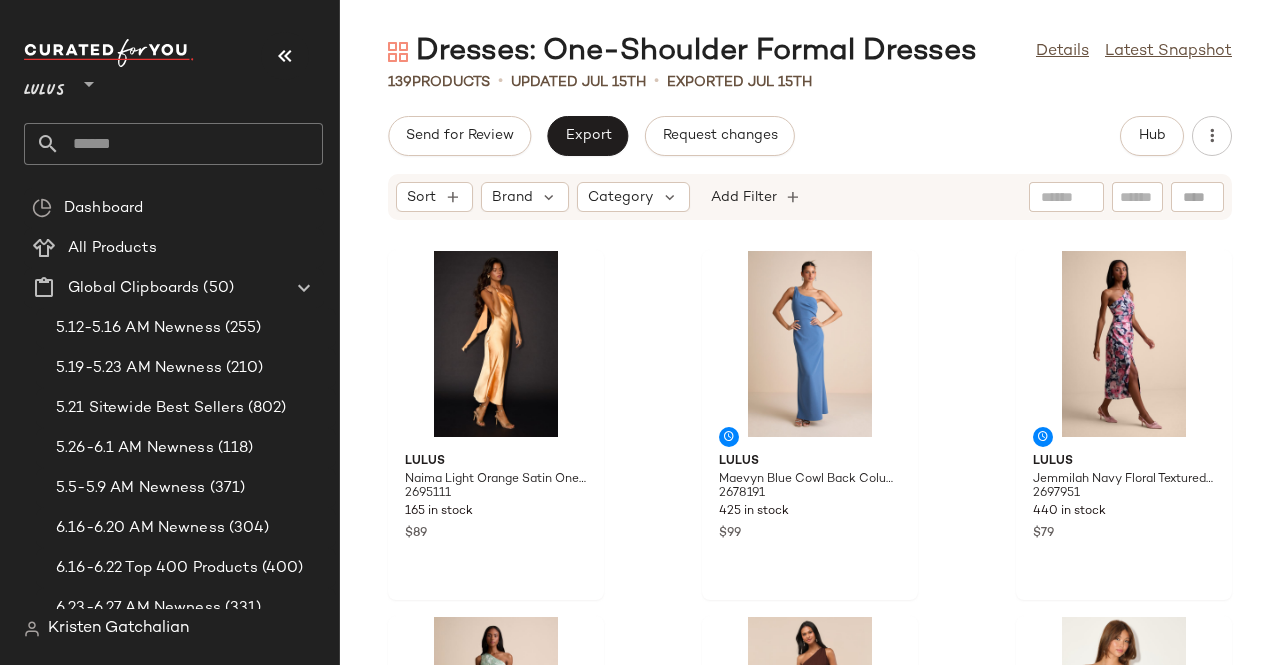 click on "Lulus **" at bounding box center [181, 110] 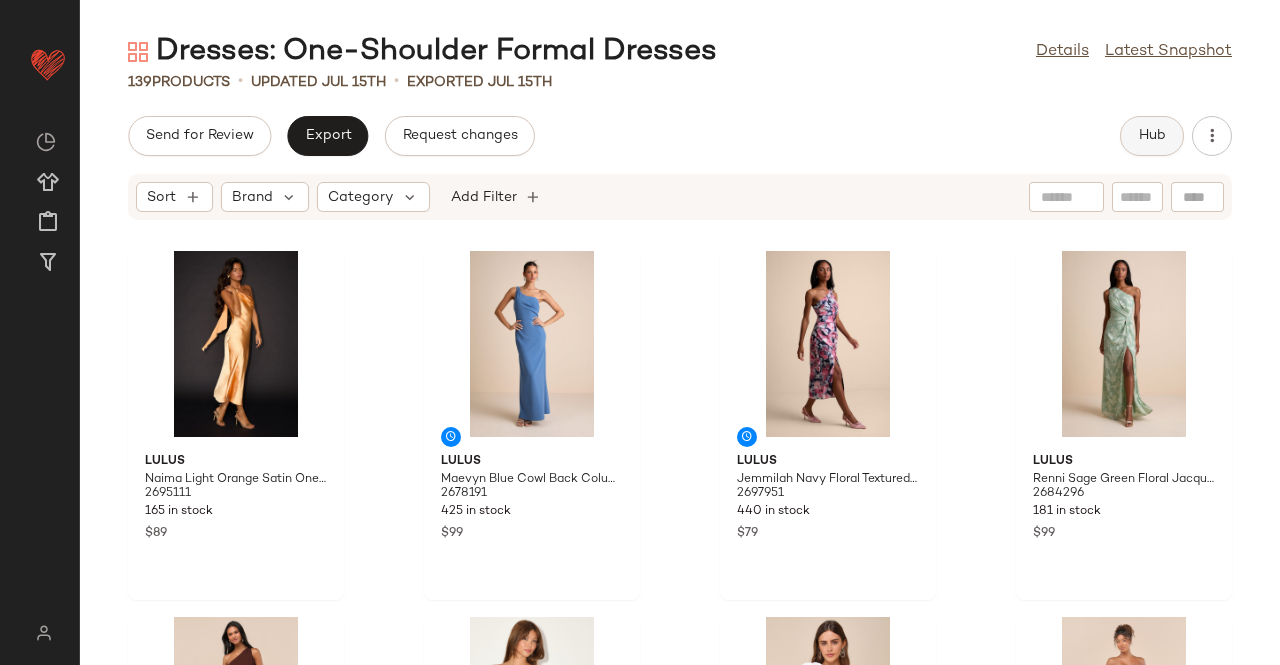 click on "Hub" at bounding box center [1152, 136] 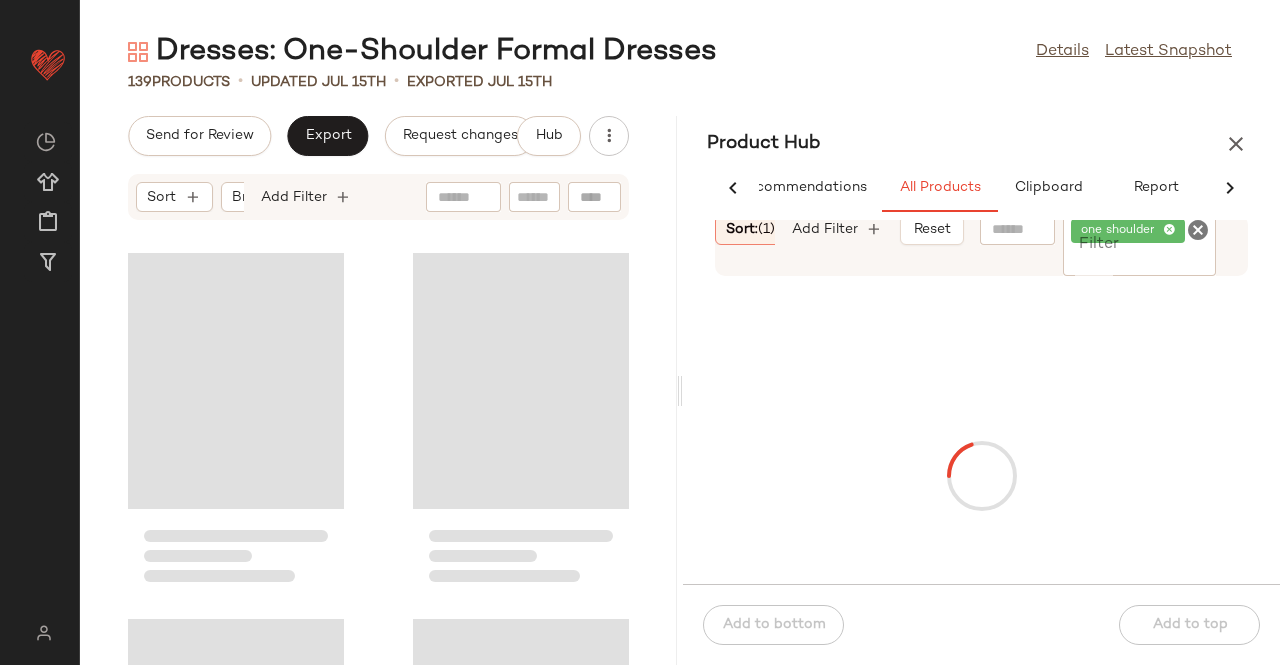 scroll, scrollTop: 0, scrollLeft: 62, axis: horizontal 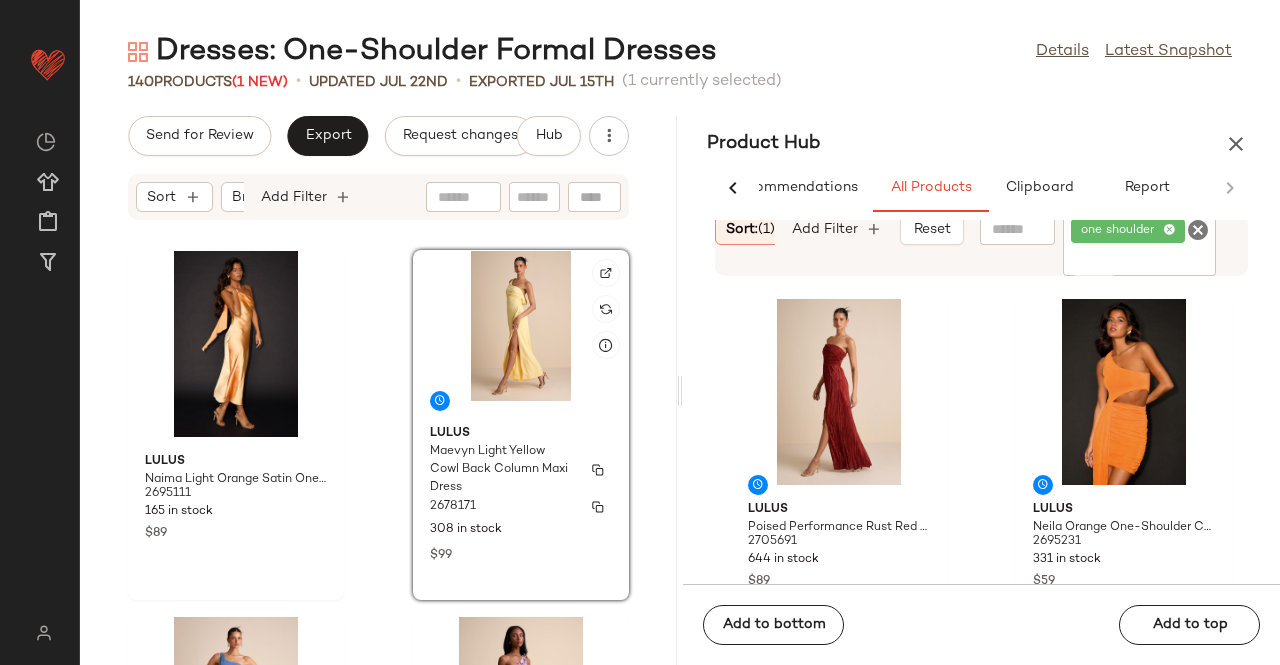 click on "Lulus Maevyn Light Yellow Cowl Back Column Maxi Dress 2678171 308 in stock $99" 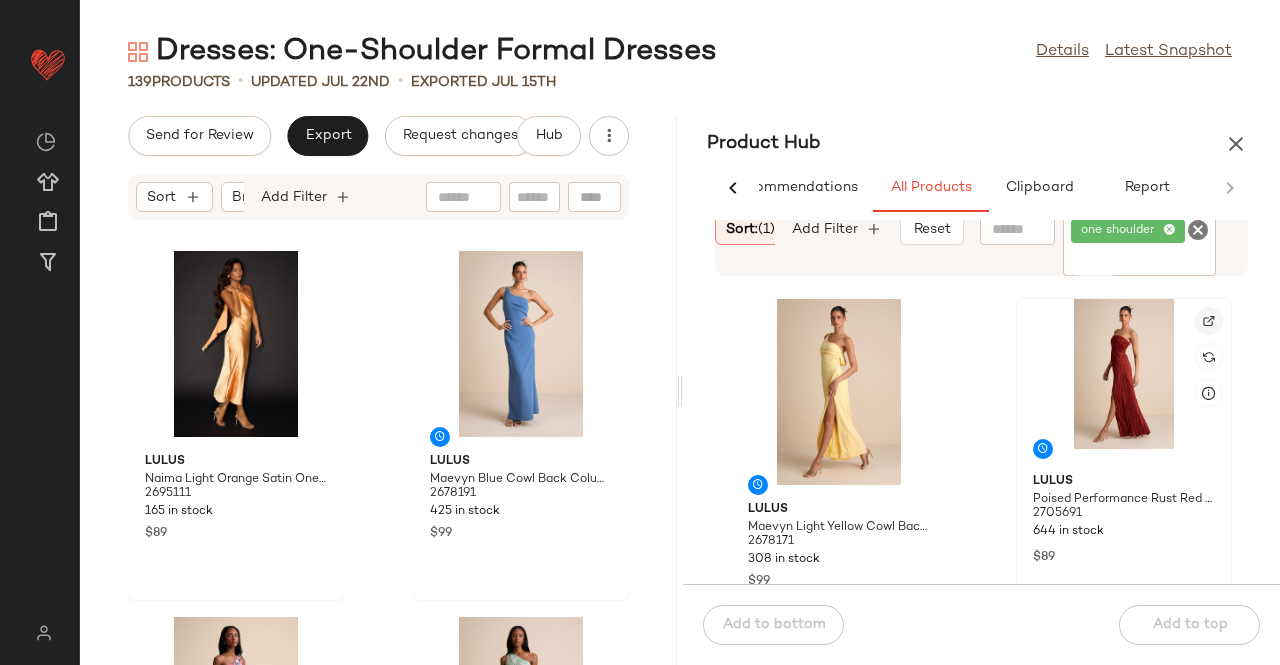 click at bounding box center (1209, 321) 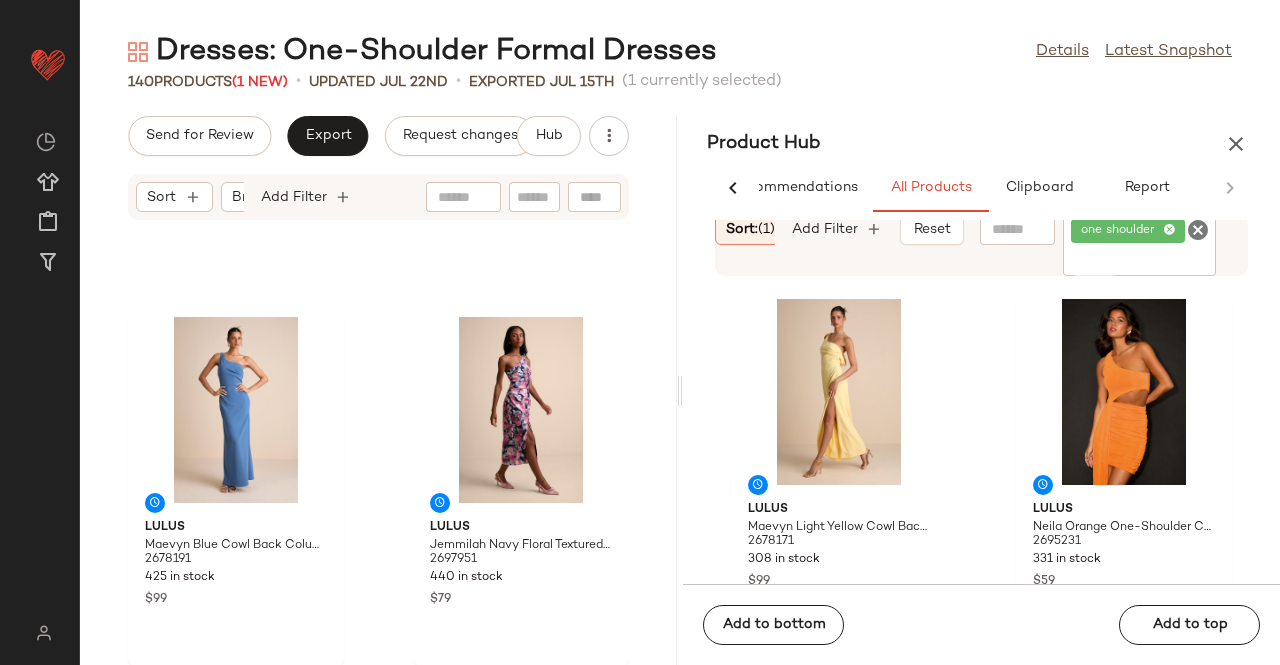 scroll, scrollTop: 316, scrollLeft: 0, axis: vertical 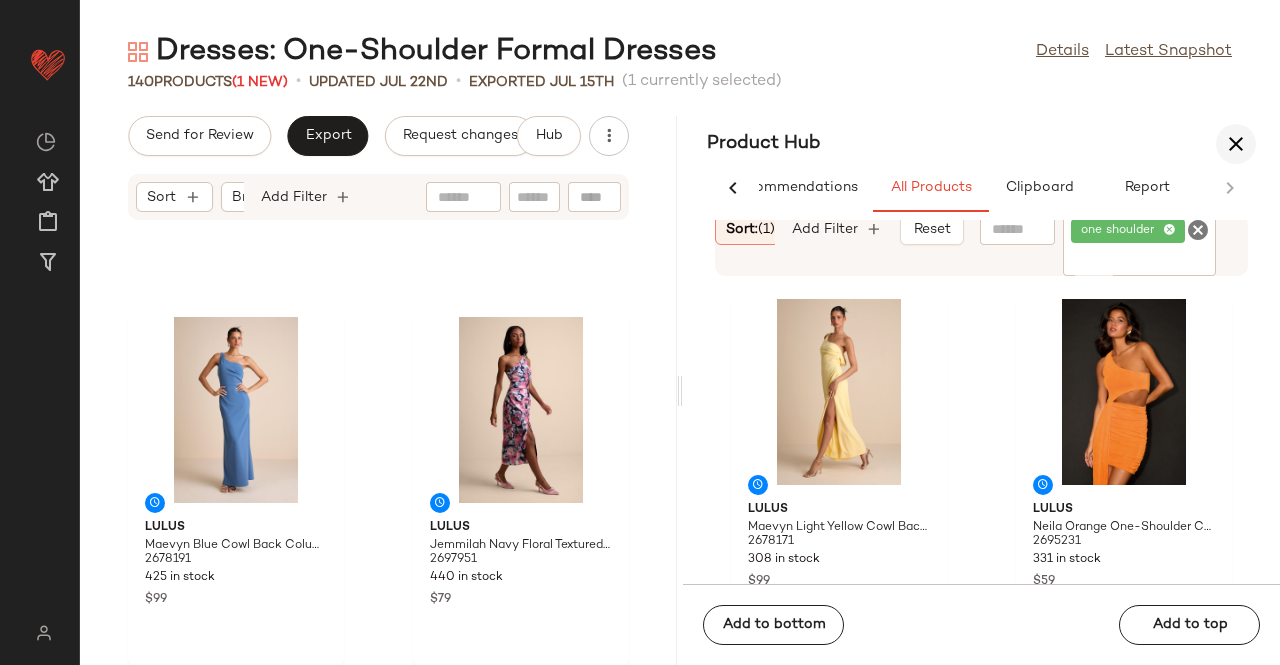 click at bounding box center (1236, 144) 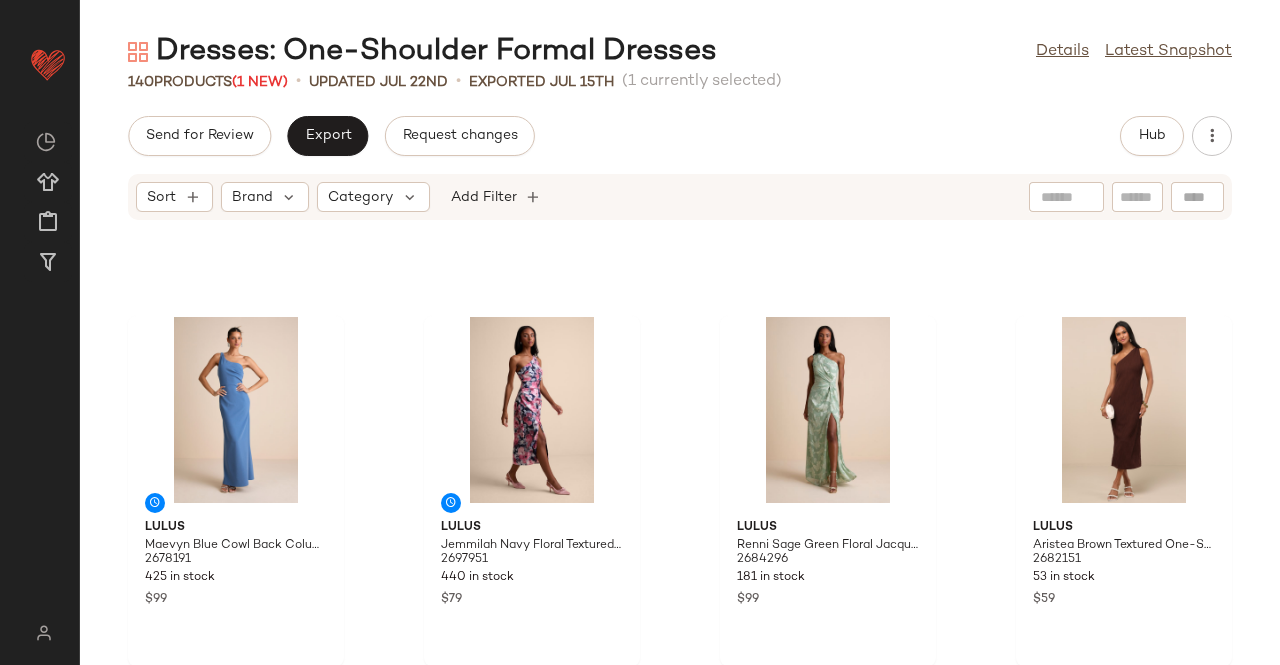 scroll, scrollTop: 0, scrollLeft: 0, axis: both 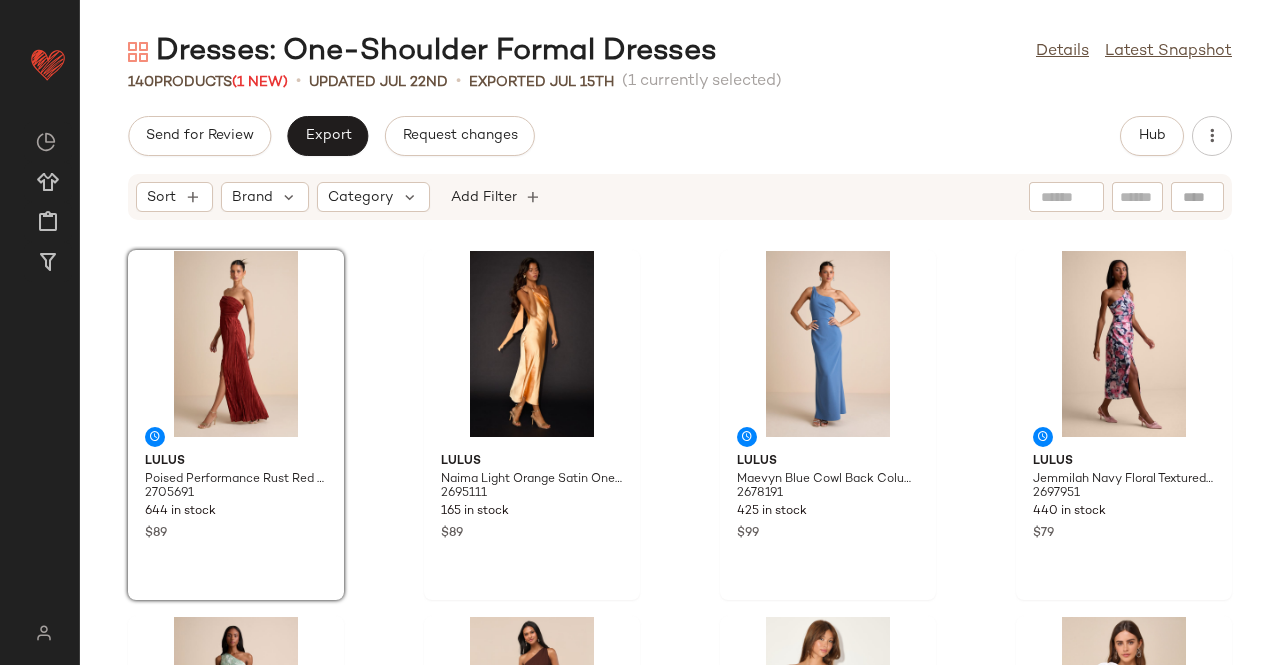 click on "Export" 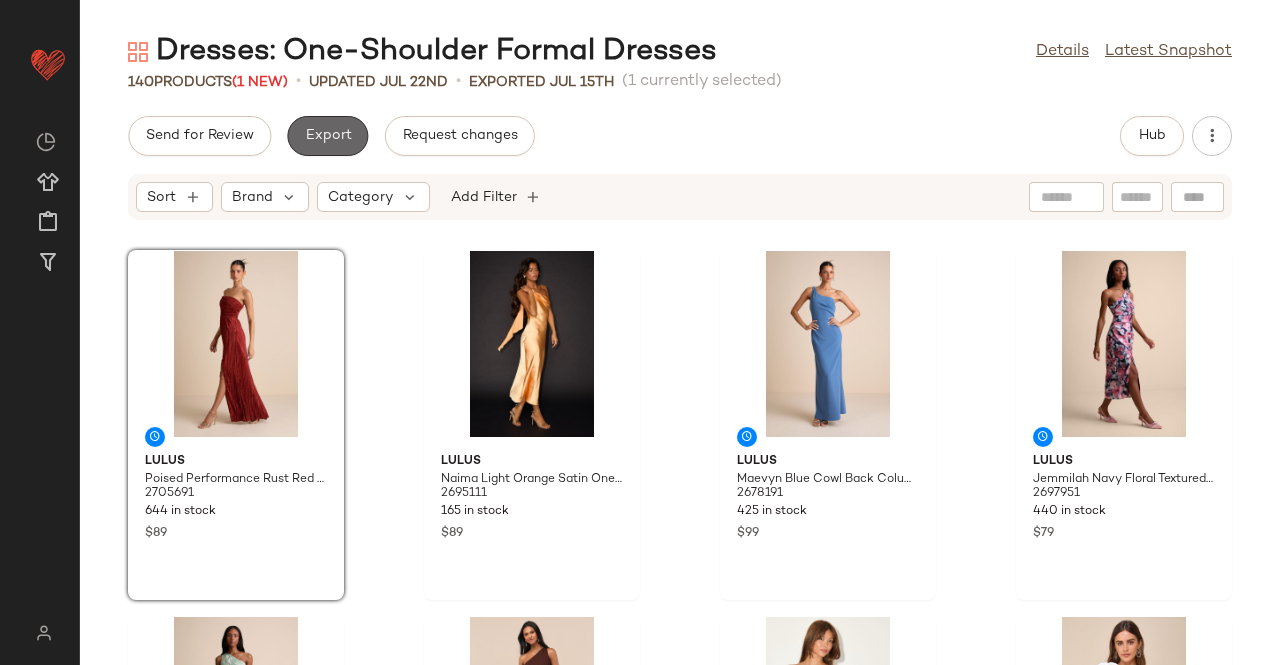 click on "Export" 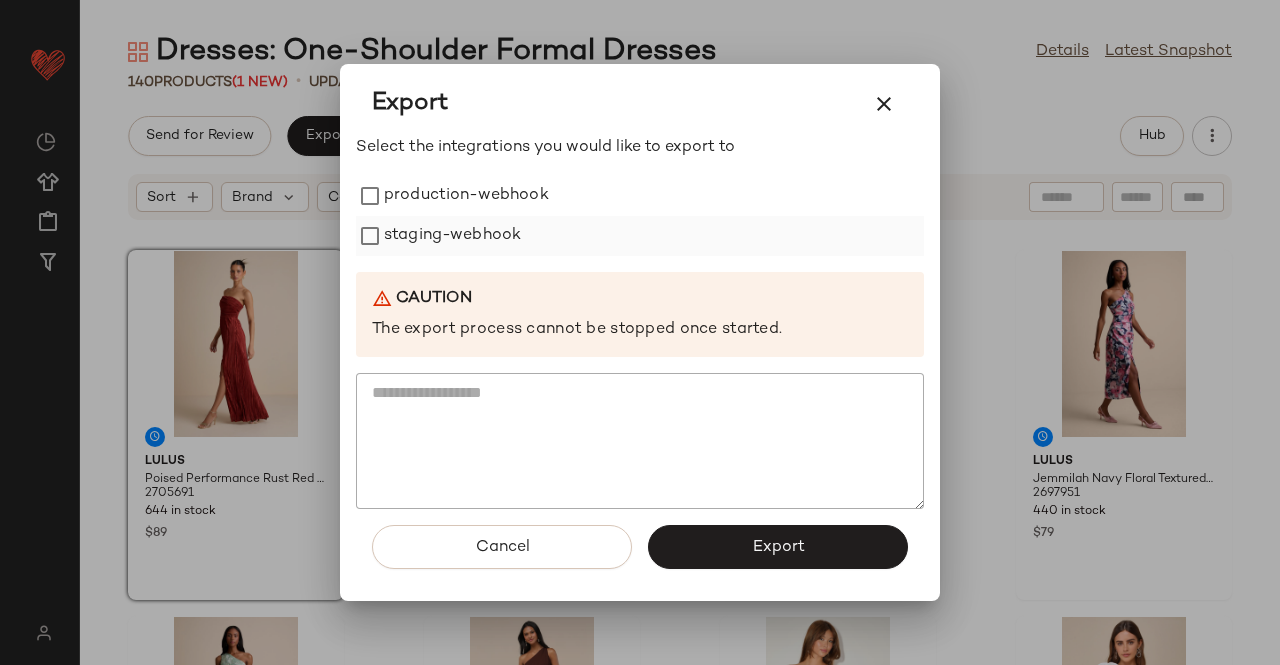 click on "staging-webhook" at bounding box center (452, 236) 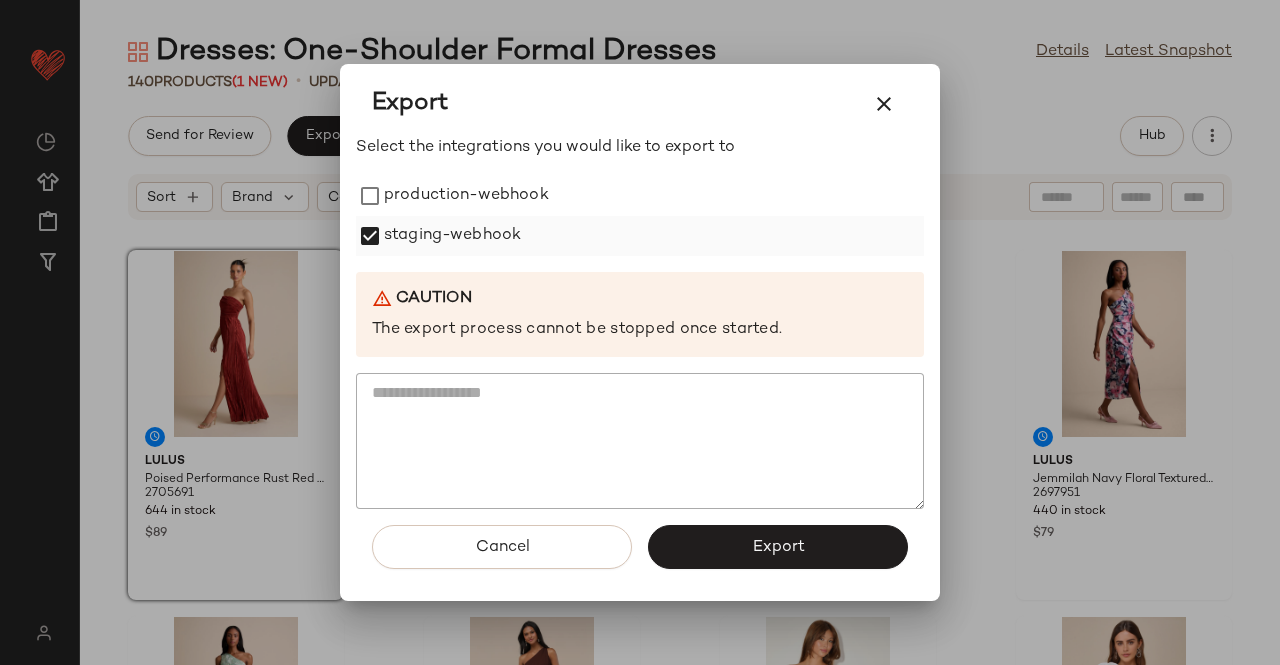 drag, startPoint x: 497, startPoint y: 195, endPoint x: 540, endPoint y: 249, distance: 69.02898 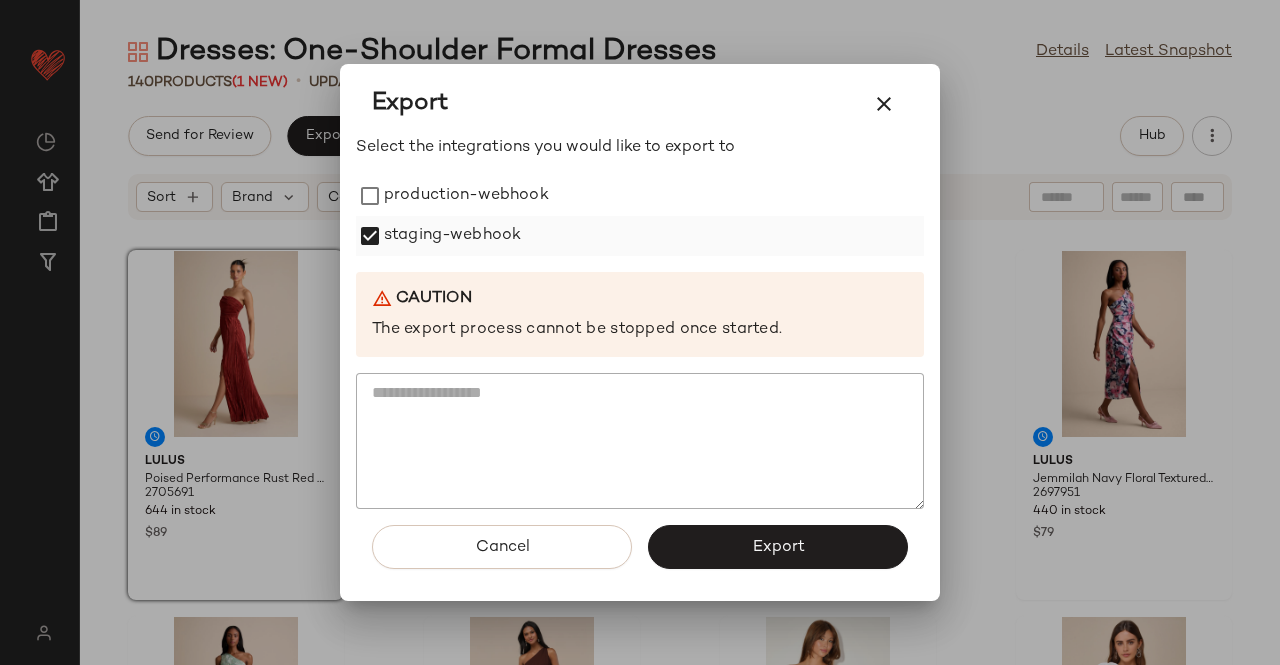 click on "production-webhook" at bounding box center (466, 196) 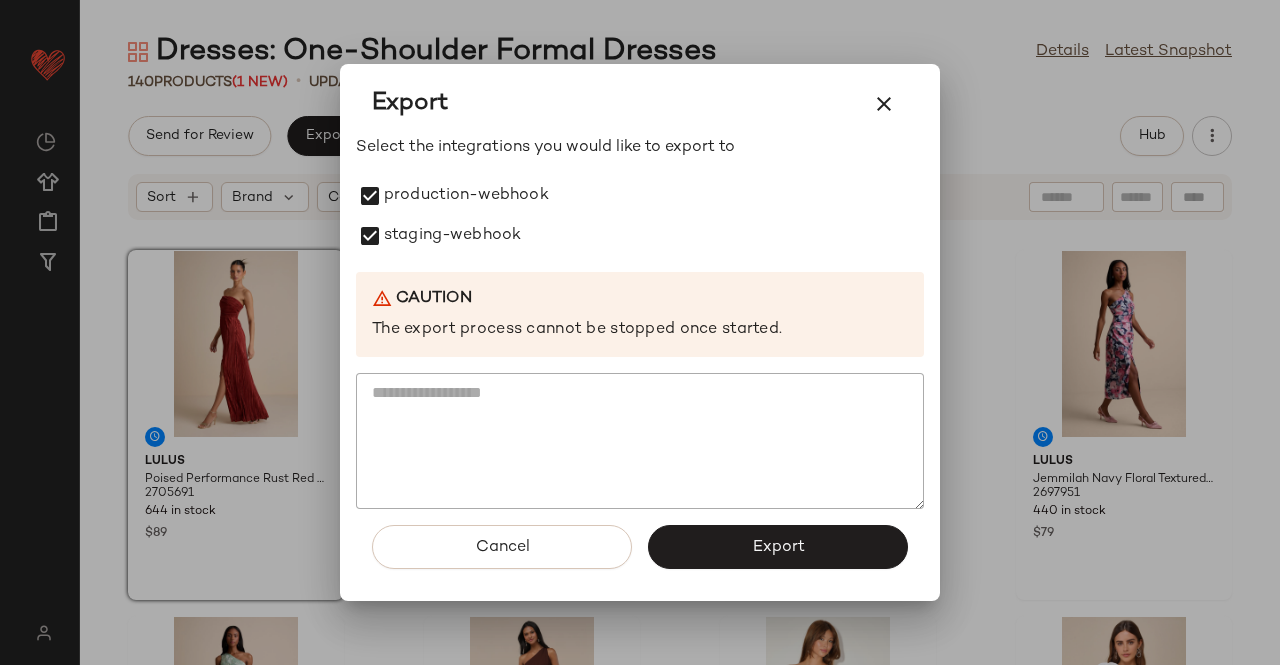 click on "Export" at bounding box center (778, 547) 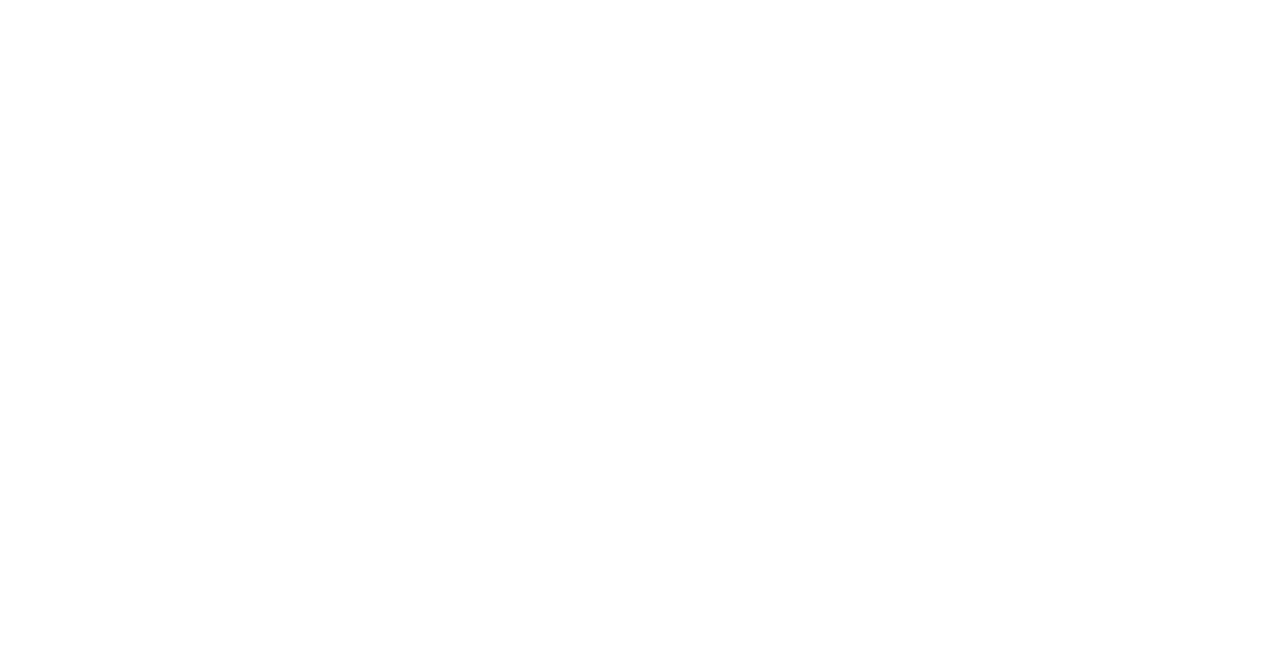 scroll, scrollTop: 0, scrollLeft: 0, axis: both 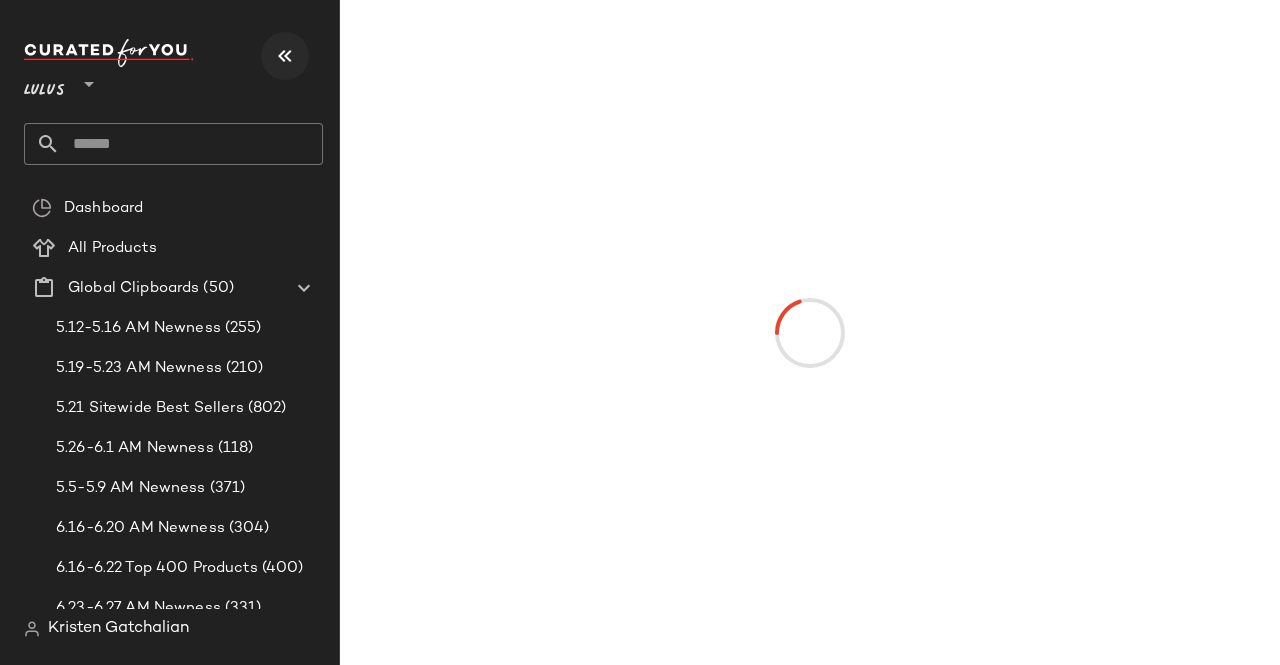 click at bounding box center [285, 56] 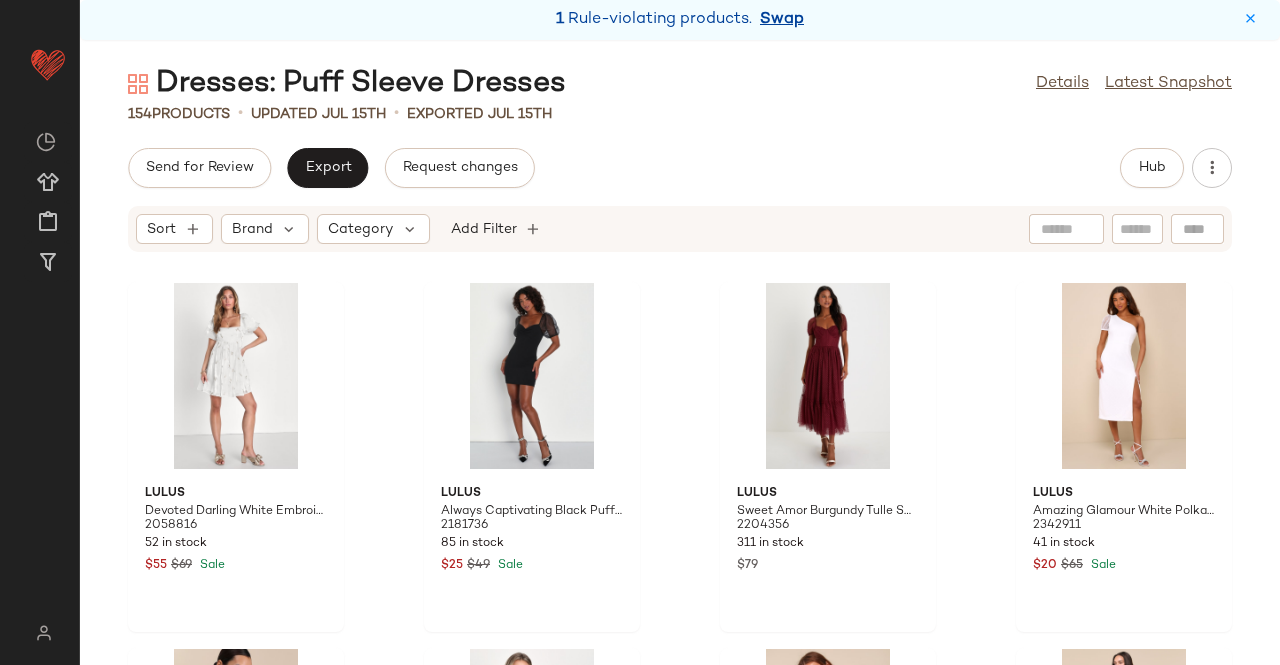 click on "Swap" at bounding box center (782, 20) 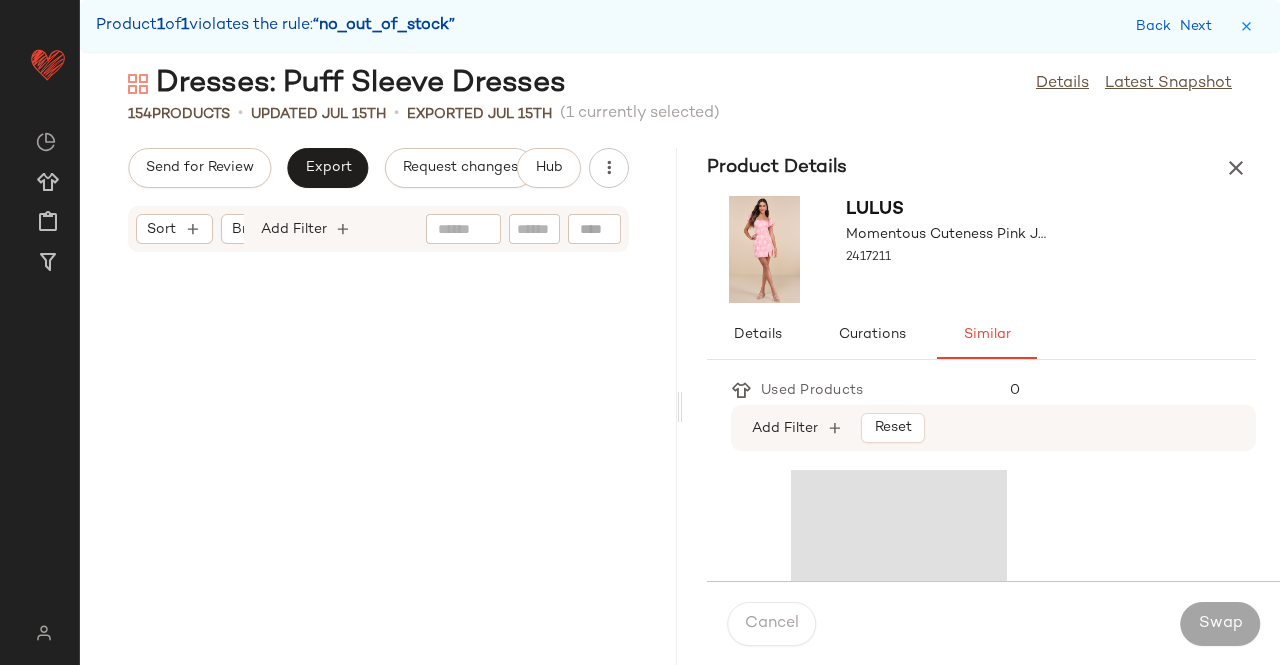 scroll, scrollTop: 2562, scrollLeft: 0, axis: vertical 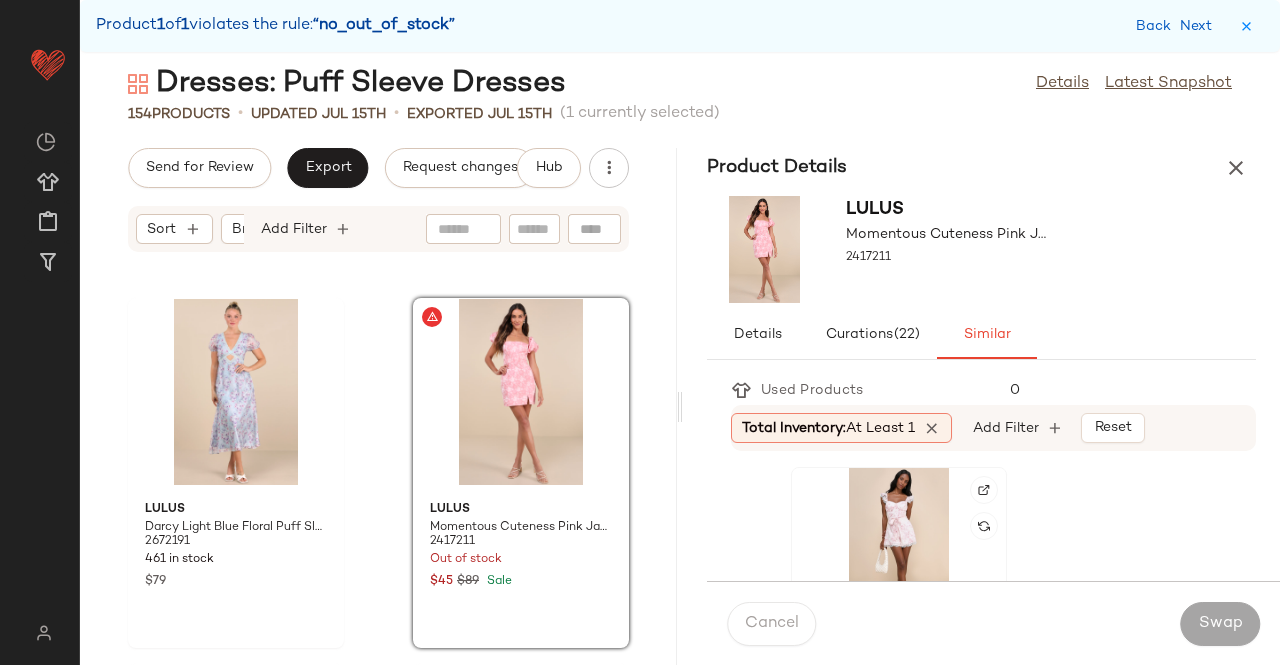 click 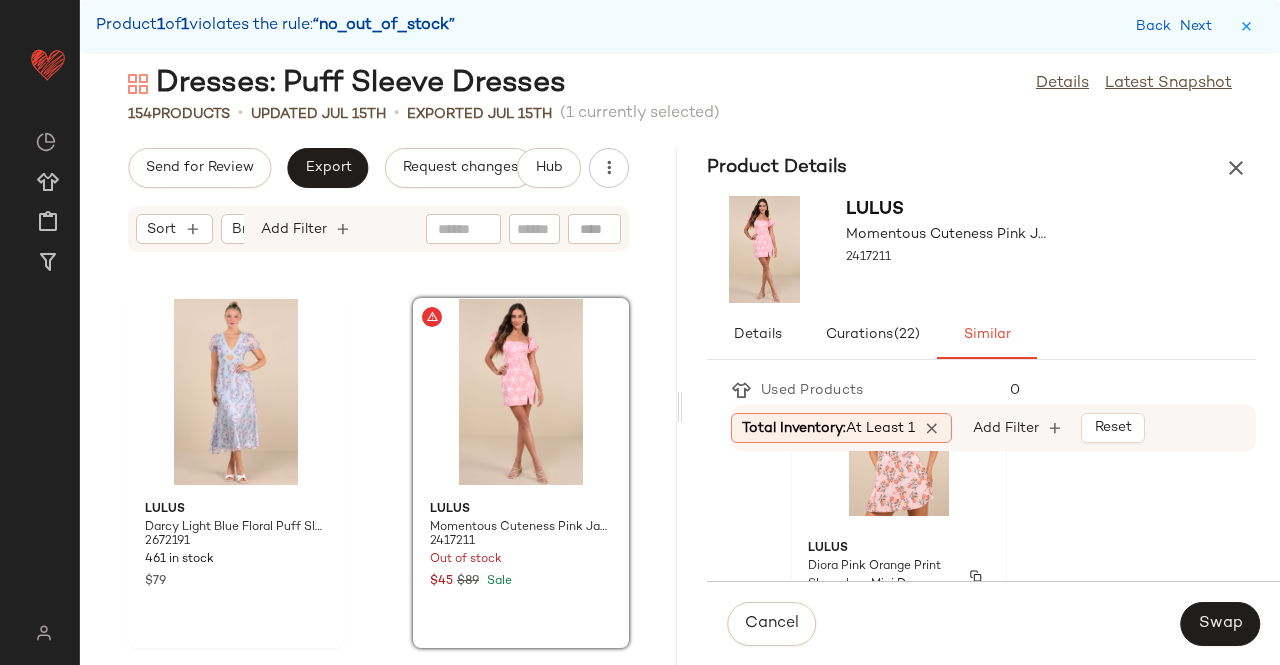 scroll, scrollTop: 1500, scrollLeft: 0, axis: vertical 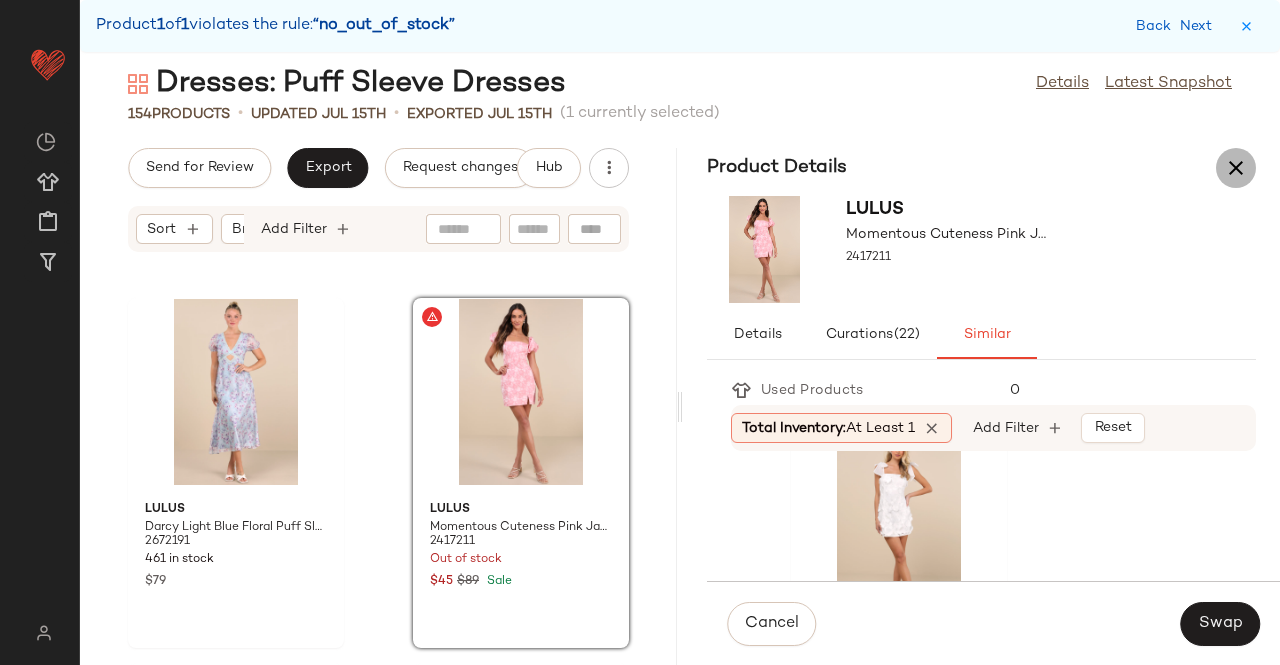 click at bounding box center [1236, 168] 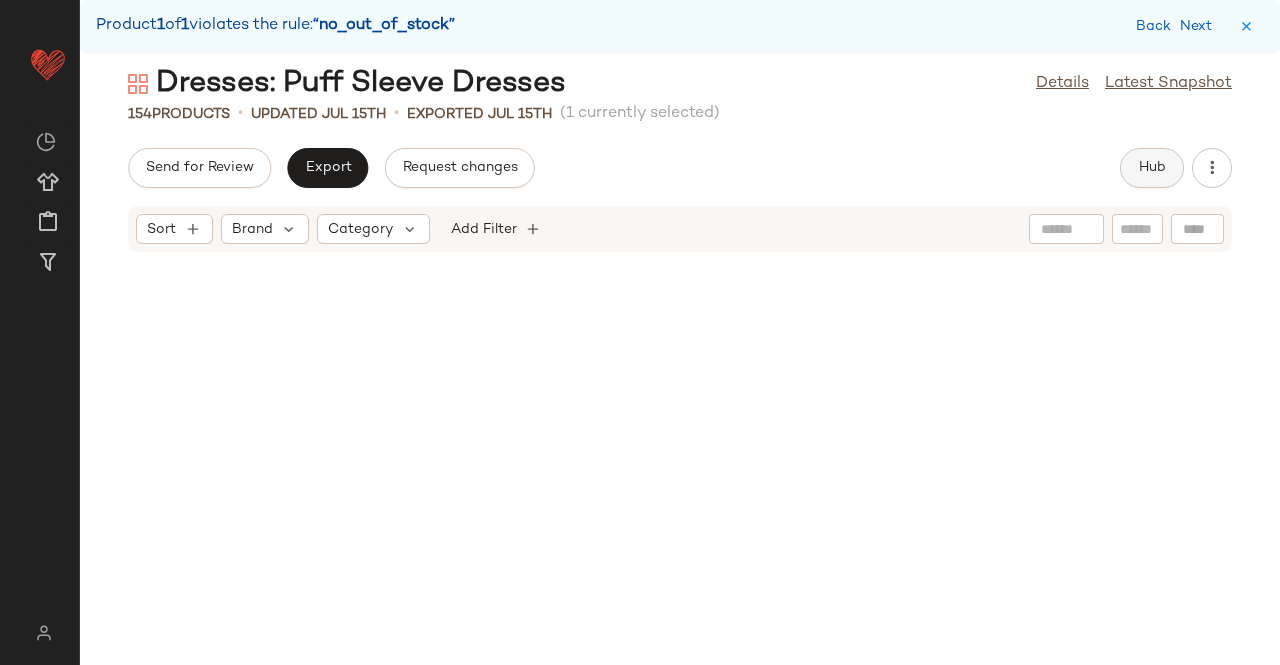 click on "Hub" at bounding box center [1152, 168] 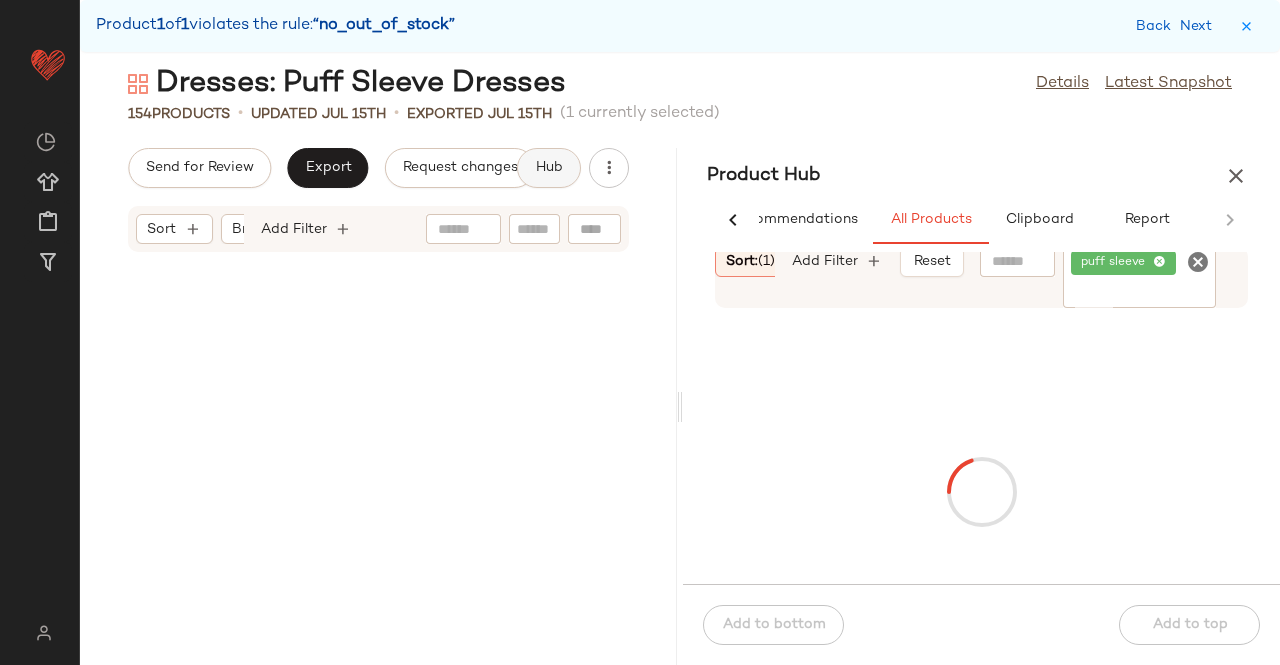 scroll, scrollTop: 0, scrollLeft: 62, axis: horizontal 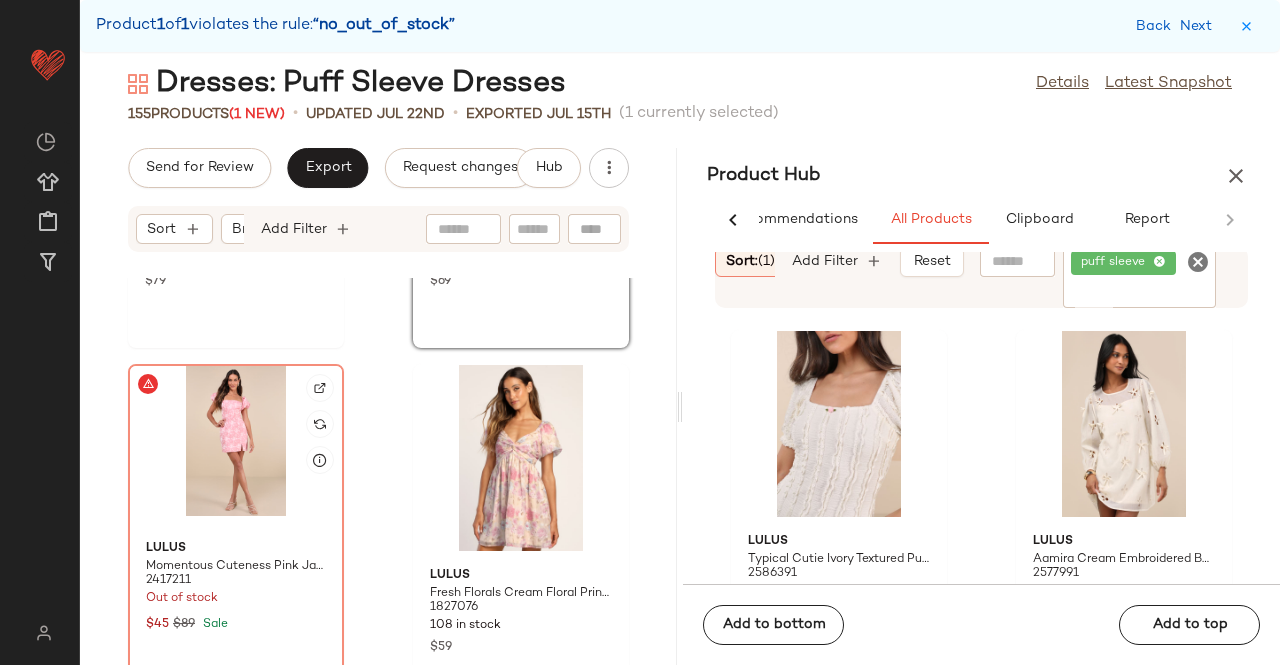 click 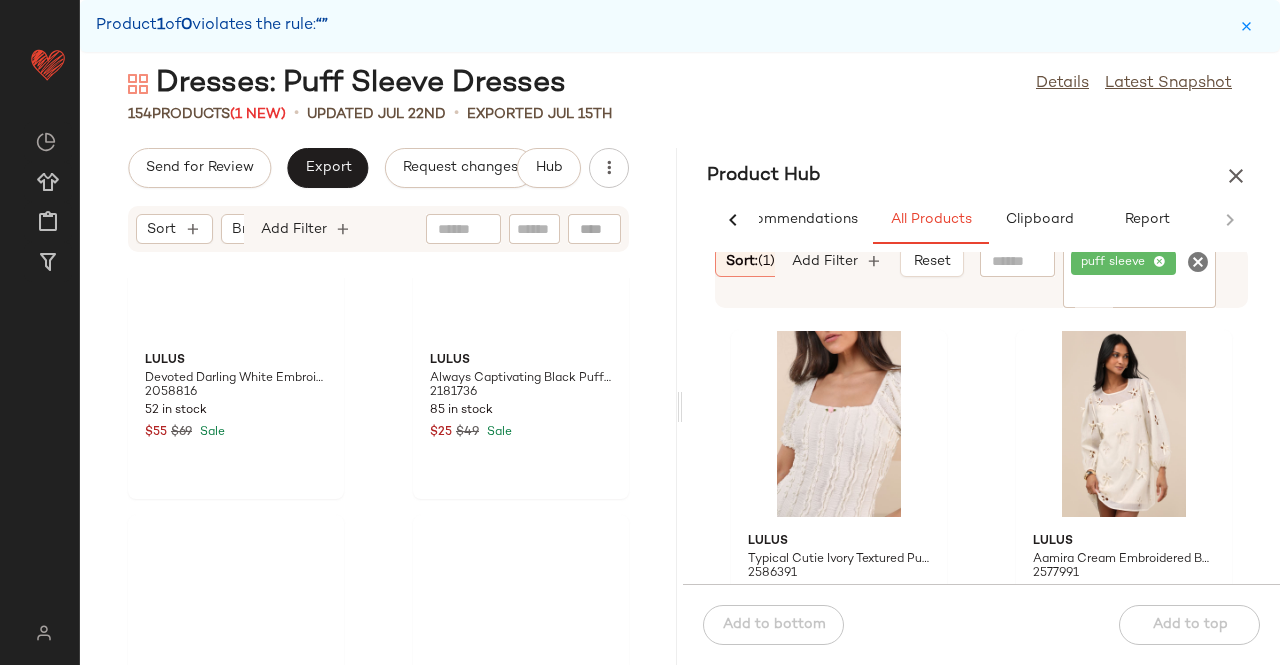 scroll, scrollTop: 0, scrollLeft: 0, axis: both 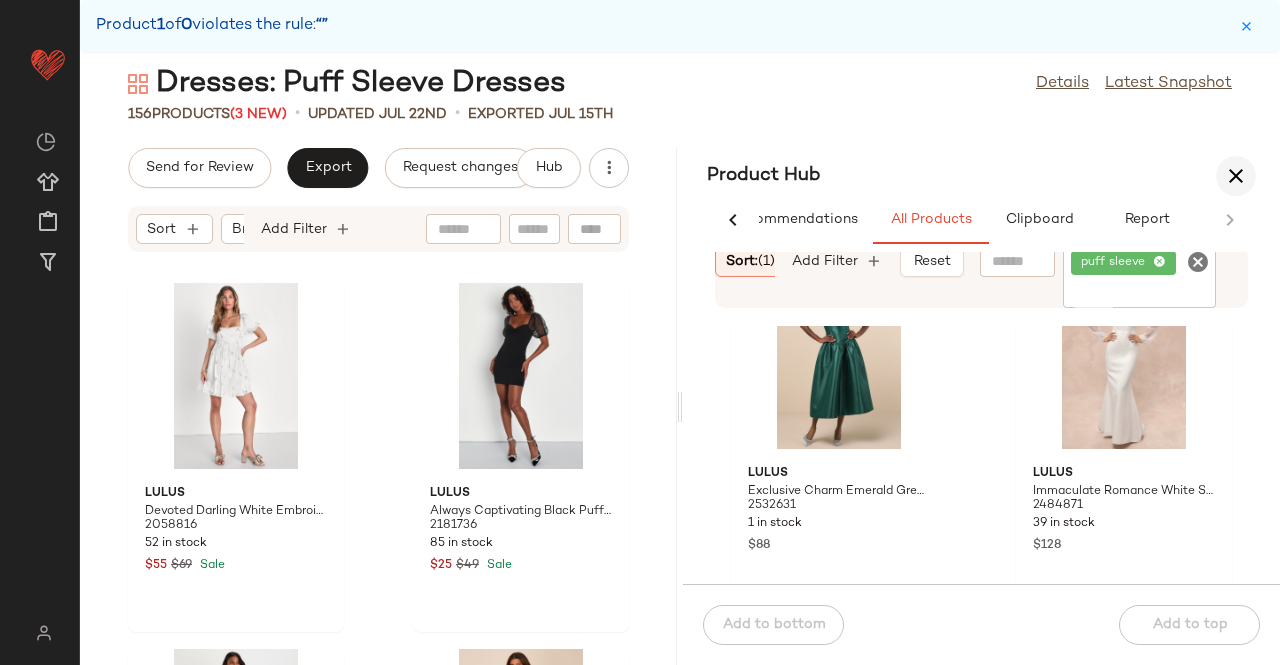 click at bounding box center [1236, 176] 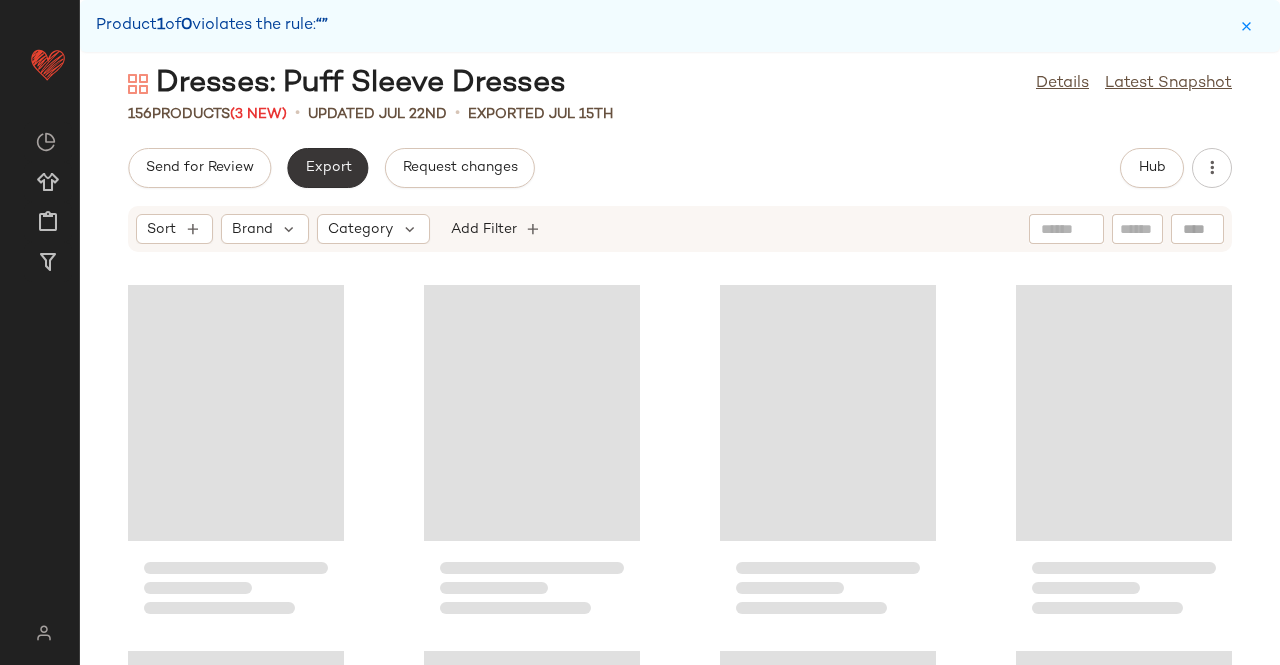click on "Export" 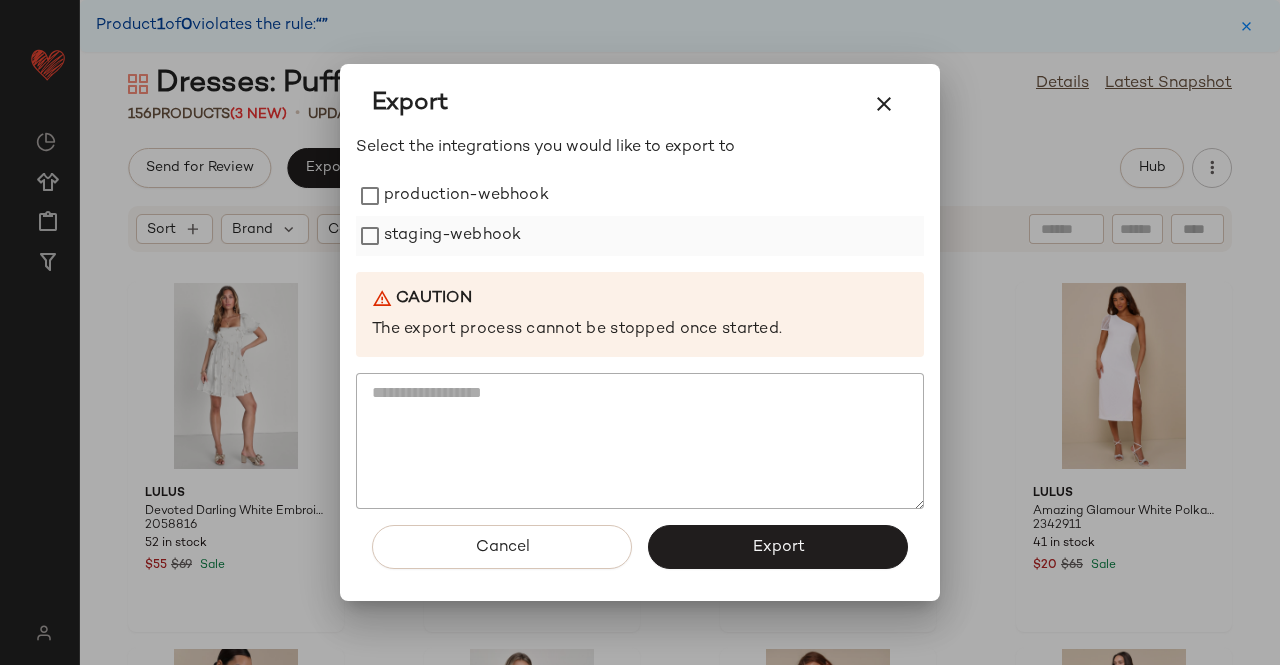 click on "staging-webhook" at bounding box center [452, 236] 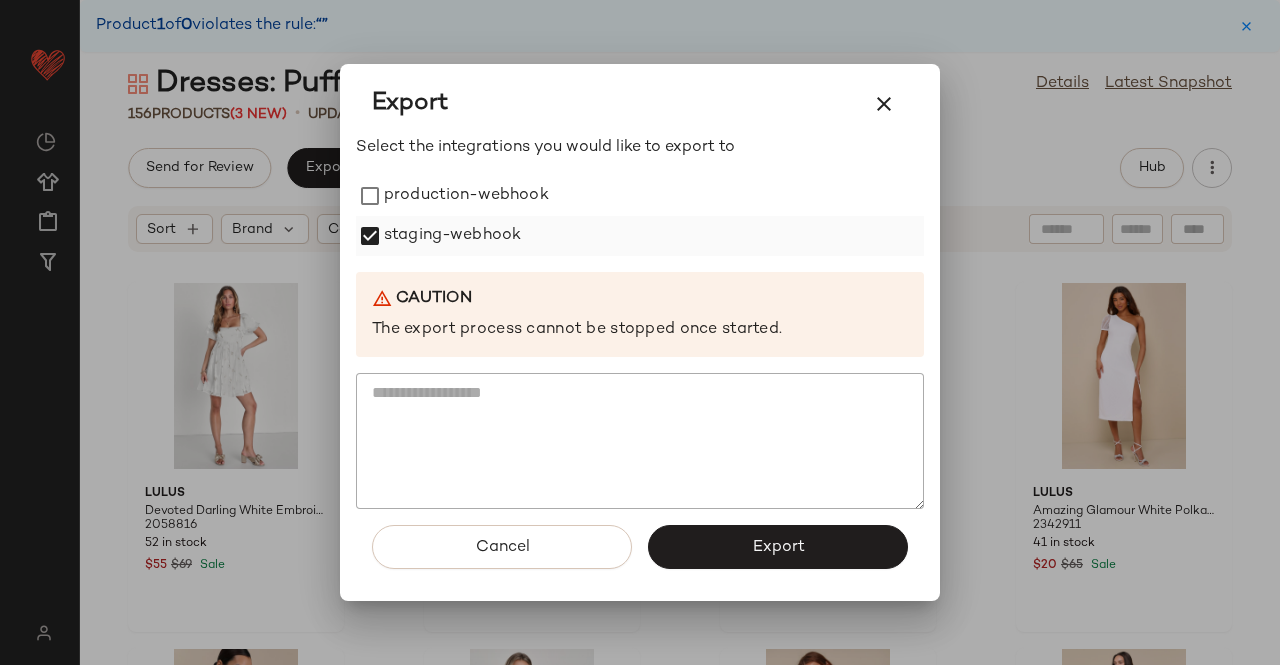 drag, startPoint x: 432, startPoint y: 207, endPoint x: 468, endPoint y: 255, distance: 60 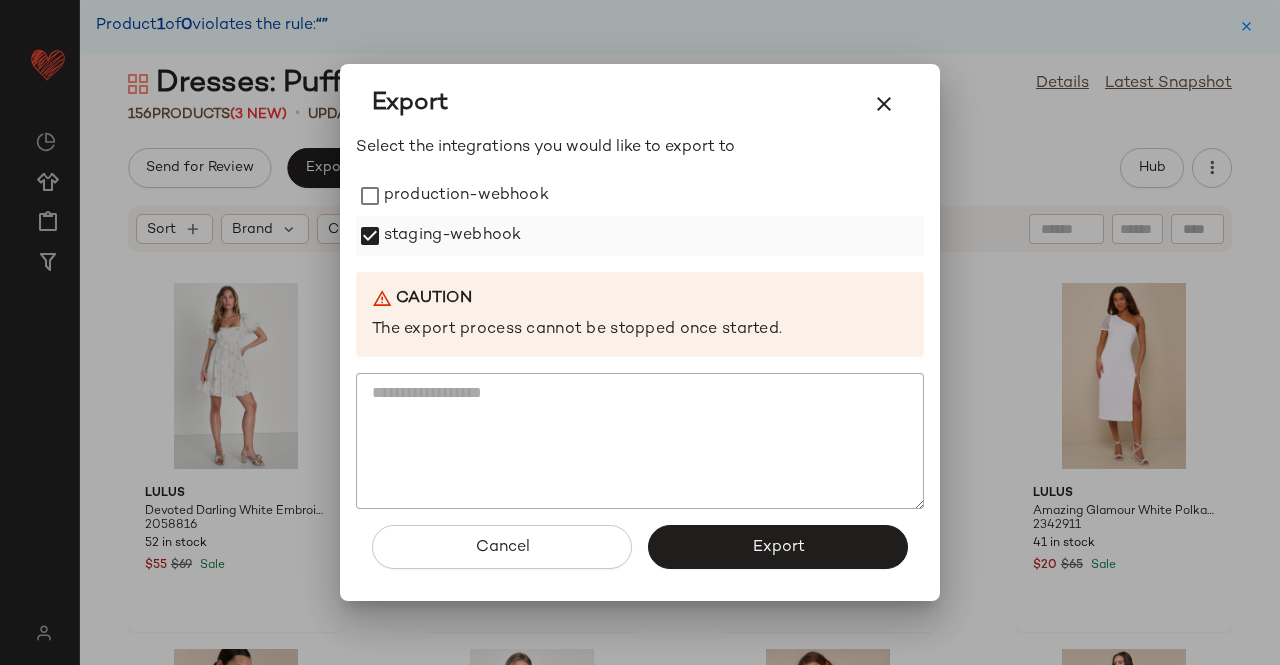 click on "production-webhook" at bounding box center [466, 196] 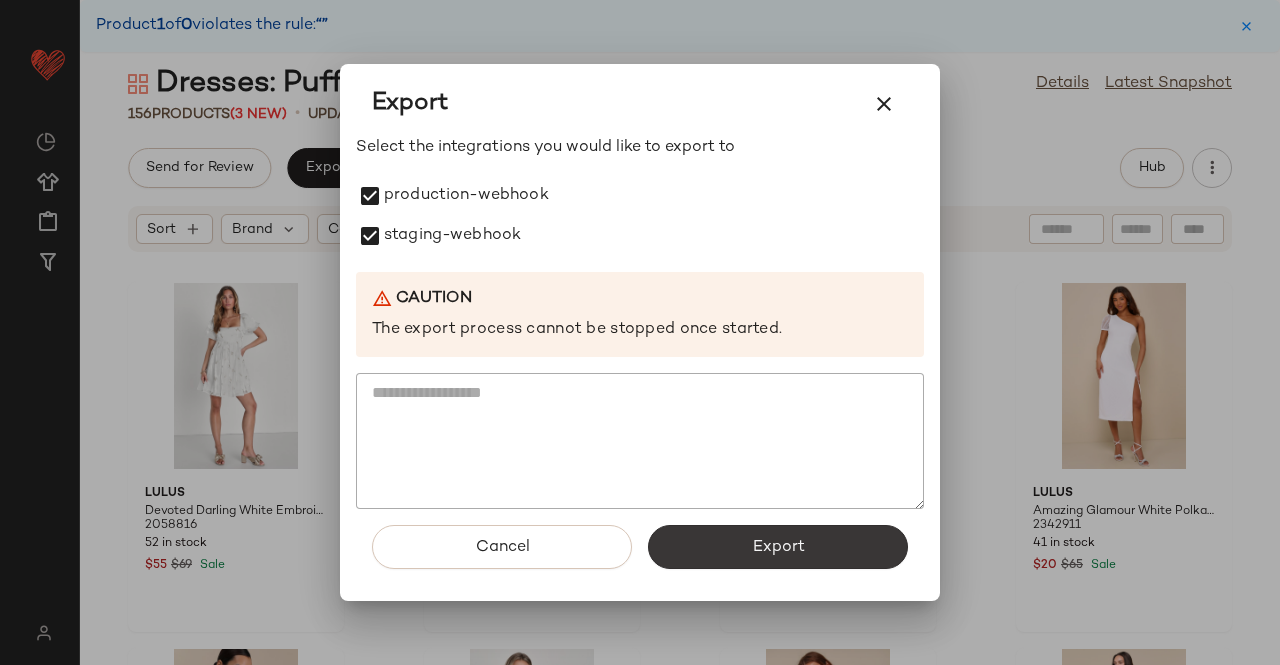 click on "Export" 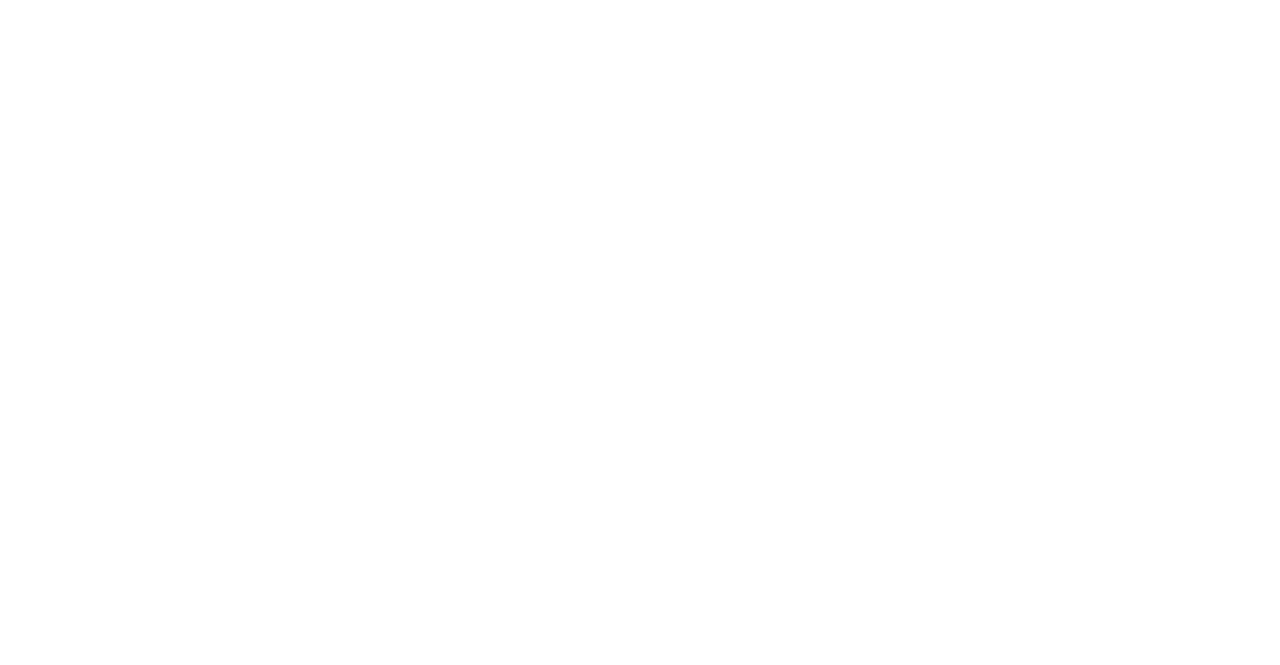 scroll, scrollTop: 0, scrollLeft: 0, axis: both 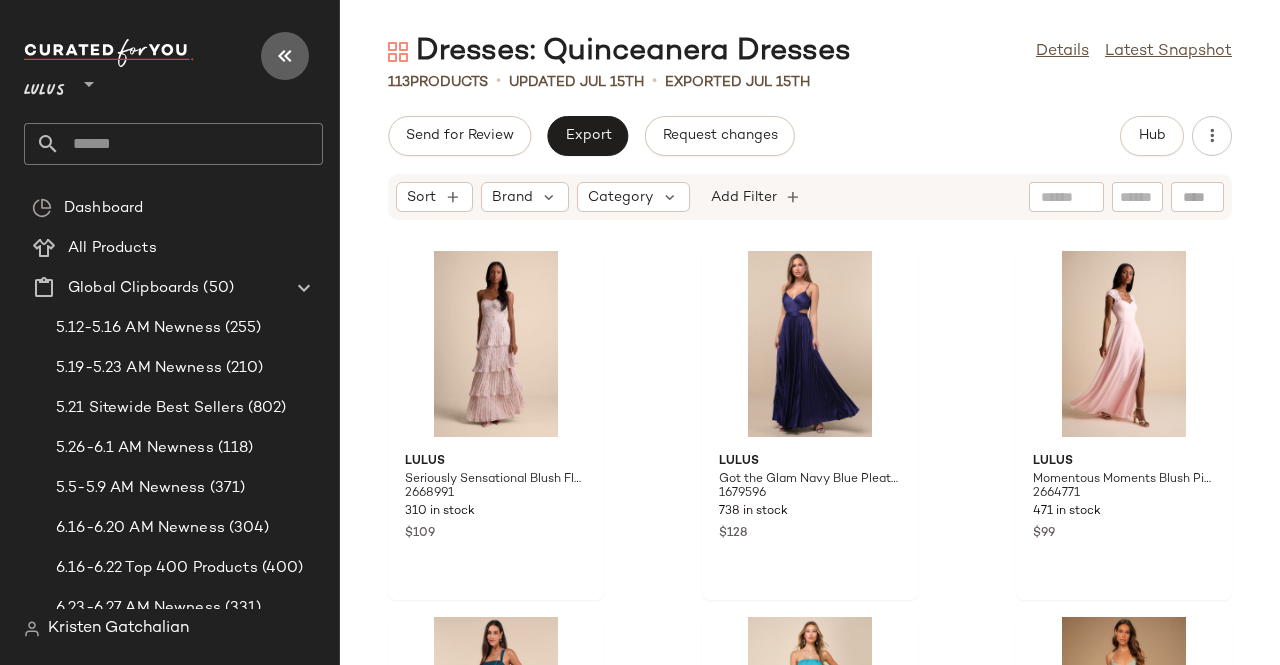 click at bounding box center [285, 56] 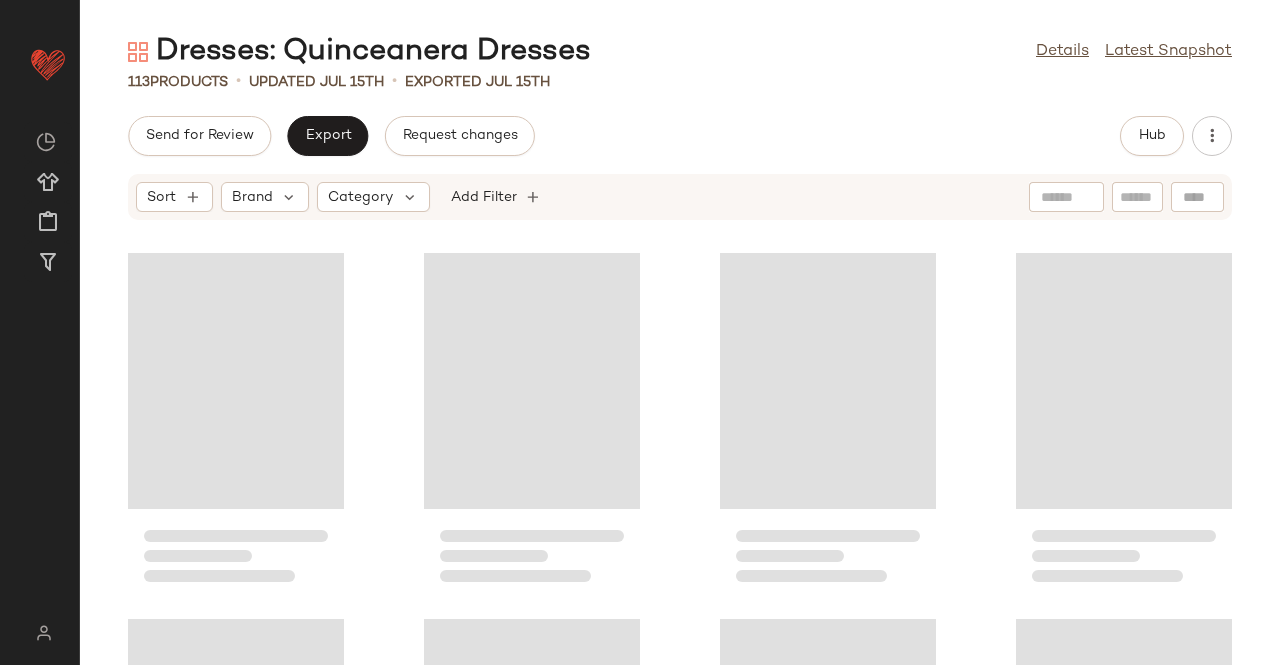 click on "Send for Review   Export   Request changes   Hub" 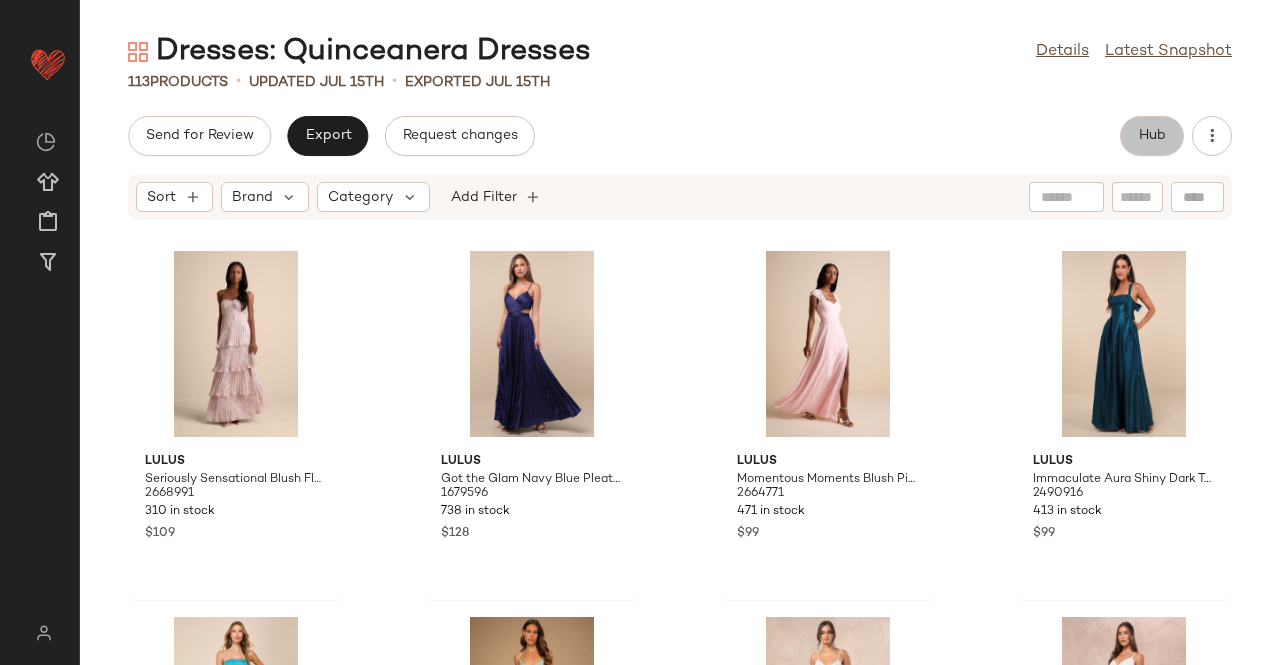 click on "Hub" at bounding box center (1152, 136) 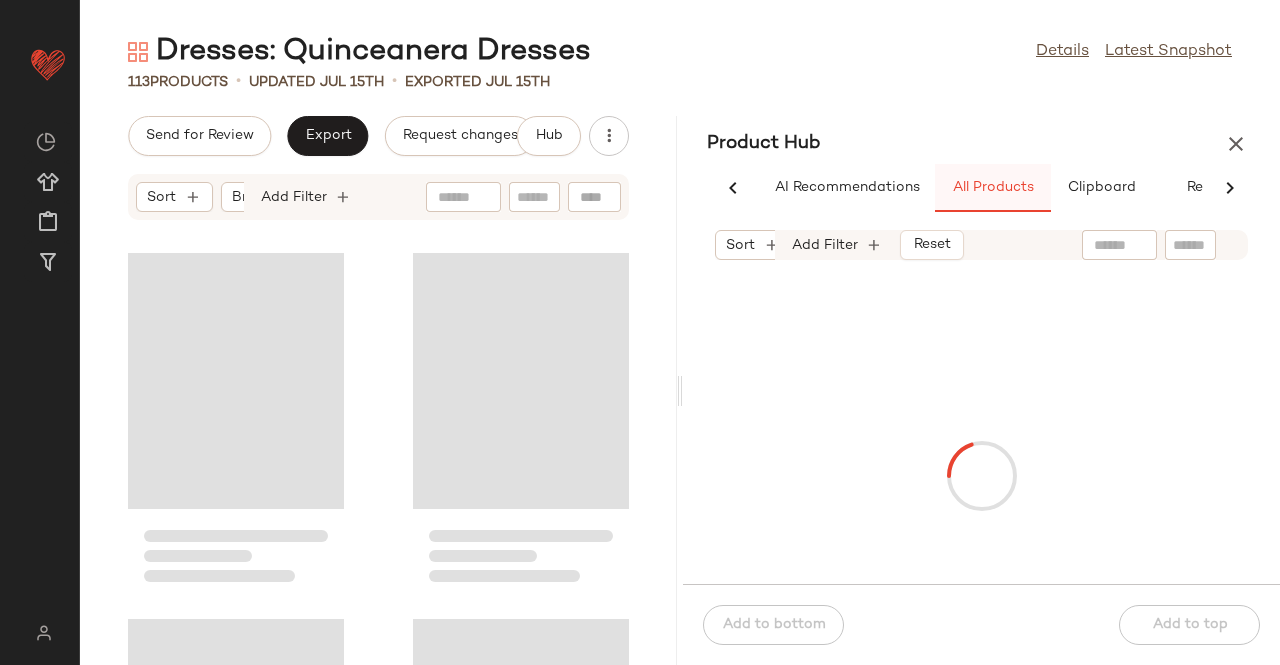 scroll, scrollTop: 0, scrollLeft: 62, axis: horizontal 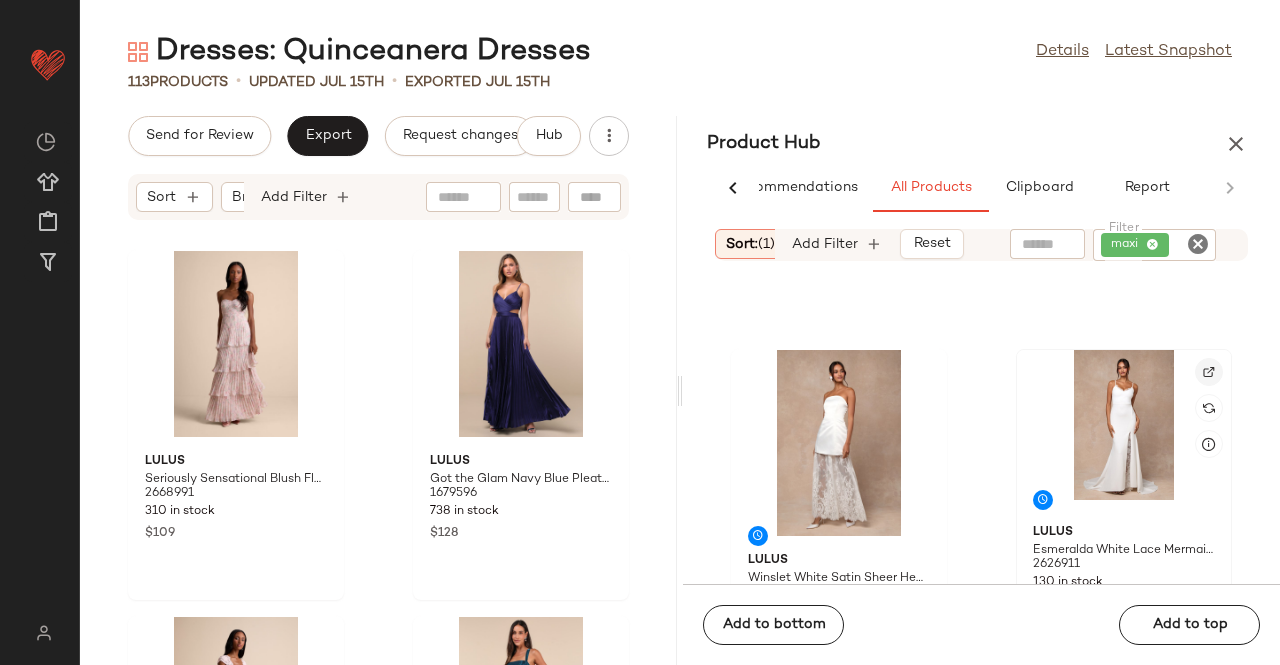 click at bounding box center [1209, 372] 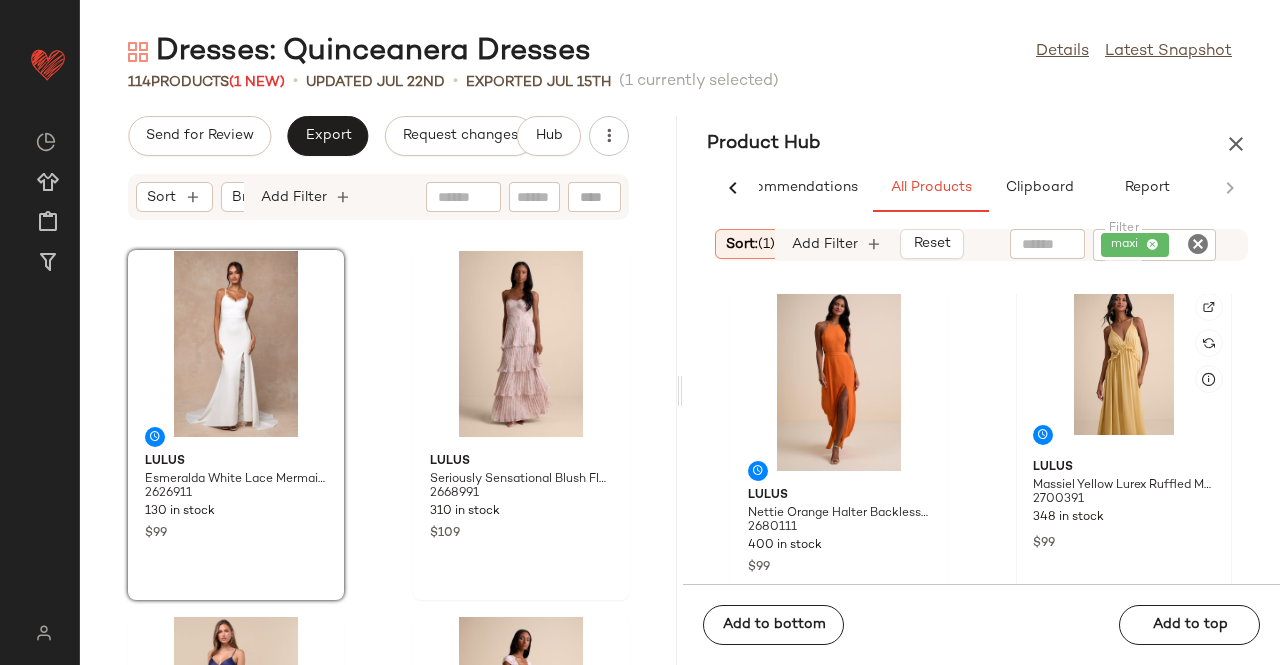 scroll, scrollTop: 1829, scrollLeft: 0, axis: vertical 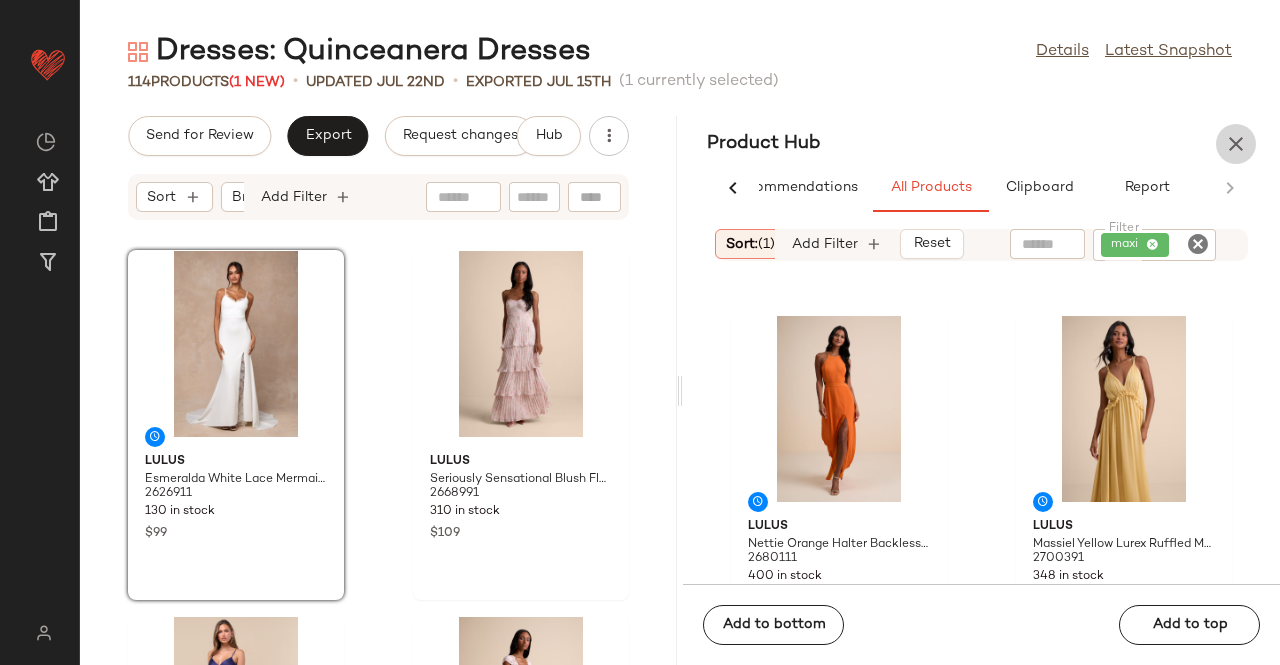 drag, startPoint x: 1228, startPoint y: 151, endPoint x: 465, endPoint y: 159, distance: 763.04193 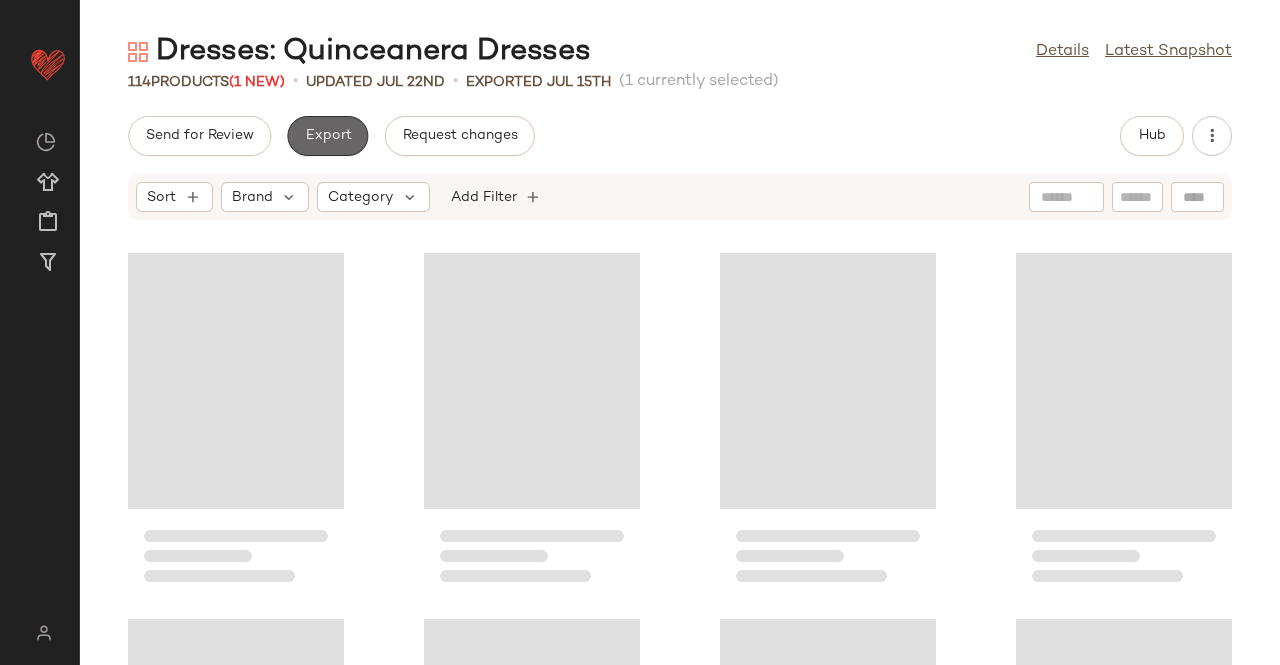 click on "Export" at bounding box center [327, 136] 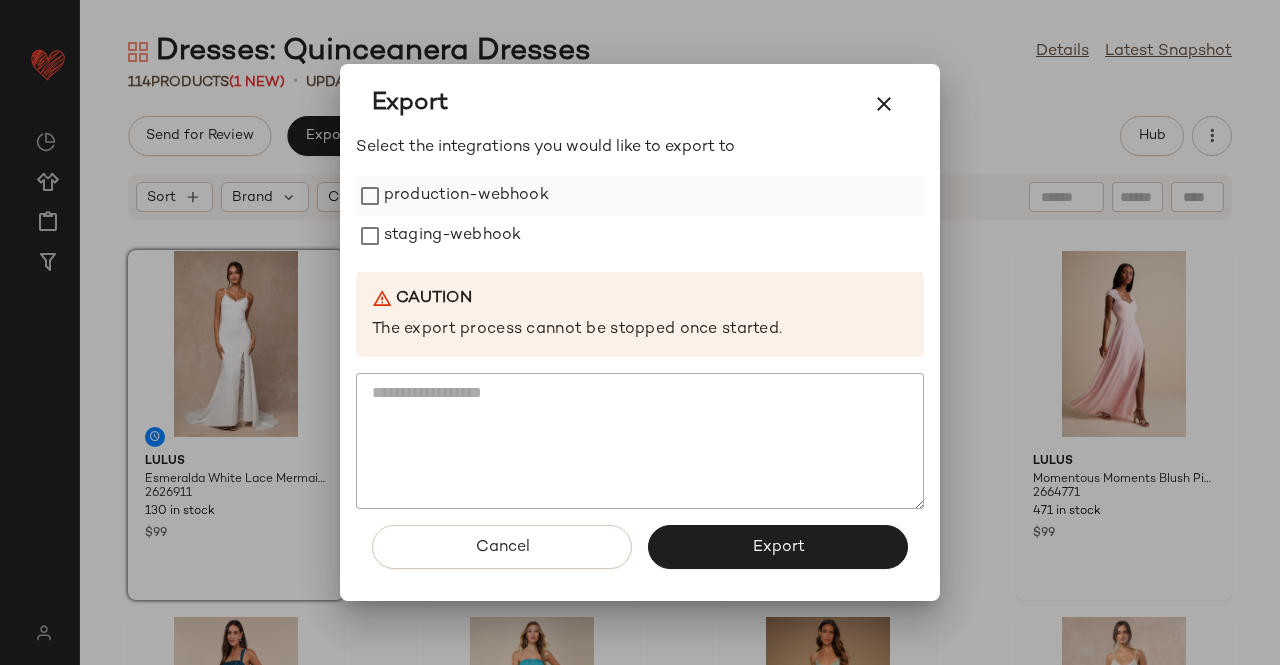 drag, startPoint x: 434, startPoint y: 193, endPoint x: 433, endPoint y: 214, distance: 21.023796 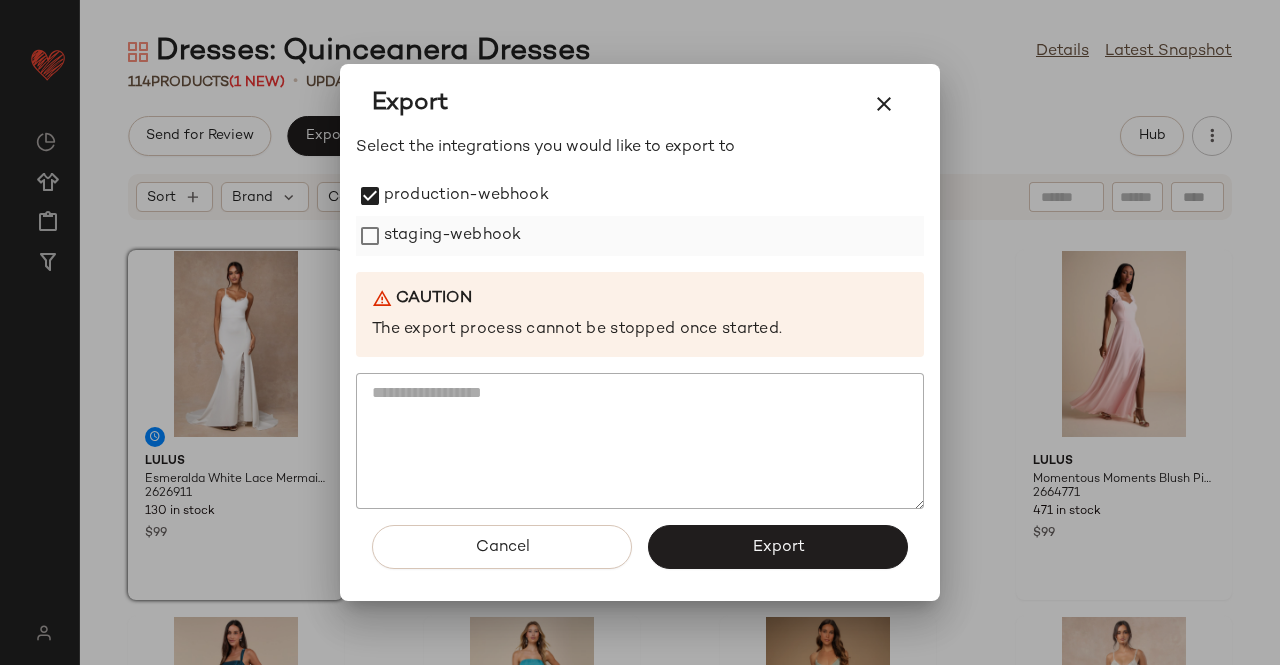 click on "staging-webhook" at bounding box center [452, 236] 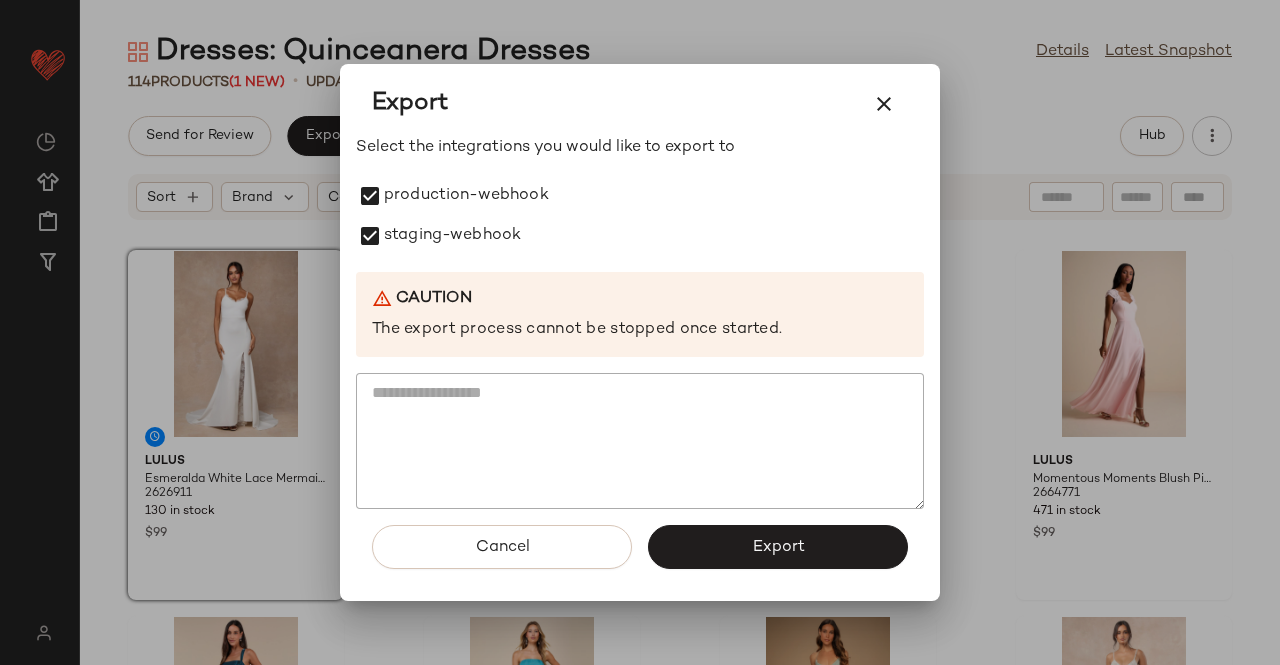 click on "Export" at bounding box center (778, 547) 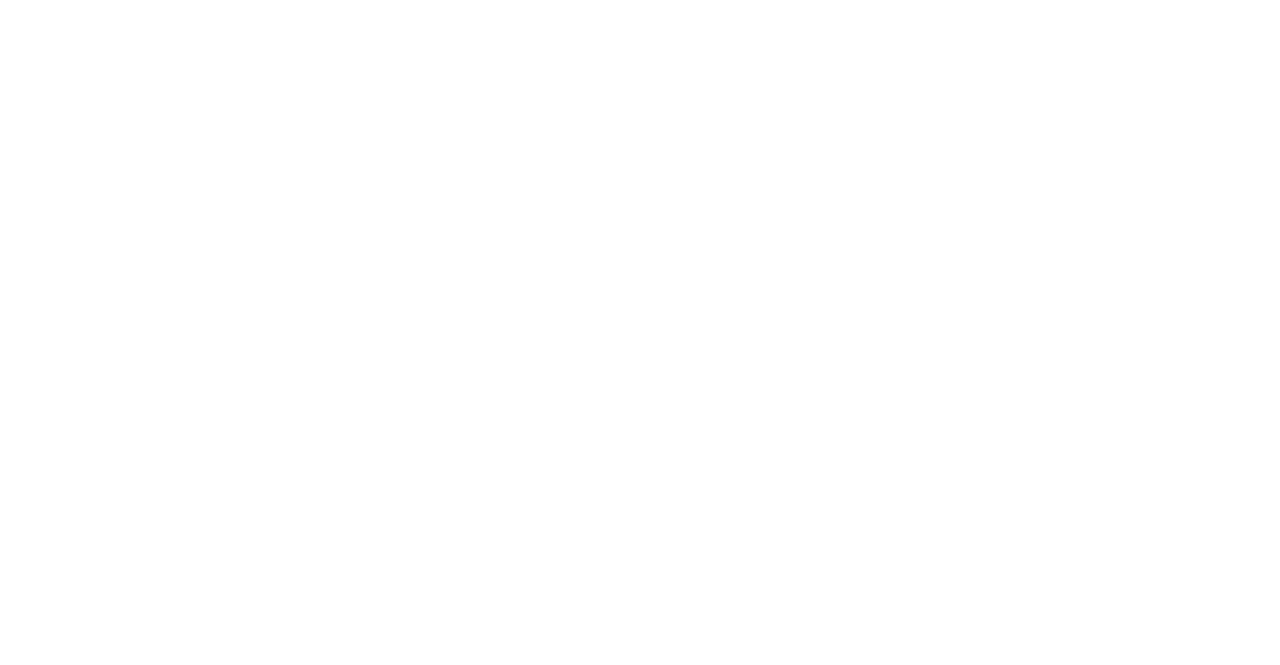 scroll, scrollTop: 0, scrollLeft: 0, axis: both 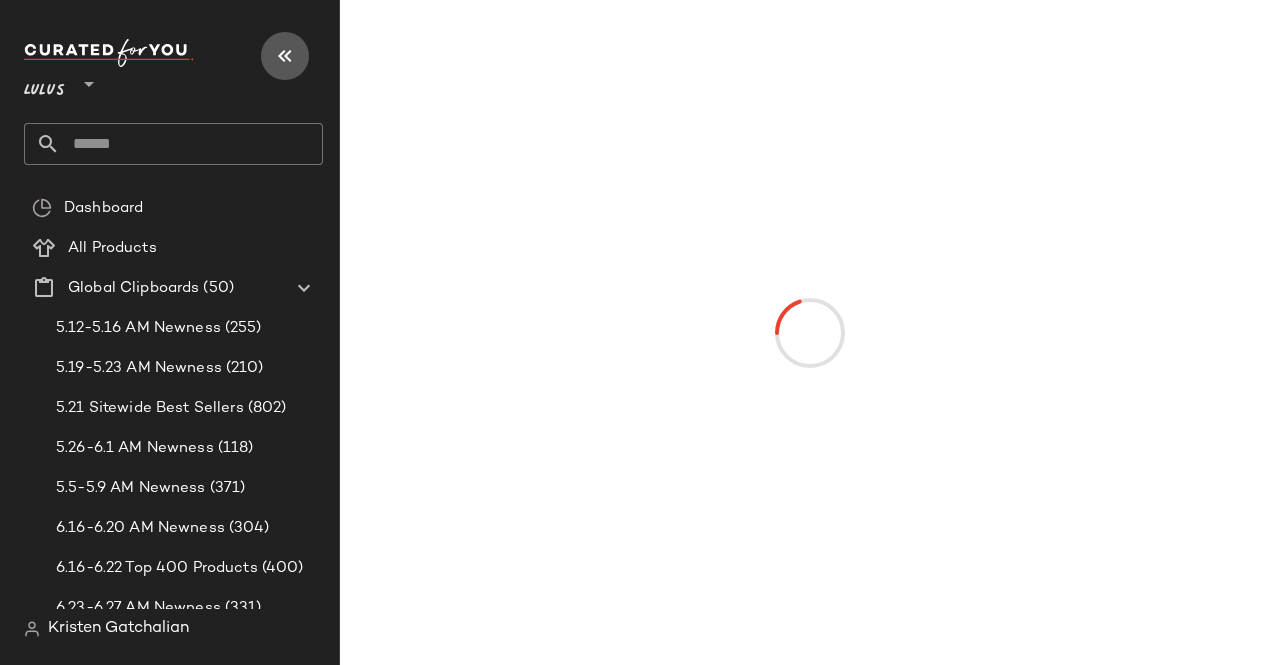 drag, startPoint x: 290, startPoint y: 54, endPoint x: 321, endPoint y: 33, distance: 37.44329 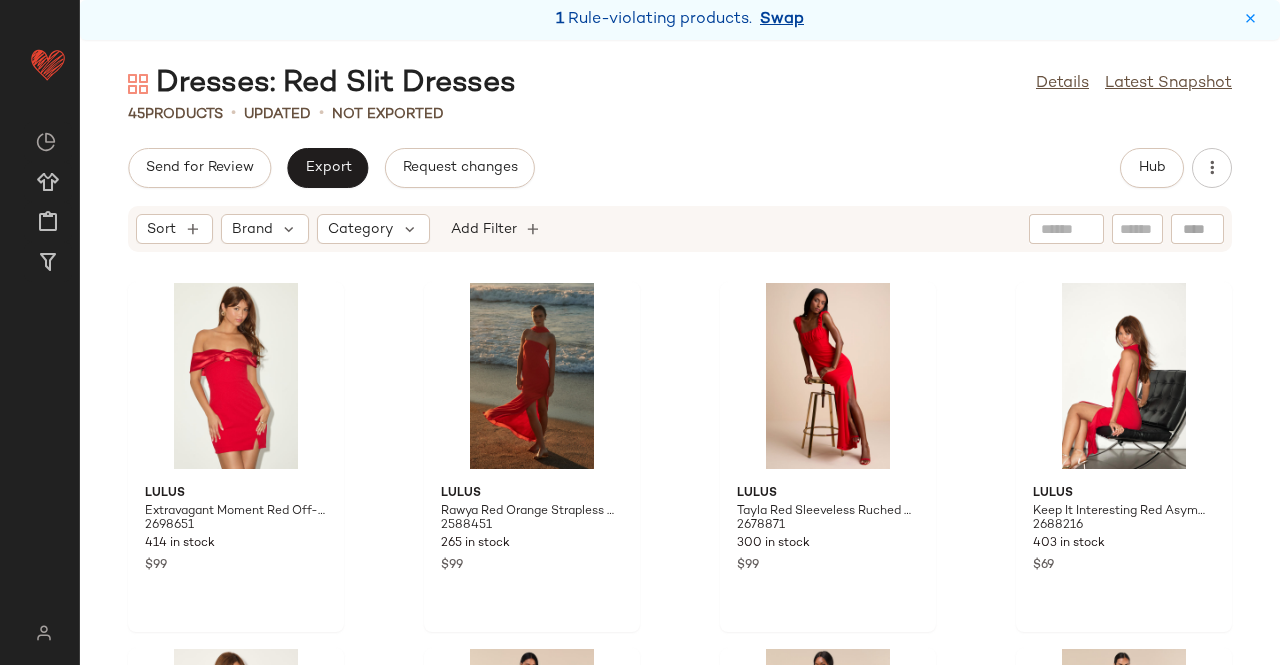click on "Swap" at bounding box center [782, 20] 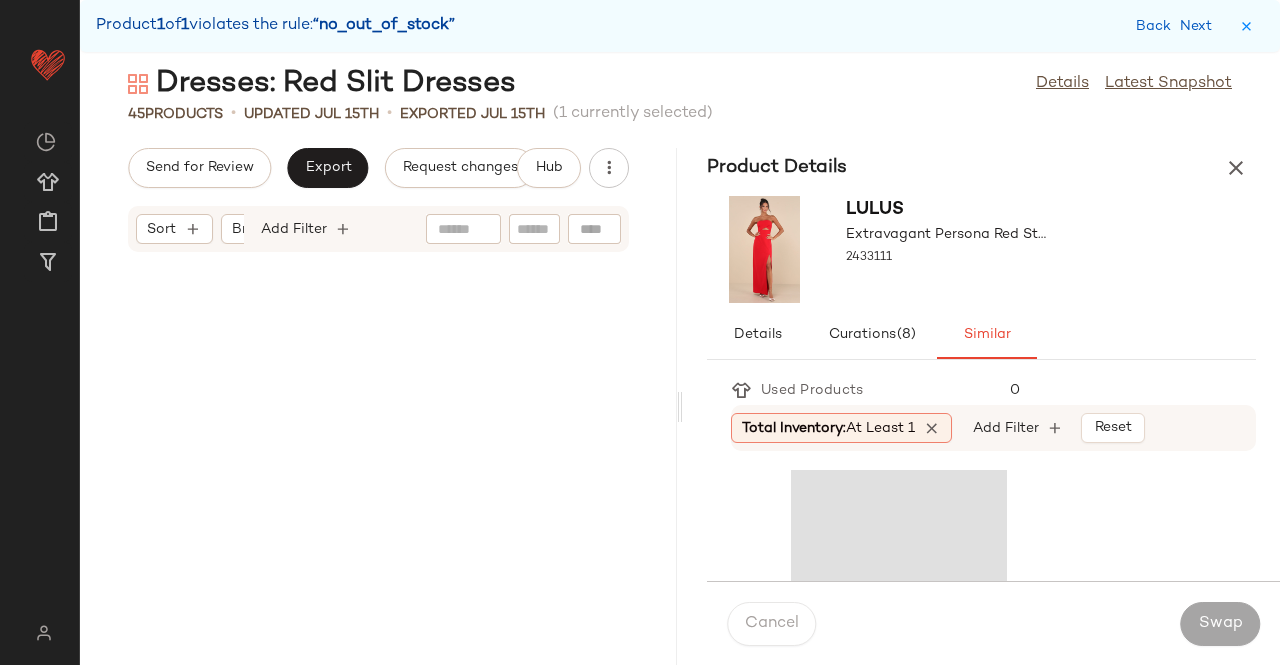 scroll, scrollTop: 7320, scrollLeft: 0, axis: vertical 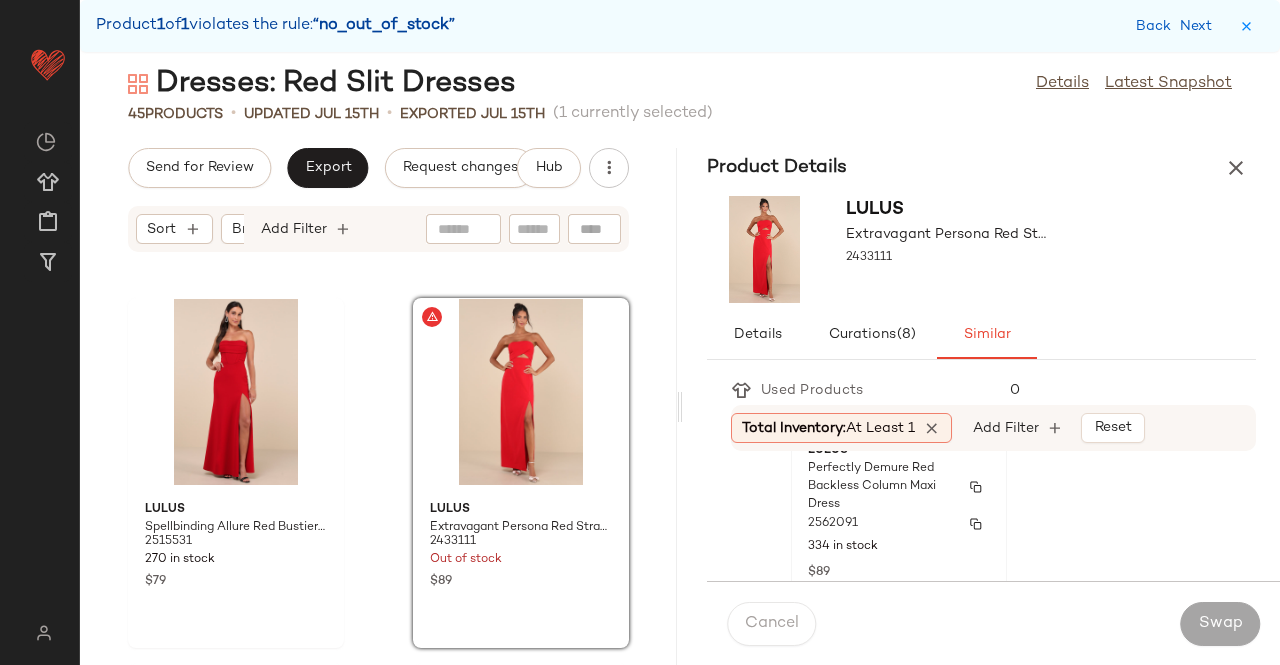 click on "Perfectly Demure Red Backless Column Maxi Dress" at bounding box center (881, 487) 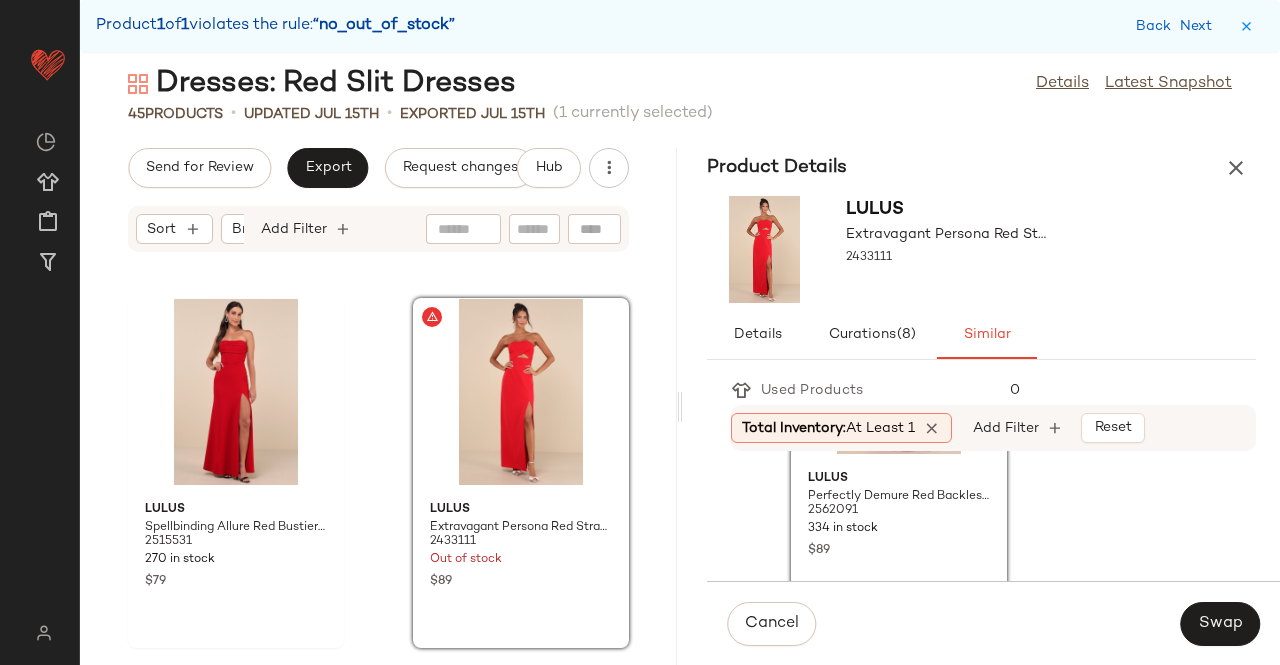 click on "Swap" 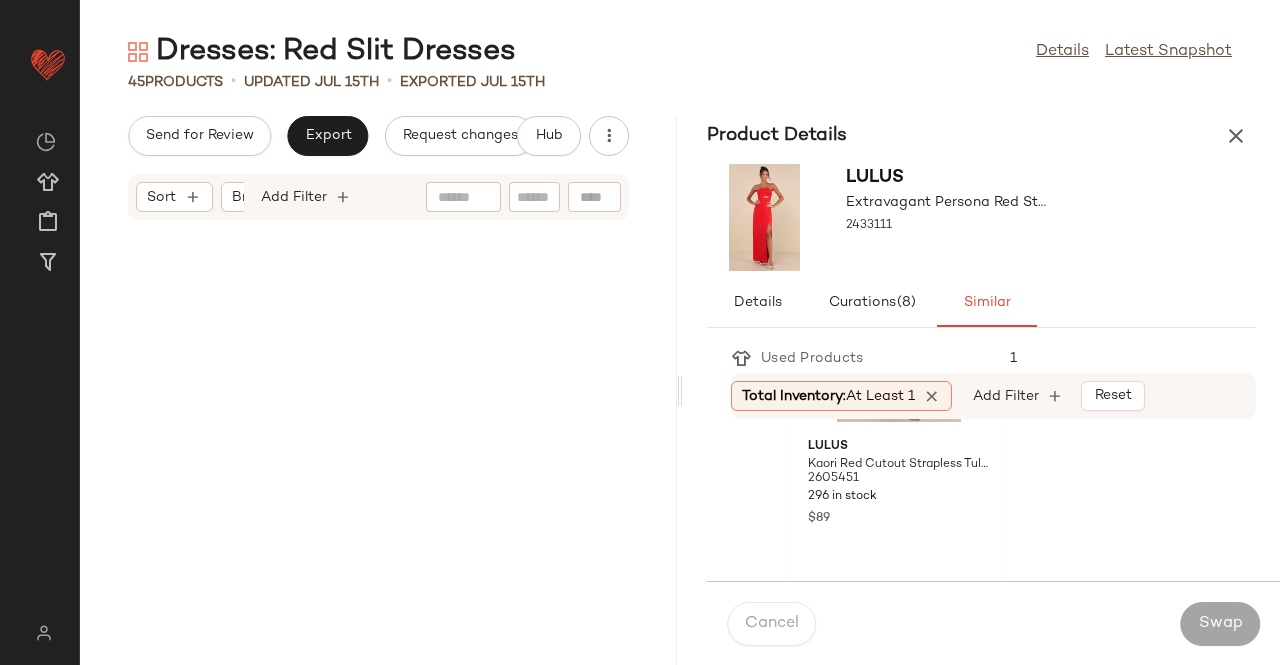 scroll, scrollTop: 0, scrollLeft: 0, axis: both 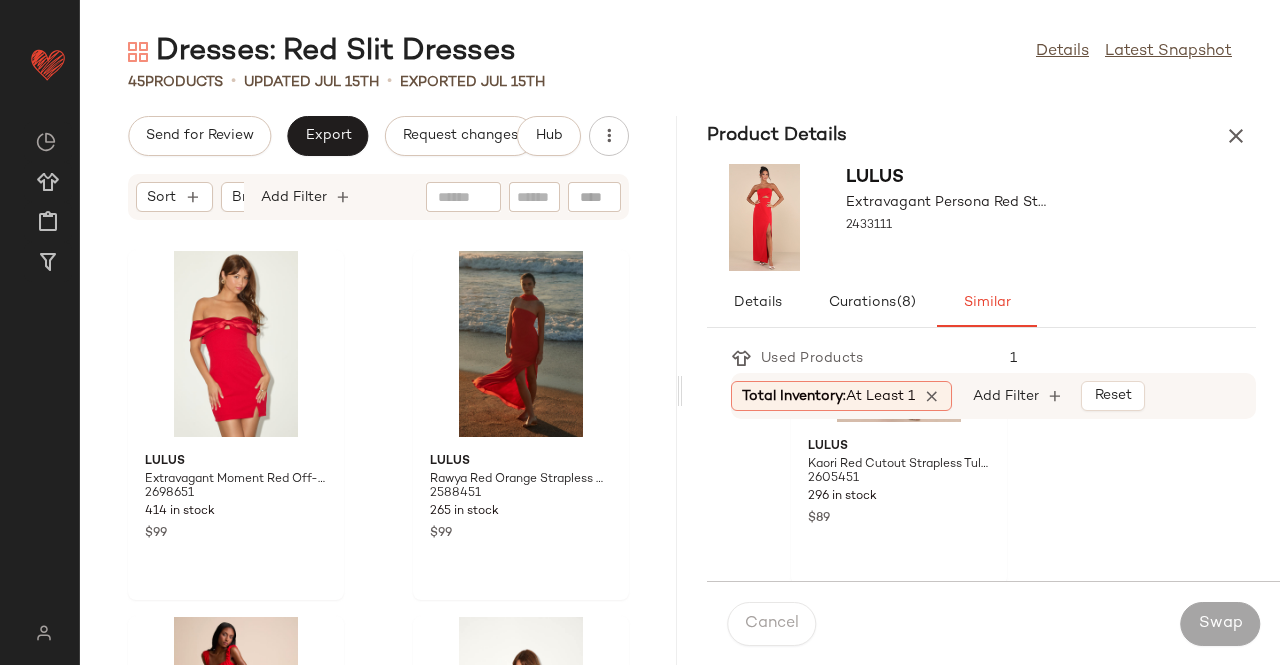 click on "Product Details" at bounding box center (981, 136) 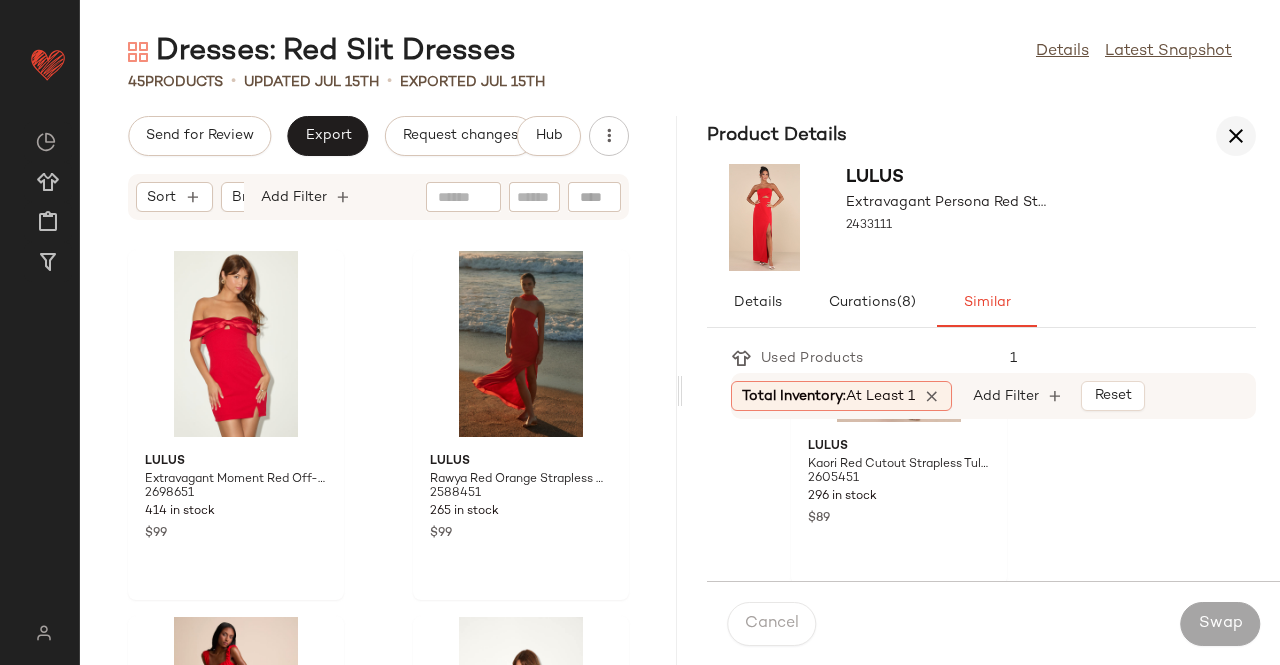 click at bounding box center (1236, 136) 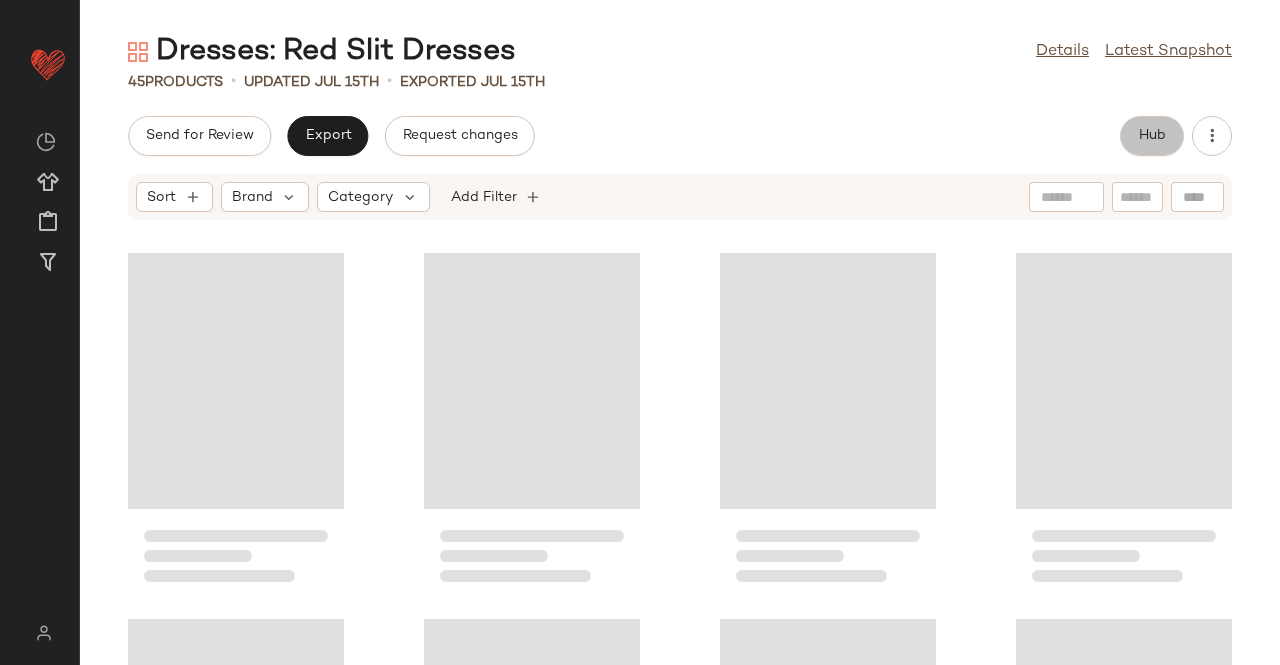 click on "Hub" at bounding box center [1152, 136] 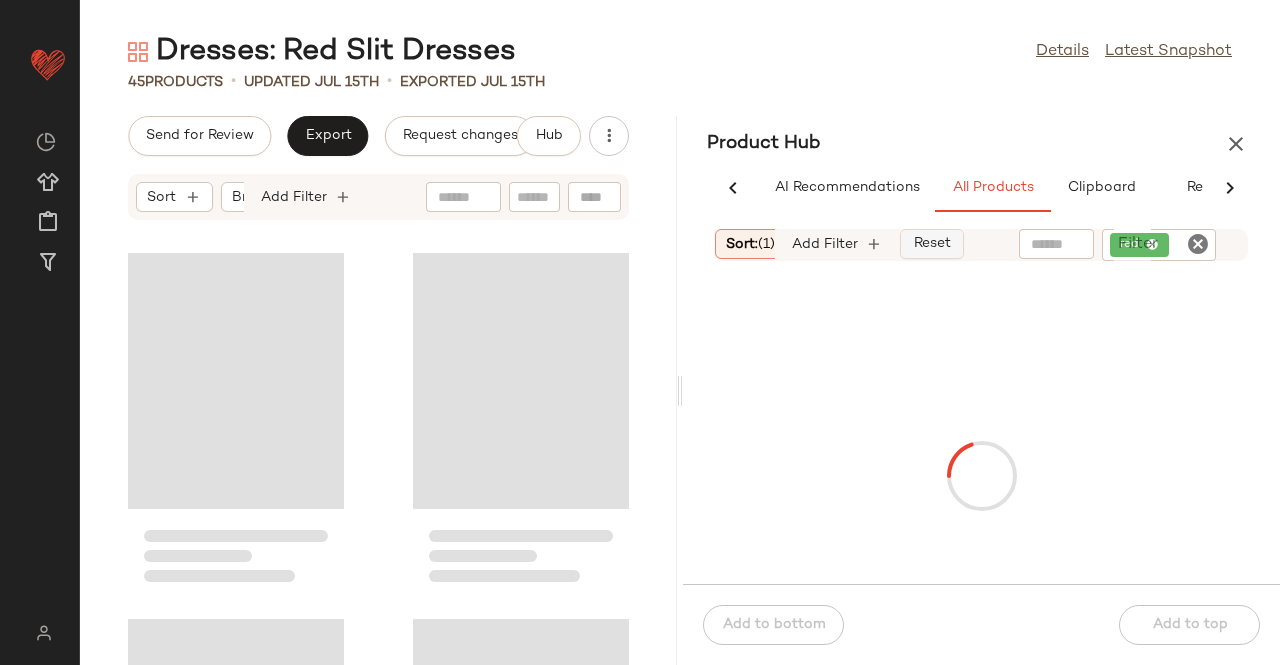 scroll, scrollTop: 0, scrollLeft: 62, axis: horizontal 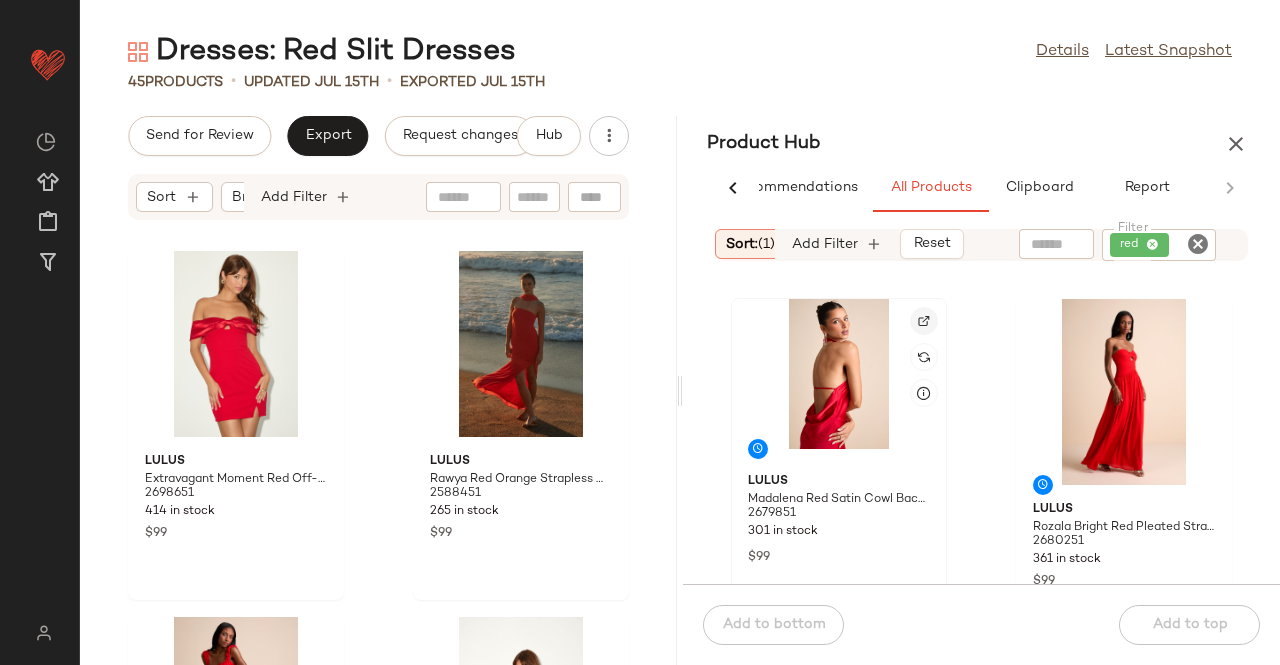 click 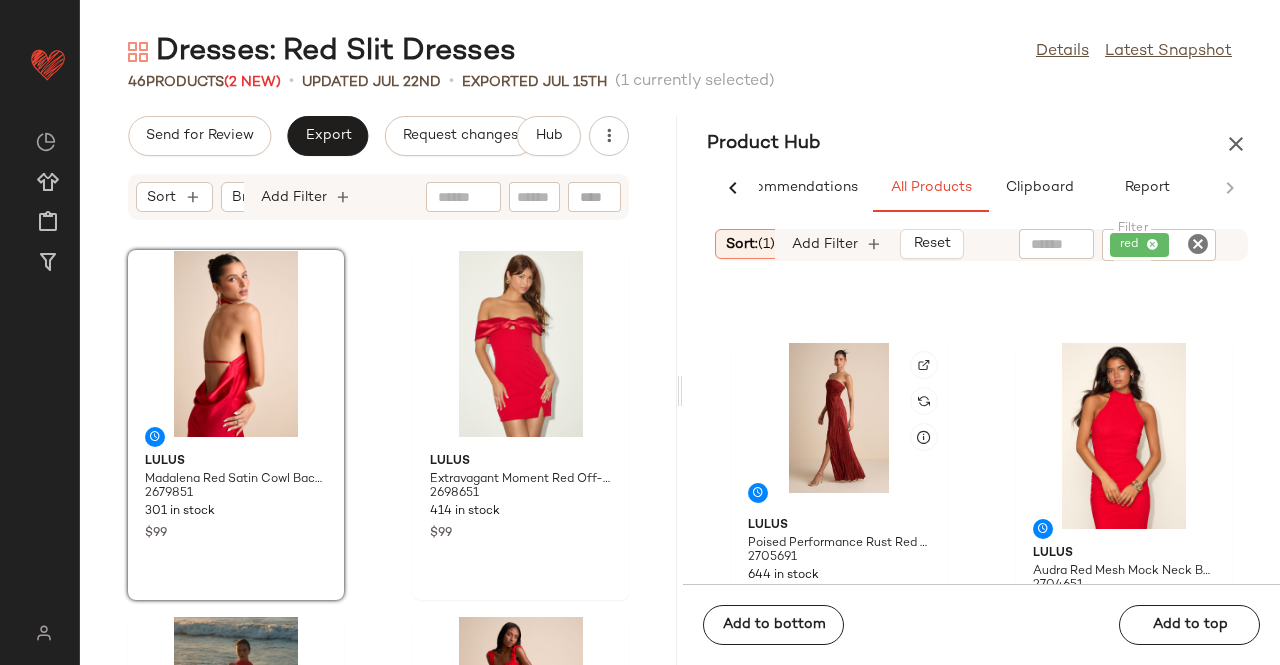 scroll, scrollTop: 416, scrollLeft: 0, axis: vertical 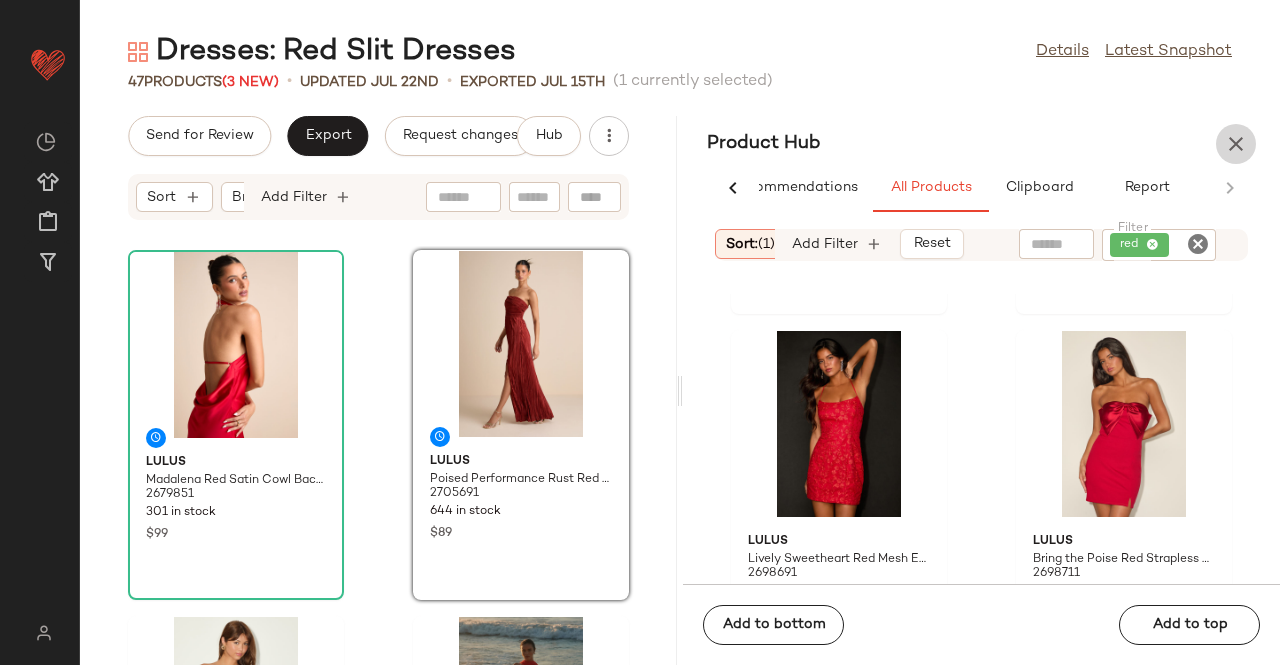drag, startPoint x: 1232, startPoint y: 139, endPoint x: 486, endPoint y: 176, distance: 746.917 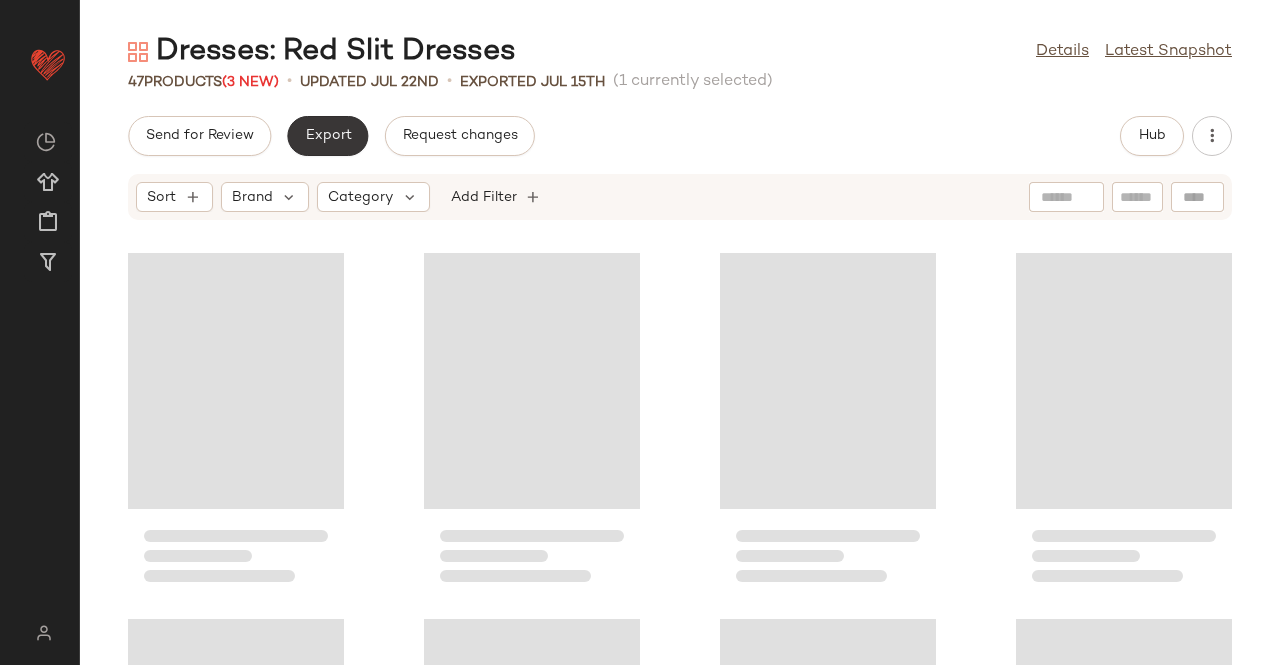 click on "Export" at bounding box center [327, 136] 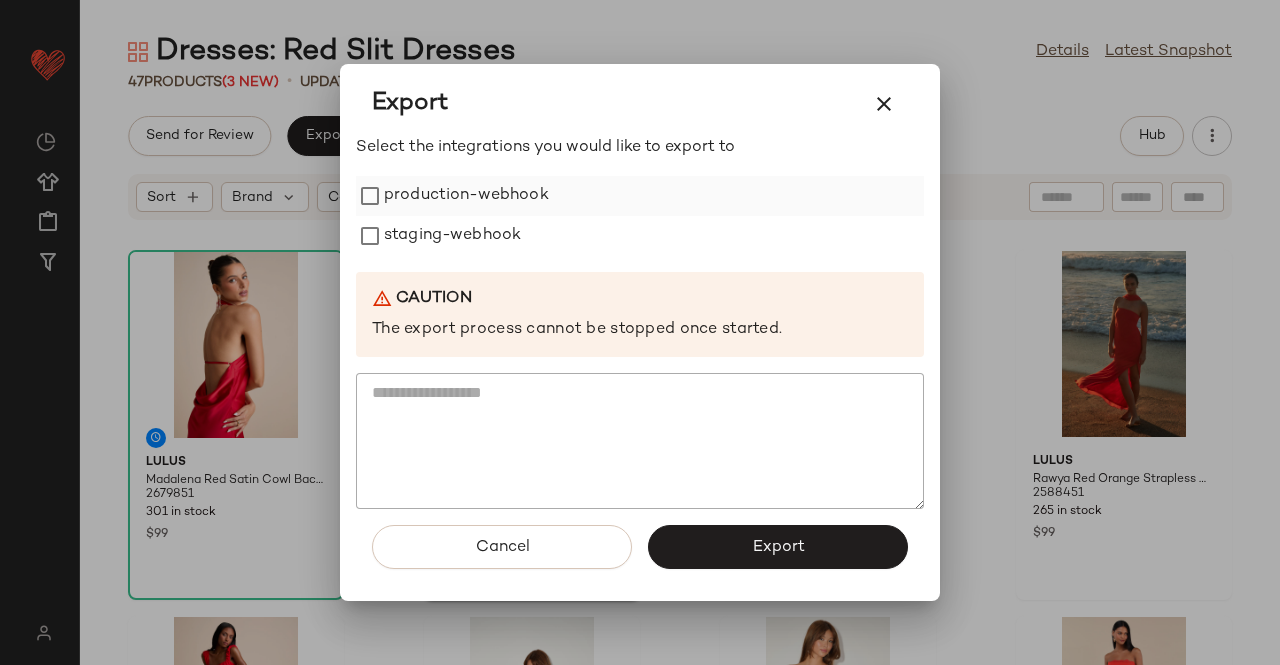 drag, startPoint x: 428, startPoint y: 187, endPoint x: 436, endPoint y: 214, distance: 28.160255 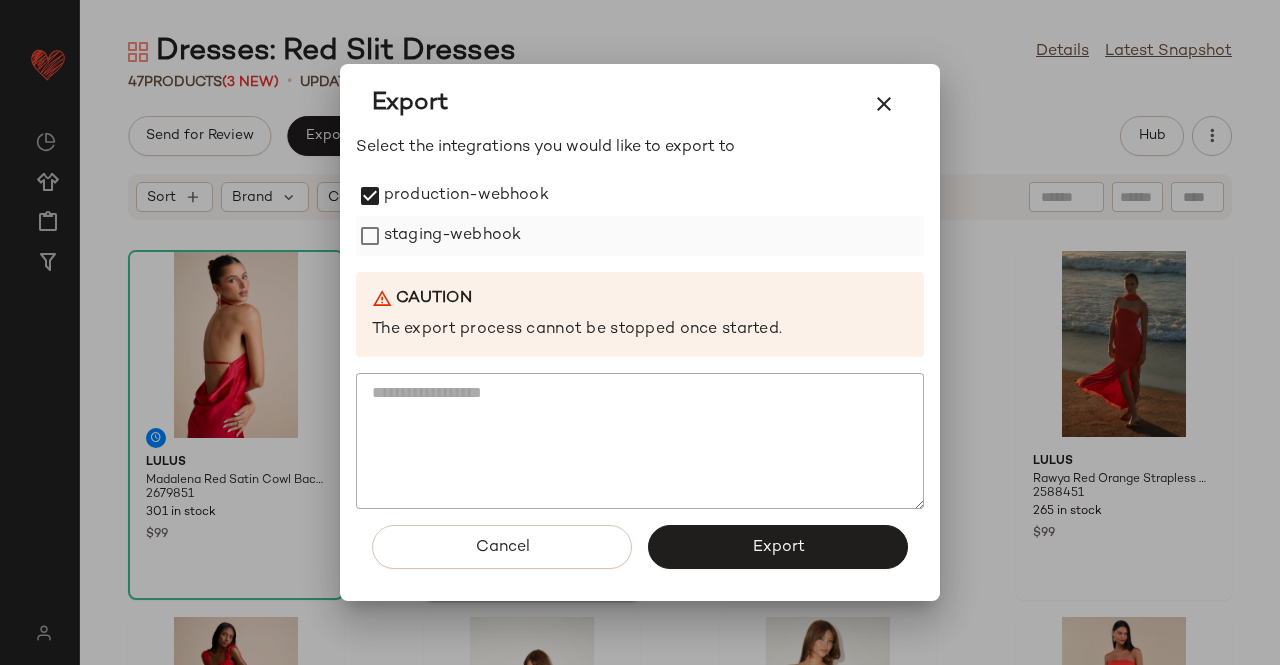 click on "staging-webhook" at bounding box center [452, 236] 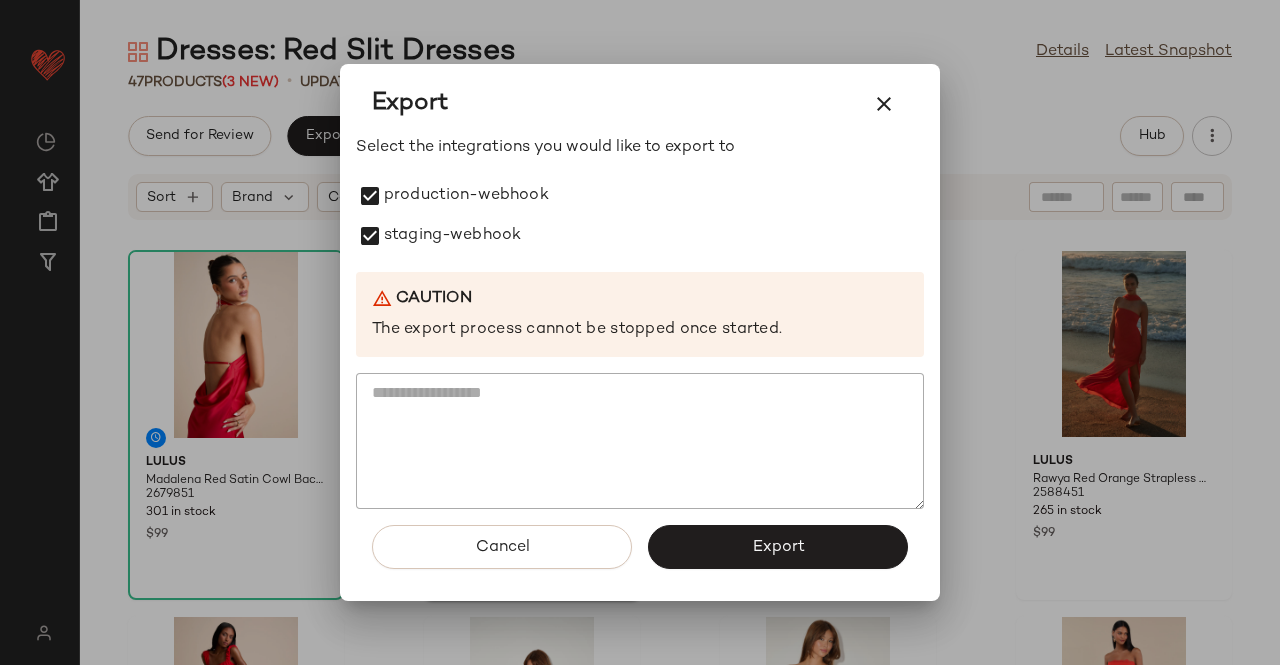 click on "Export" at bounding box center (778, 547) 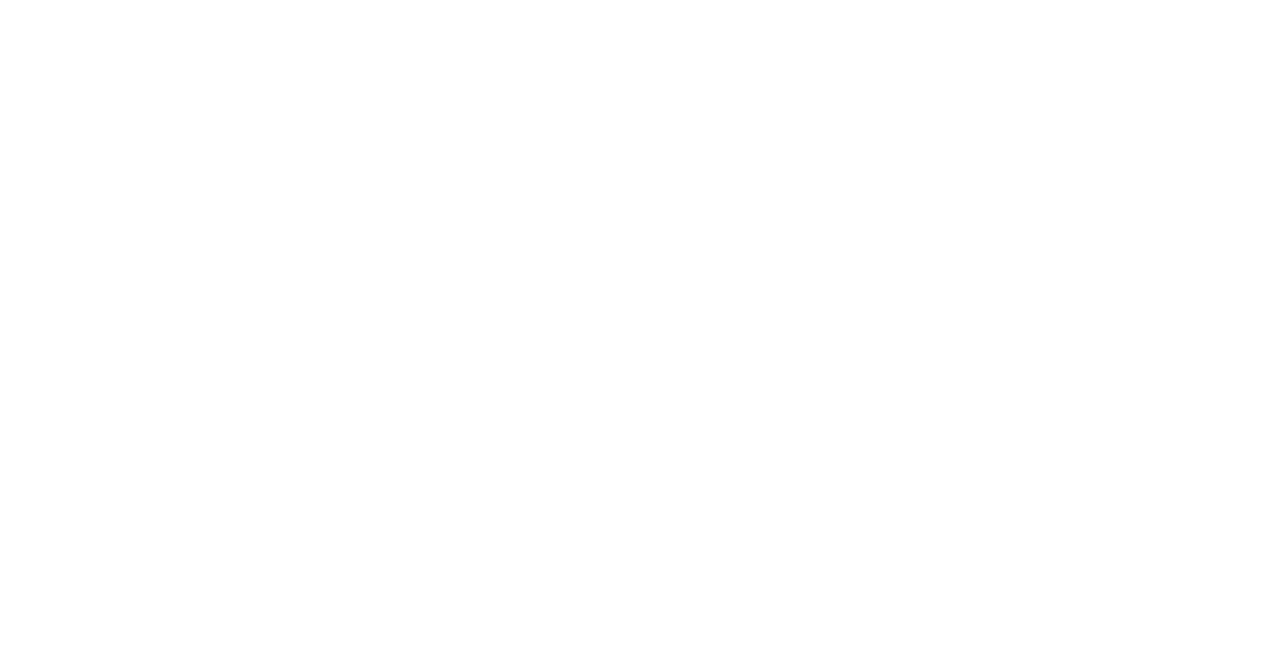scroll, scrollTop: 0, scrollLeft: 0, axis: both 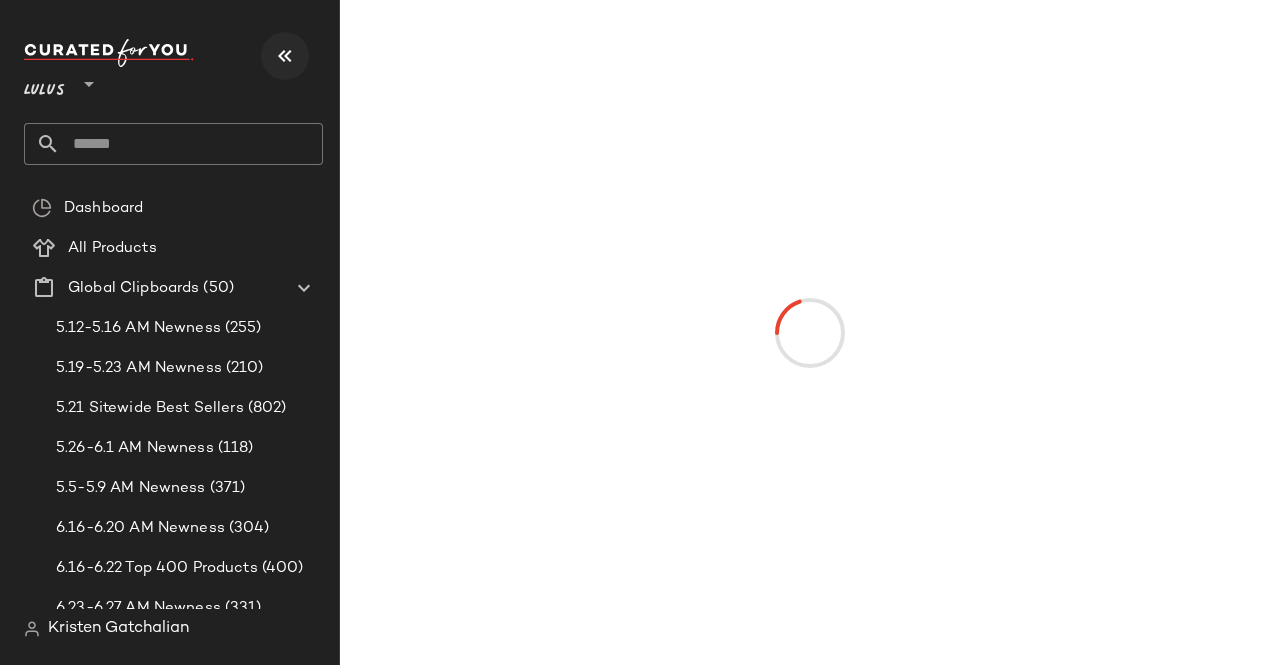 click at bounding box center (285, 56) 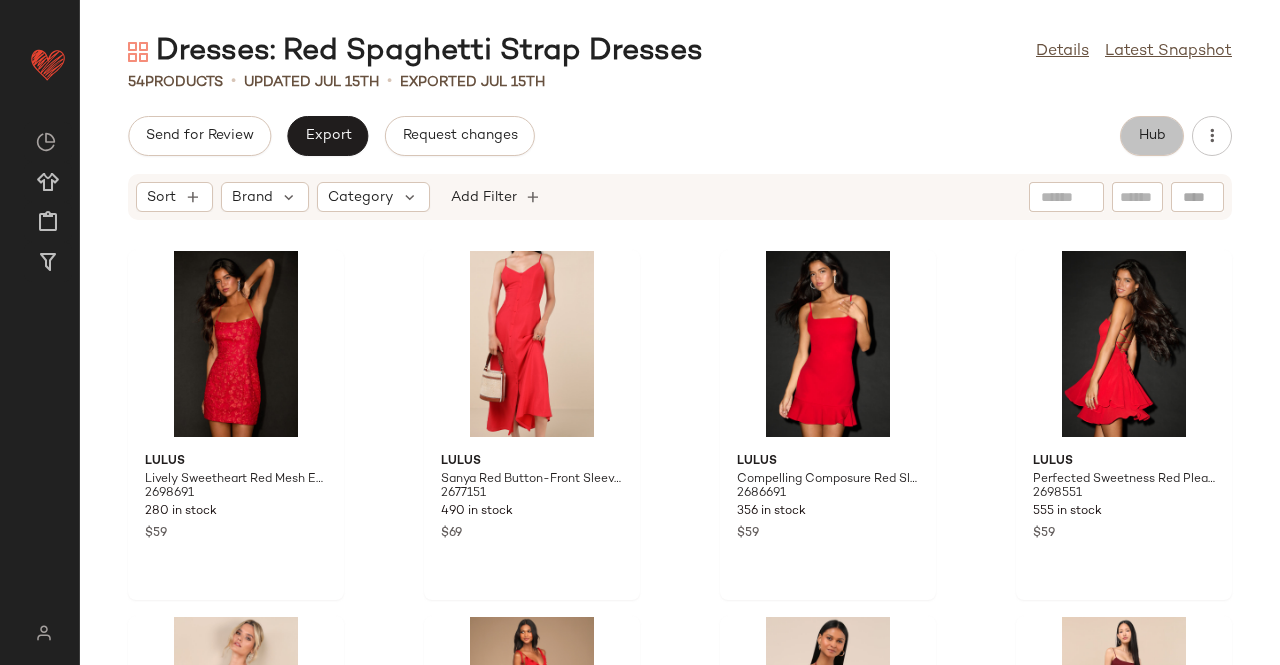 click on "Hub" 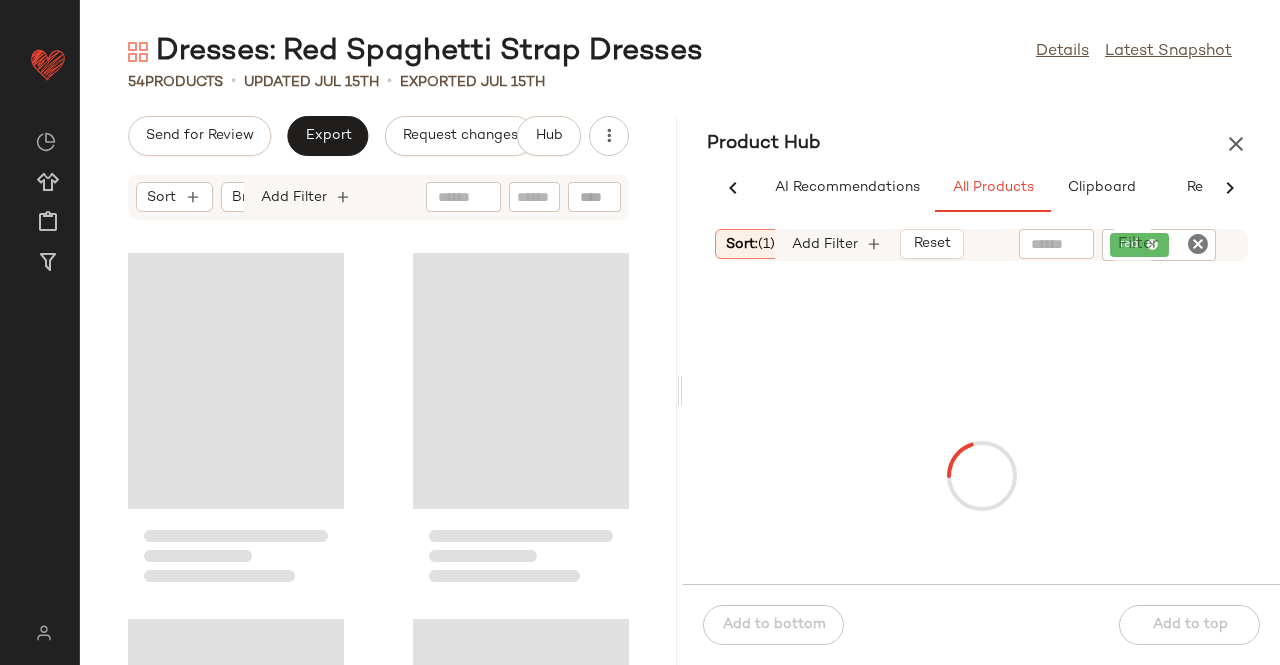 scroll, scrollTop: 0, scrollLeft: 62, axis: horizontal 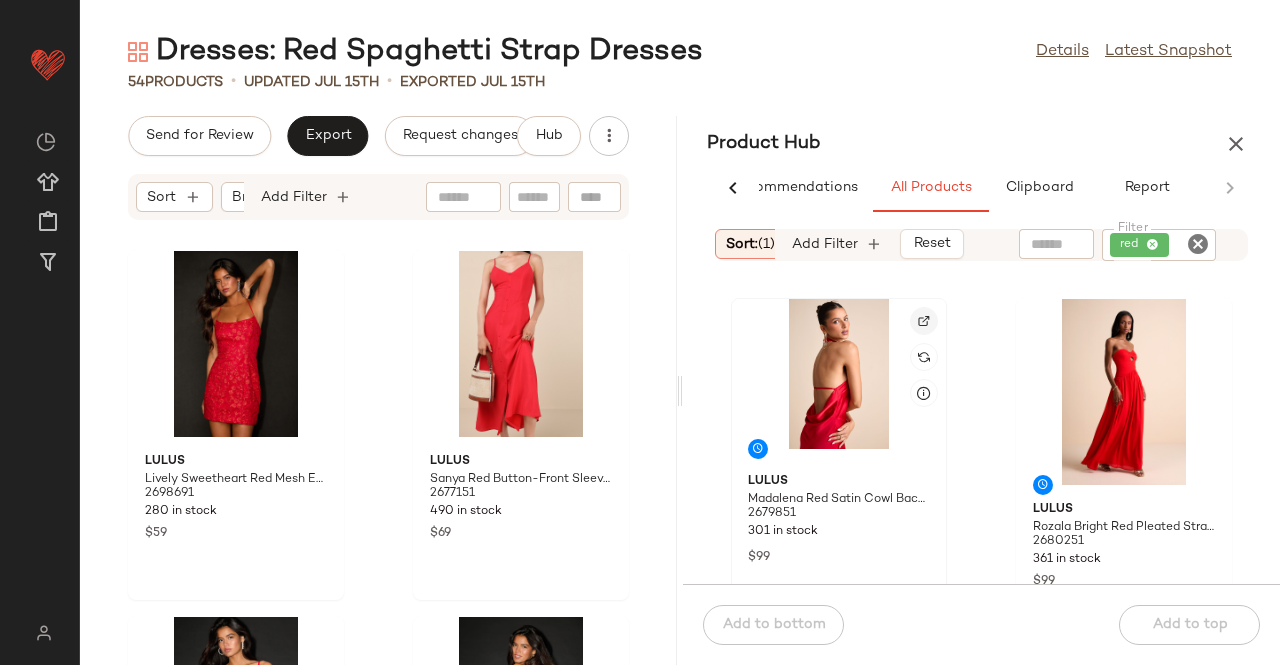 click 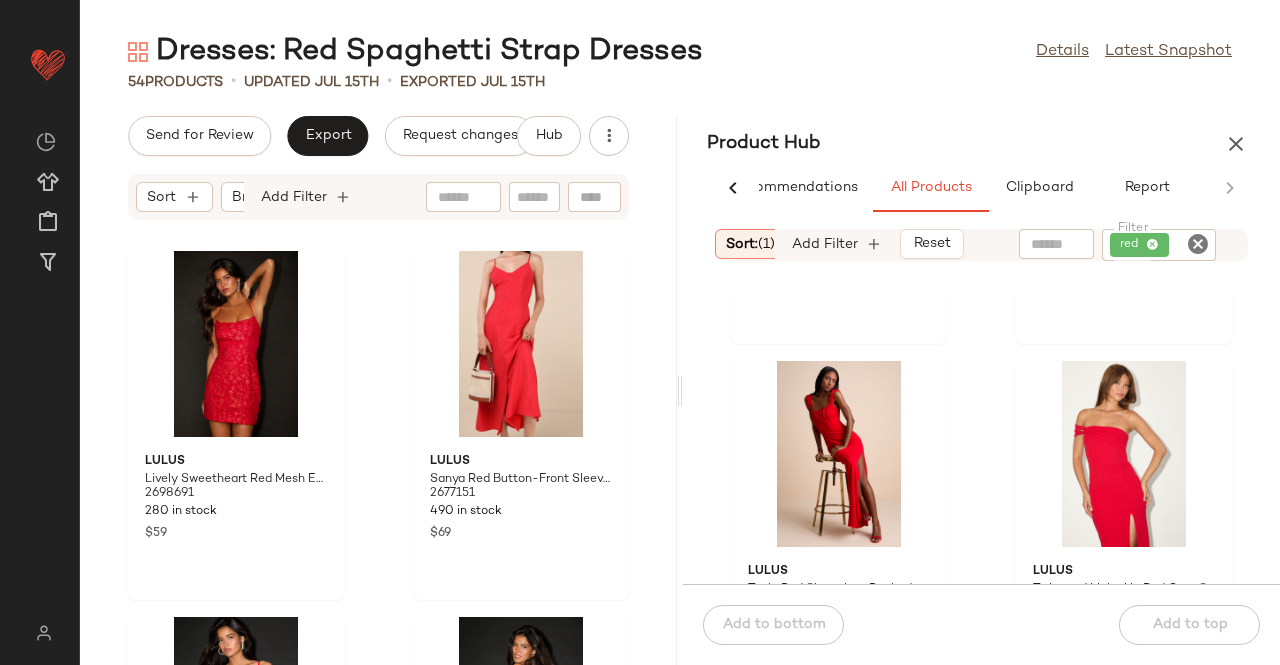 scroll, scrollTop: 2116, scrollLeft: 0, axis: vertical 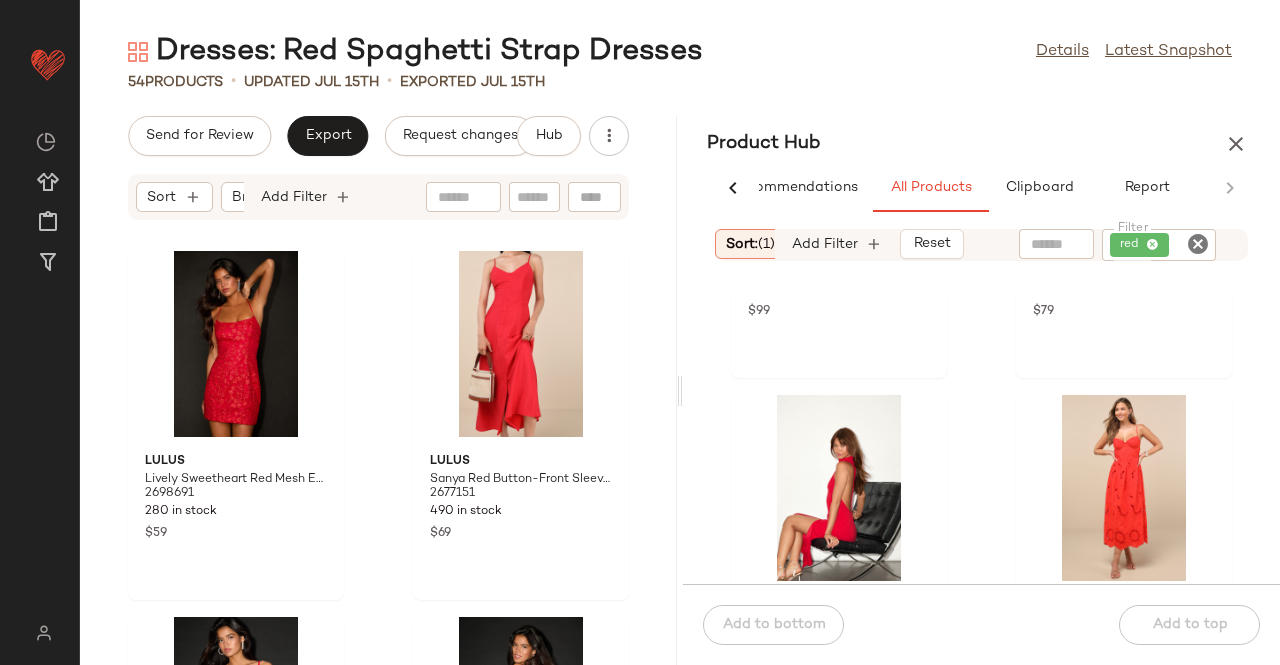 click at bounding box center [1236, 144] 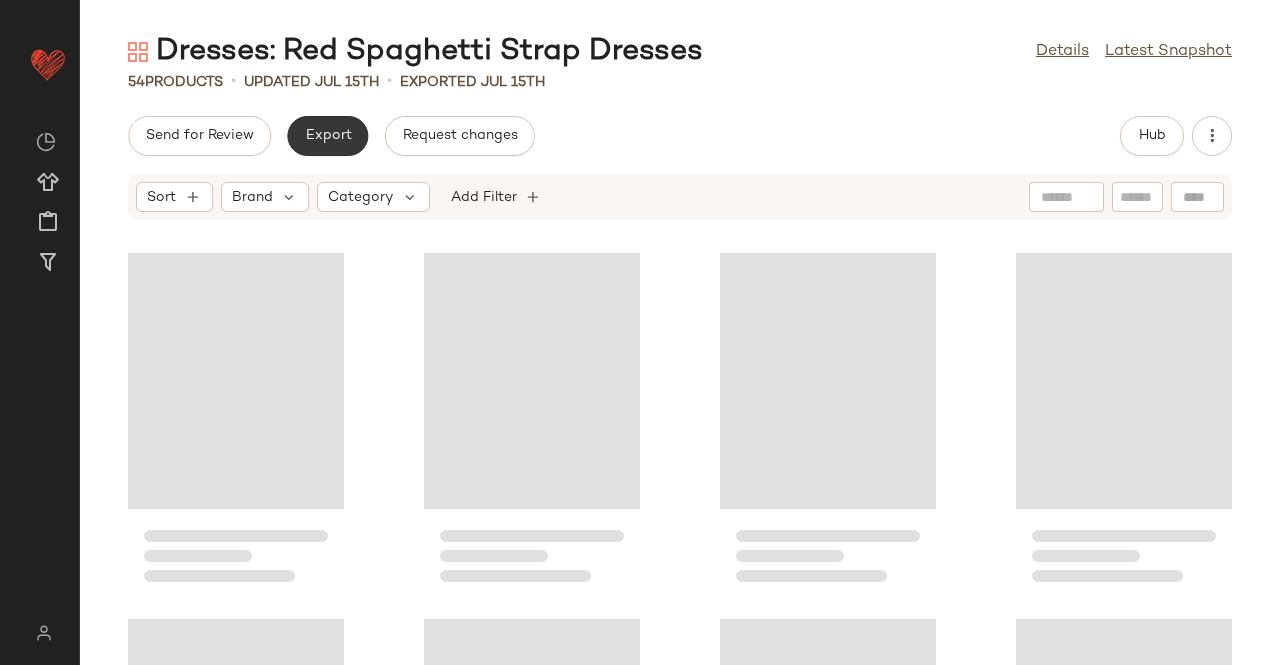 click on "Export" 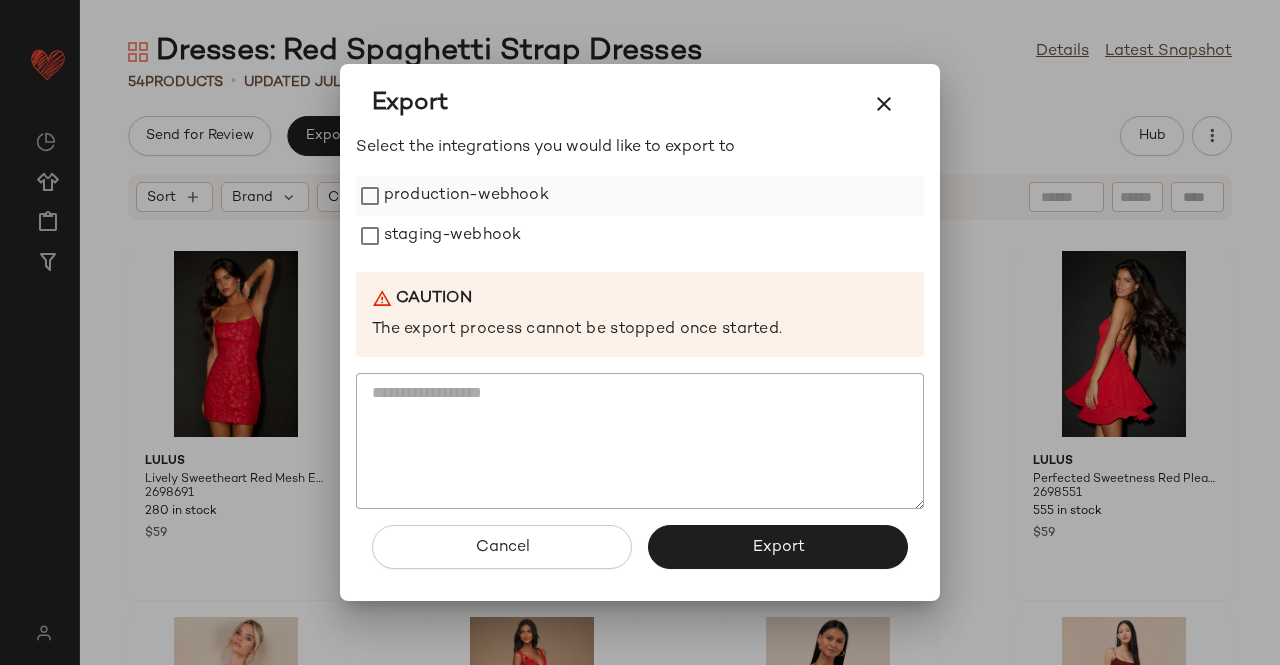 click on "production-webhook" at bounding box center [466, 196] 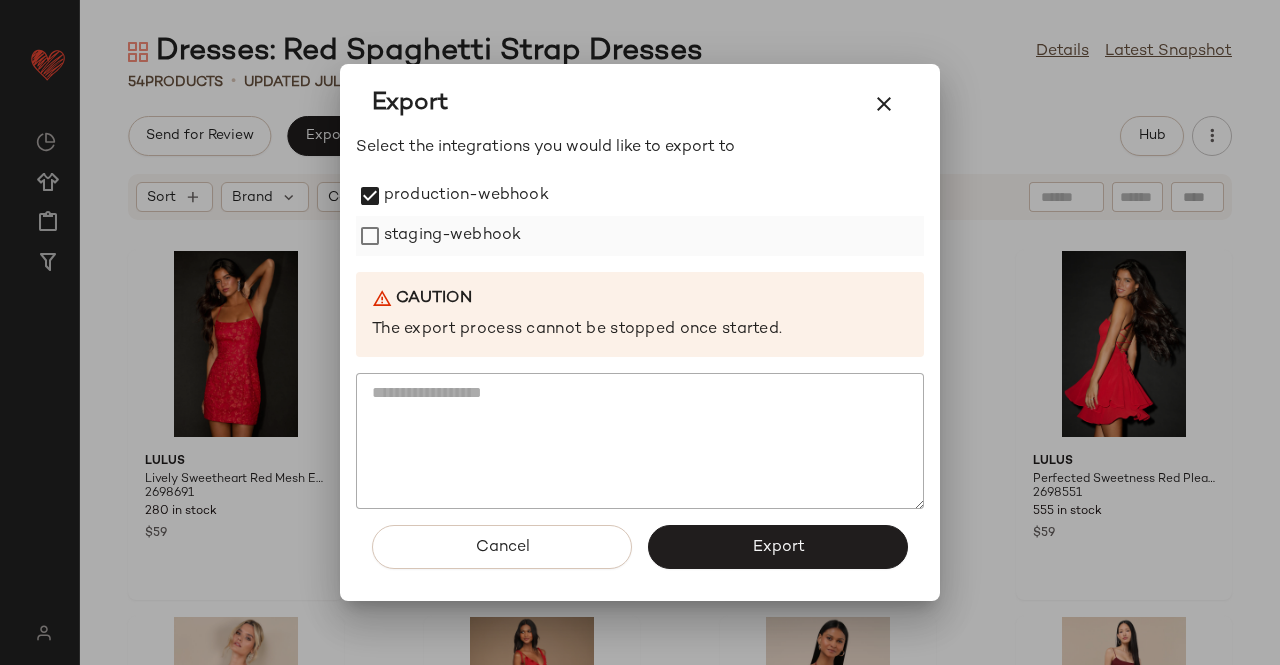 click on "staging-webhook" at bounding box center (452, 236) 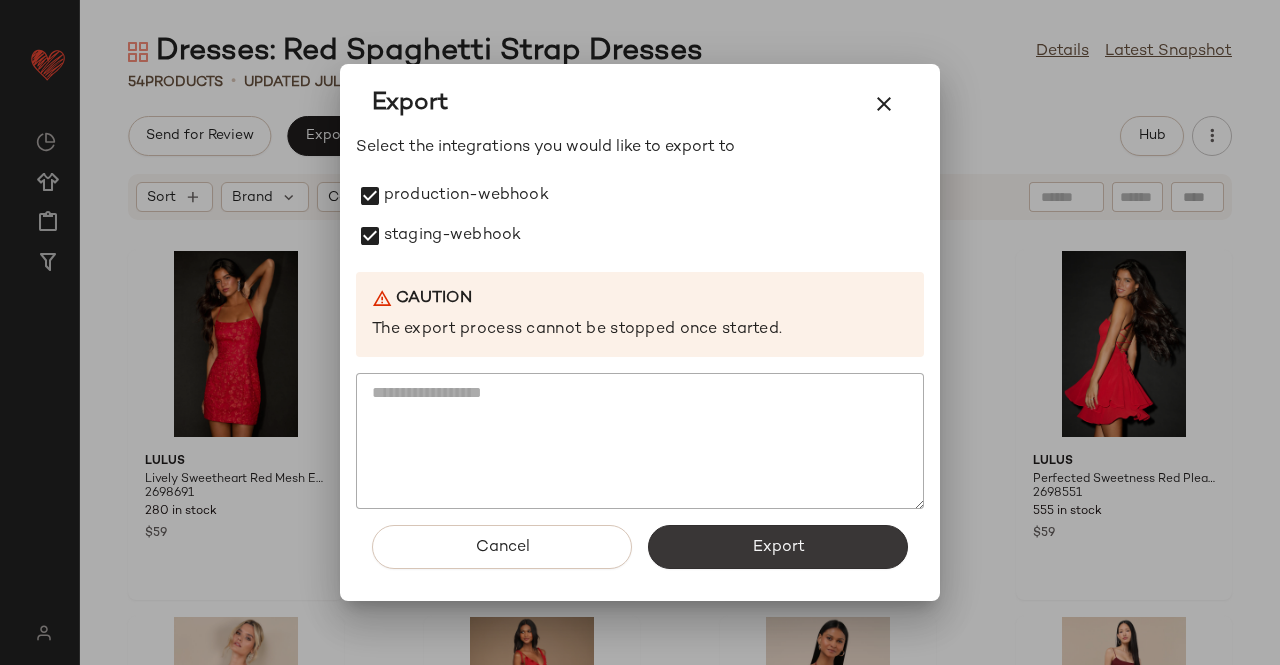 click on "Export" 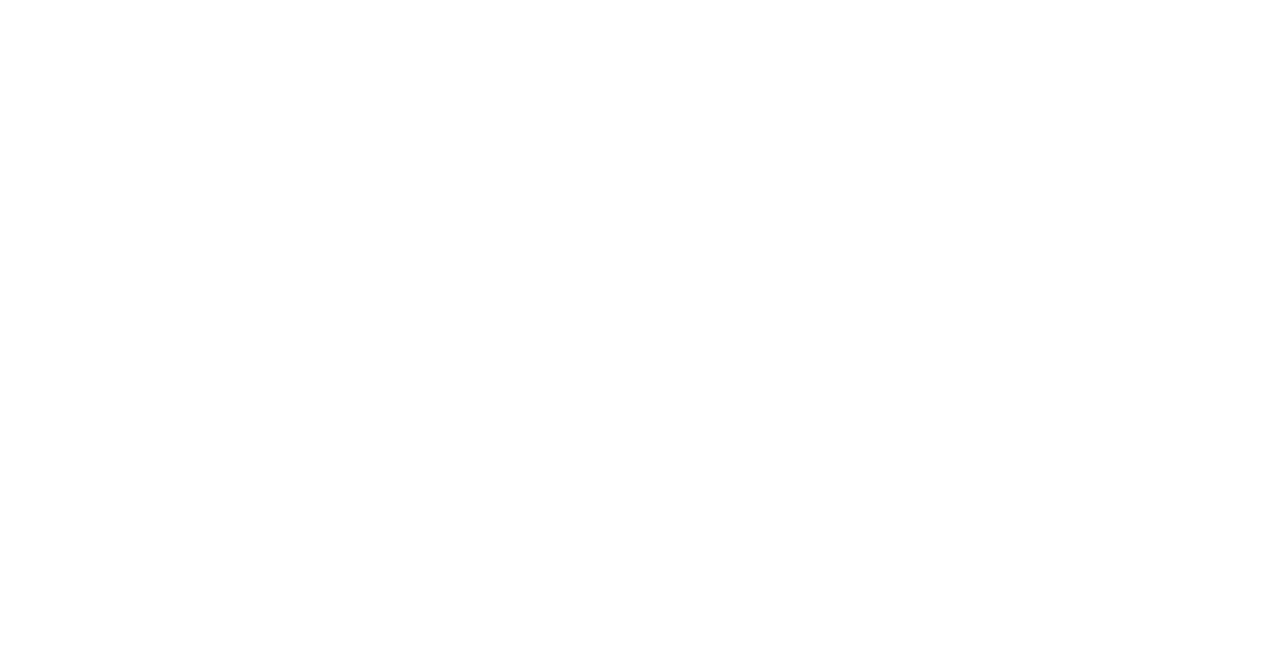 scroll, scrollTop: 0, scrollLeft: 0, axis: both 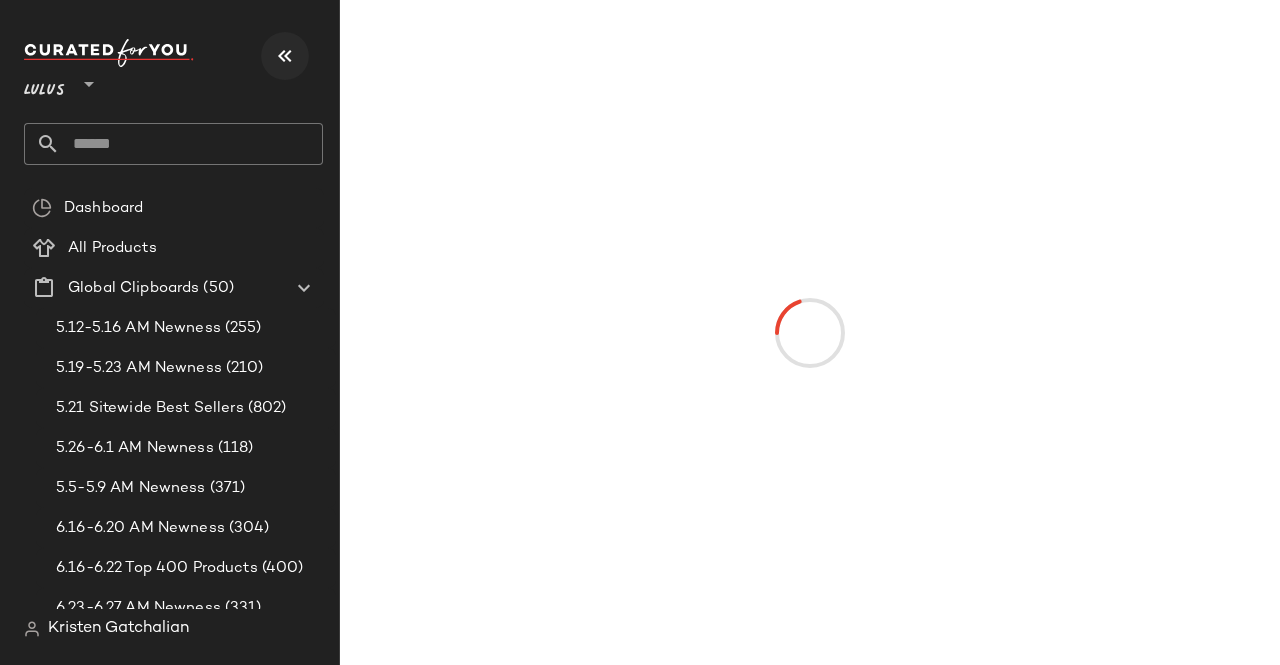 click at bounding box center [285, 56] 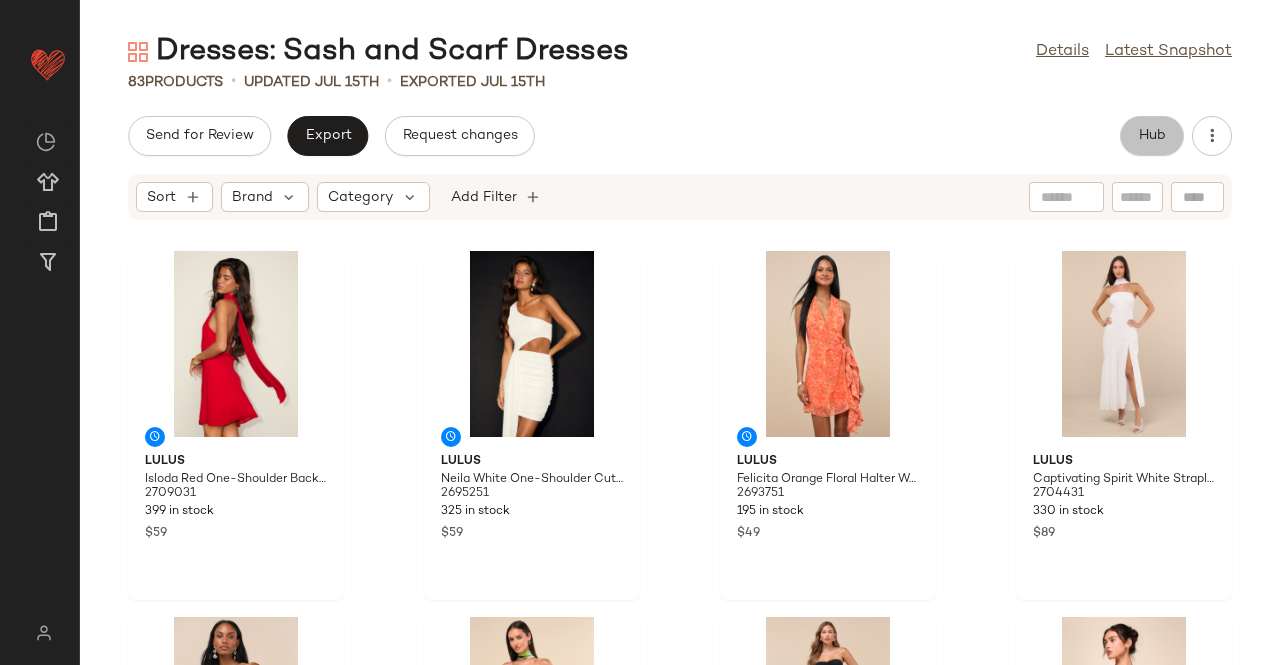click on "Hub" at bounding box center (1152, 136) 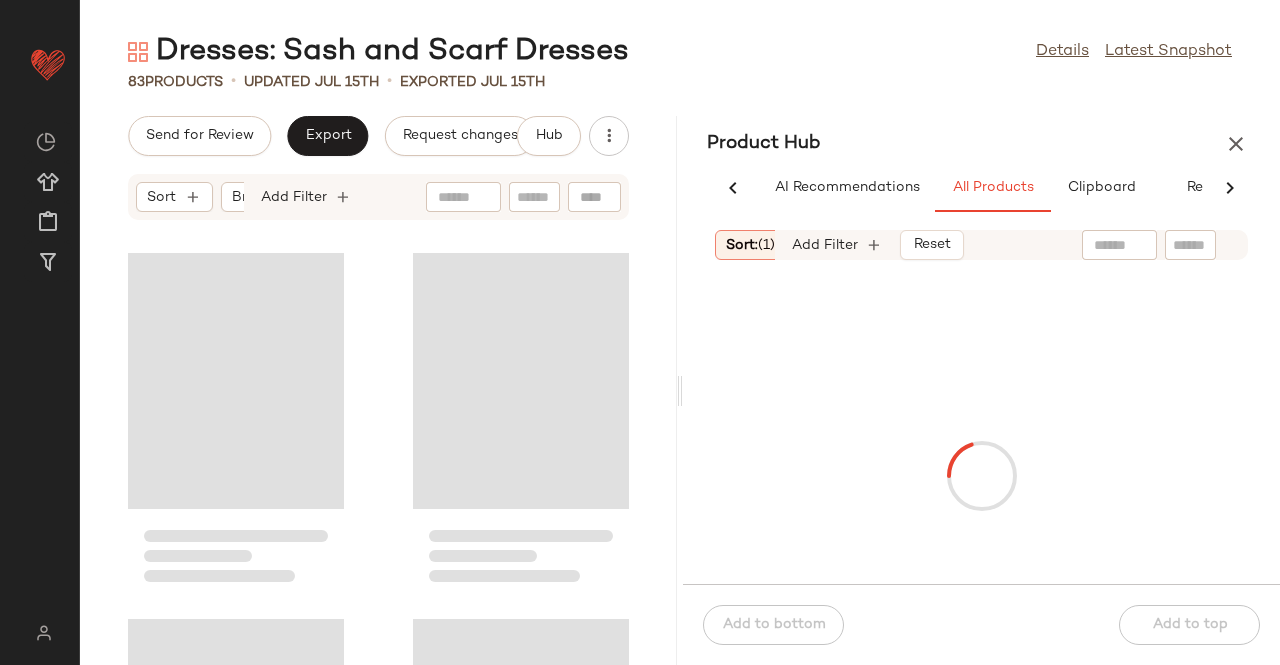 scroll, scrollTop: 0, scrollLeft: 62, axis: horizontal 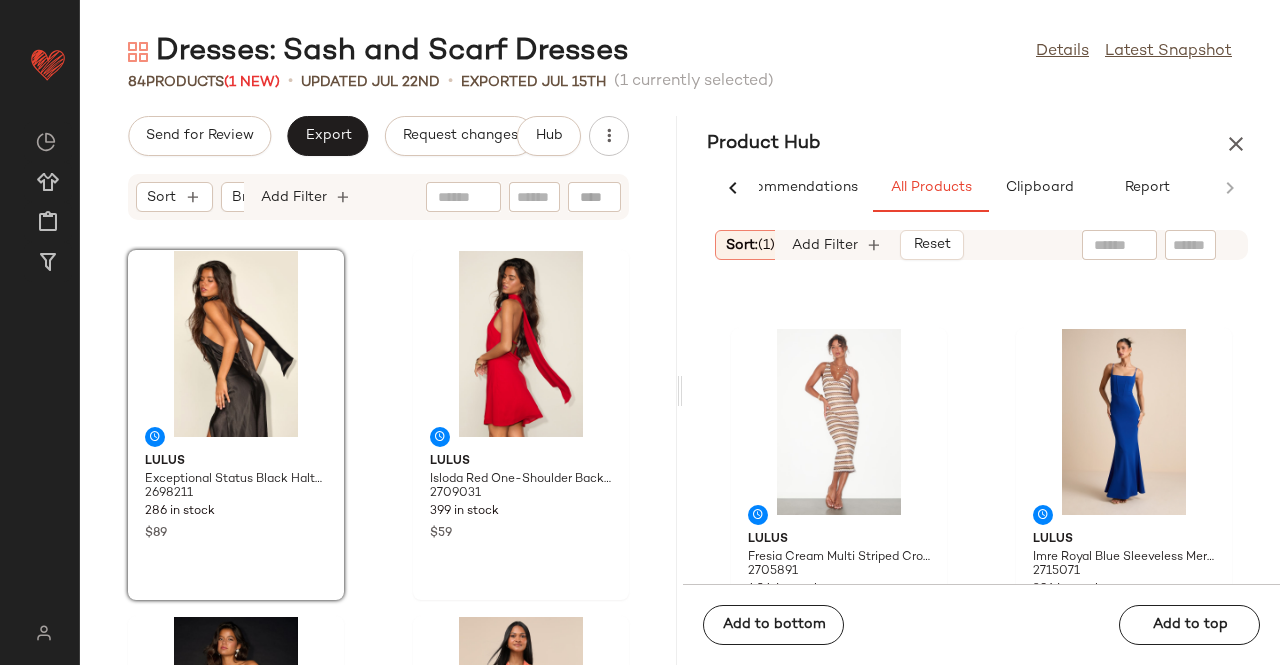 click at bounding box center (1236, 144) 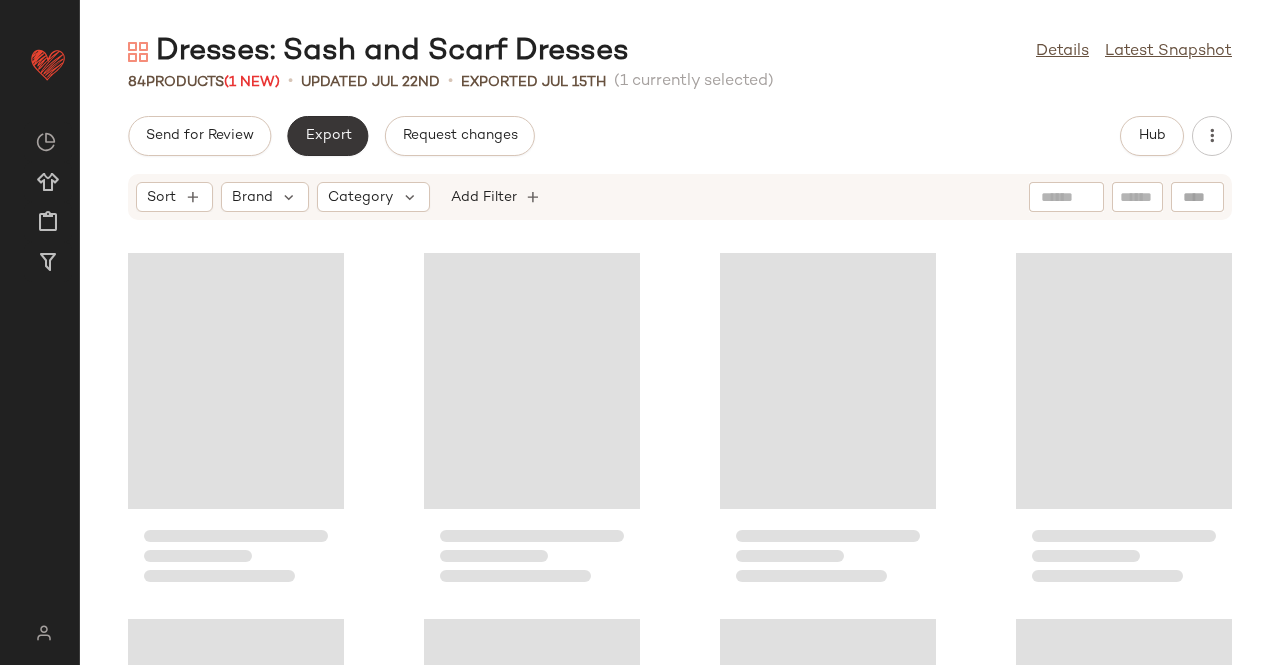 click on "Export" 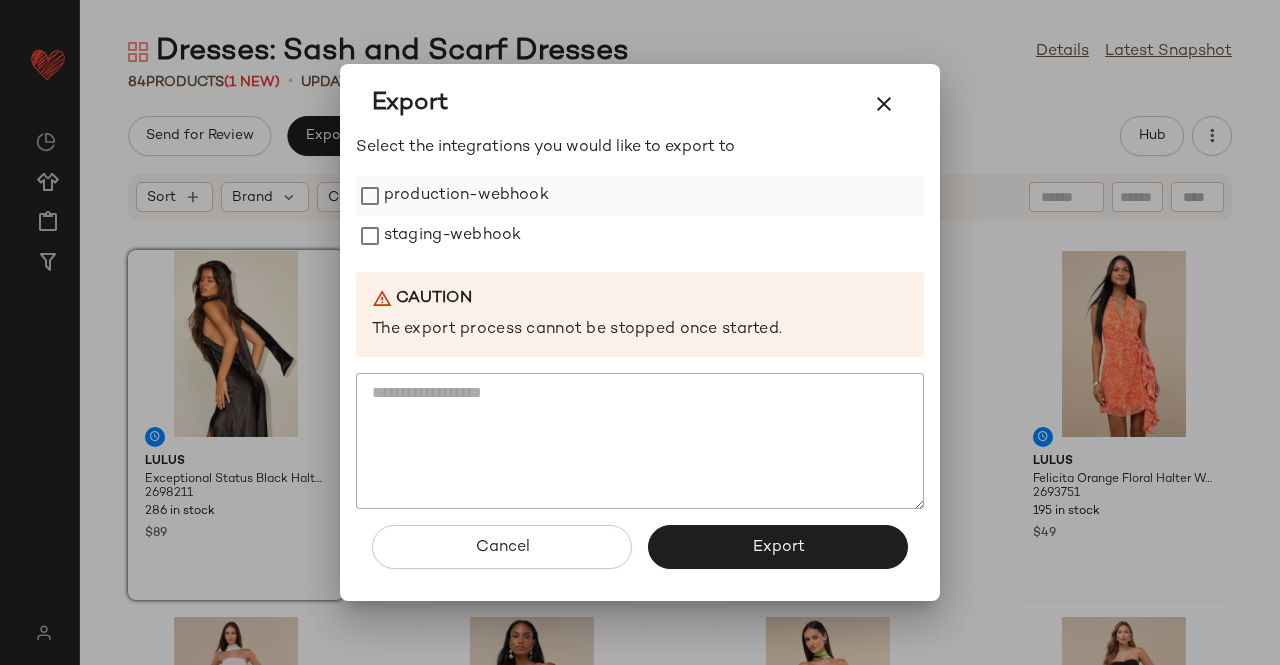 click on "production-webhook" at bounding box center (466, 196) 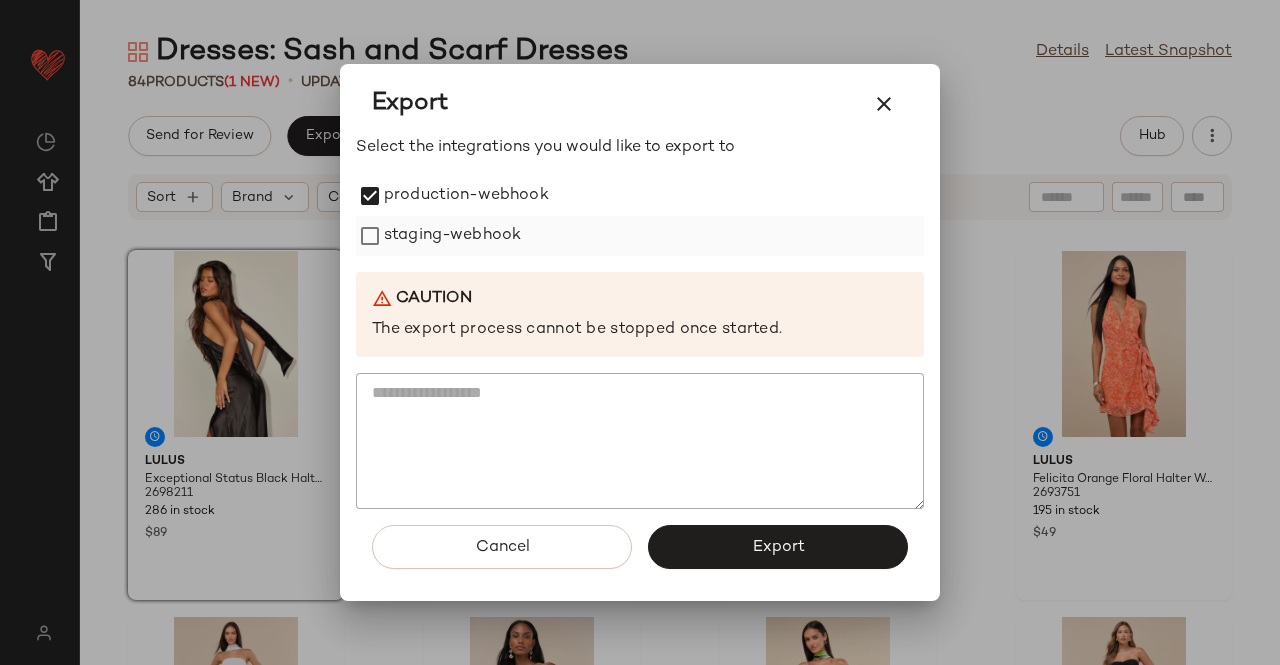 click on "staging-webhook" at bounding box center [452, 236] 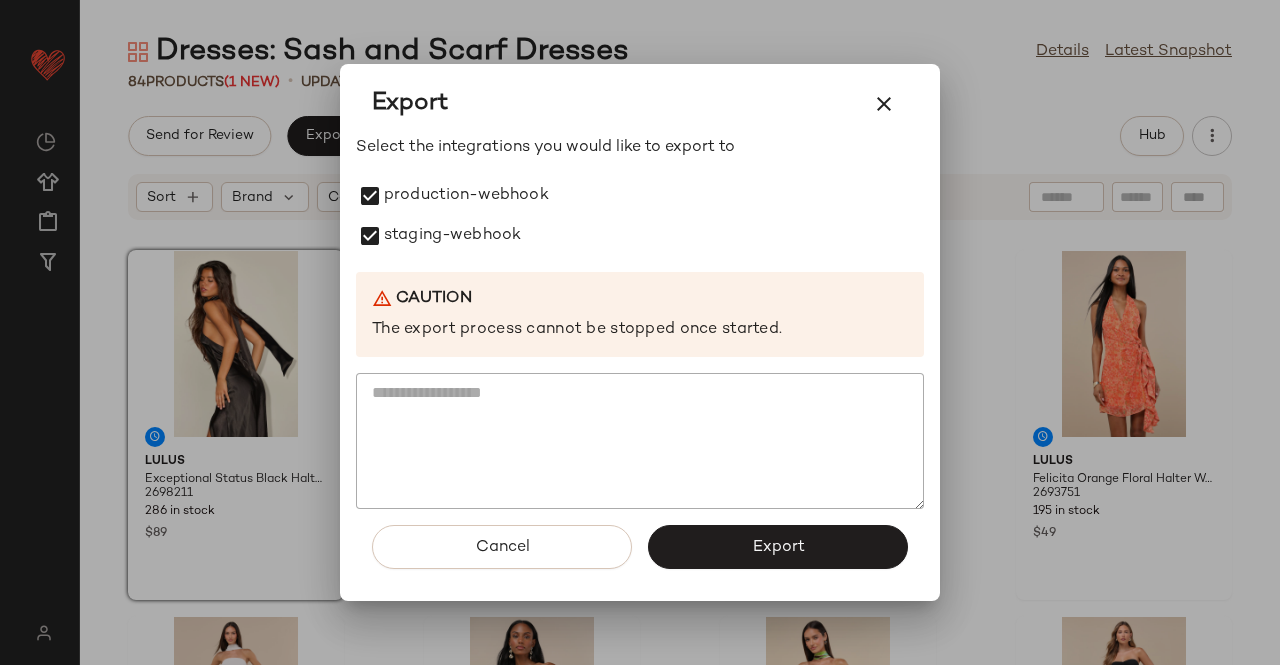 click on "Export" at bounding box center (778, 547) 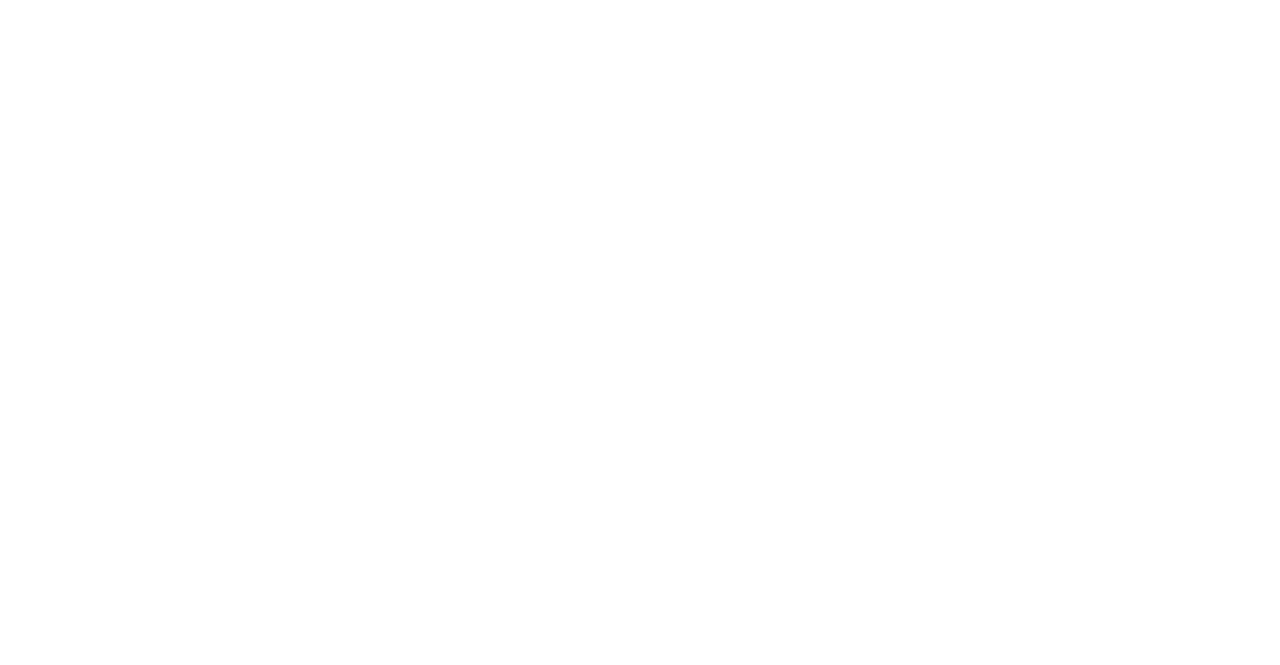 scroll, scrollTop: 0, scrollLeft: 0, axis: both 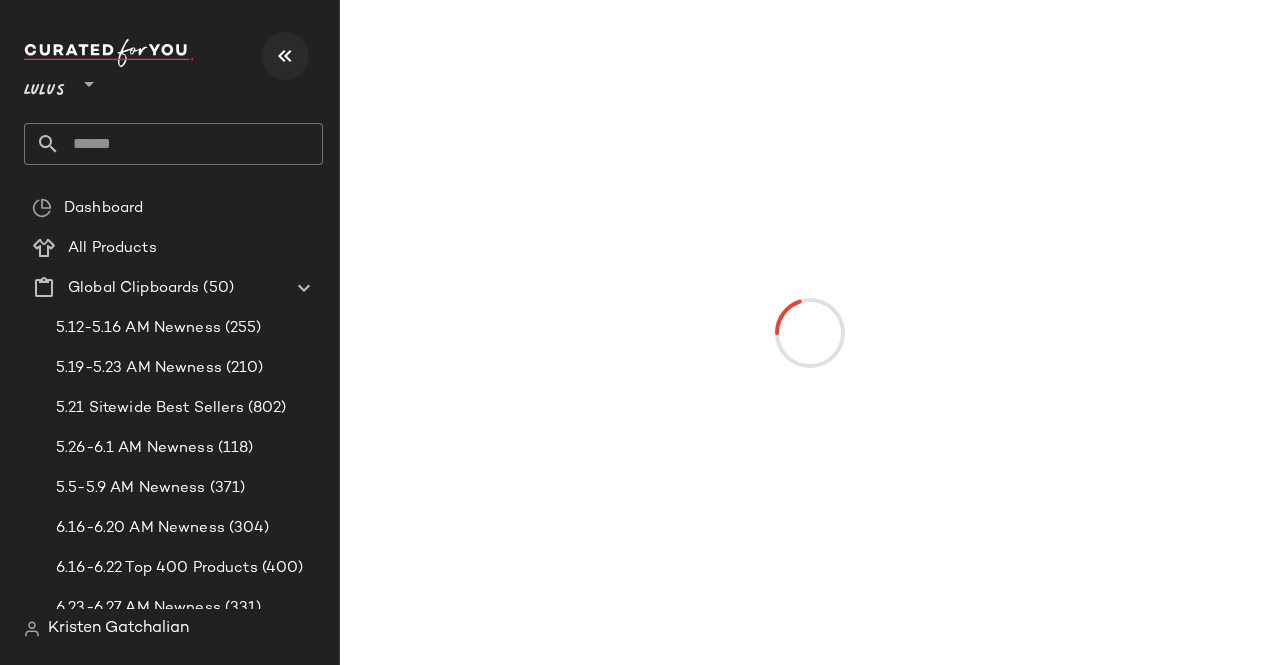 click at bounding box center [285, 56] 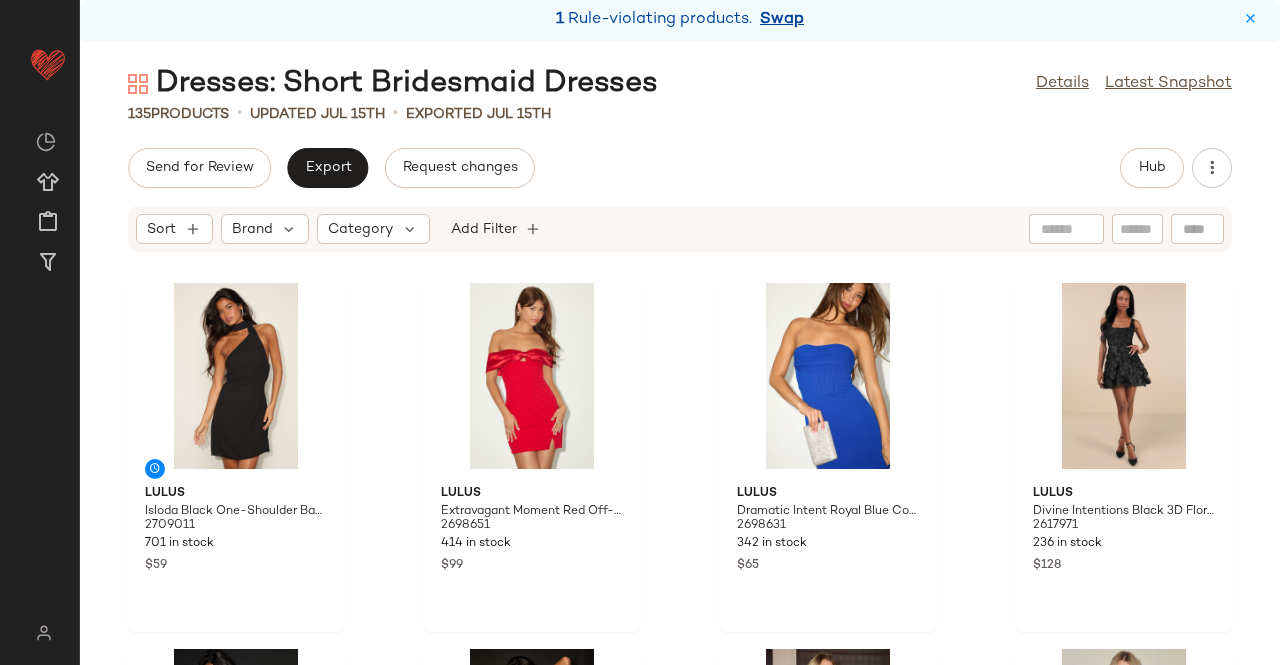 click on "Swap" at bounding box center [782, 20] 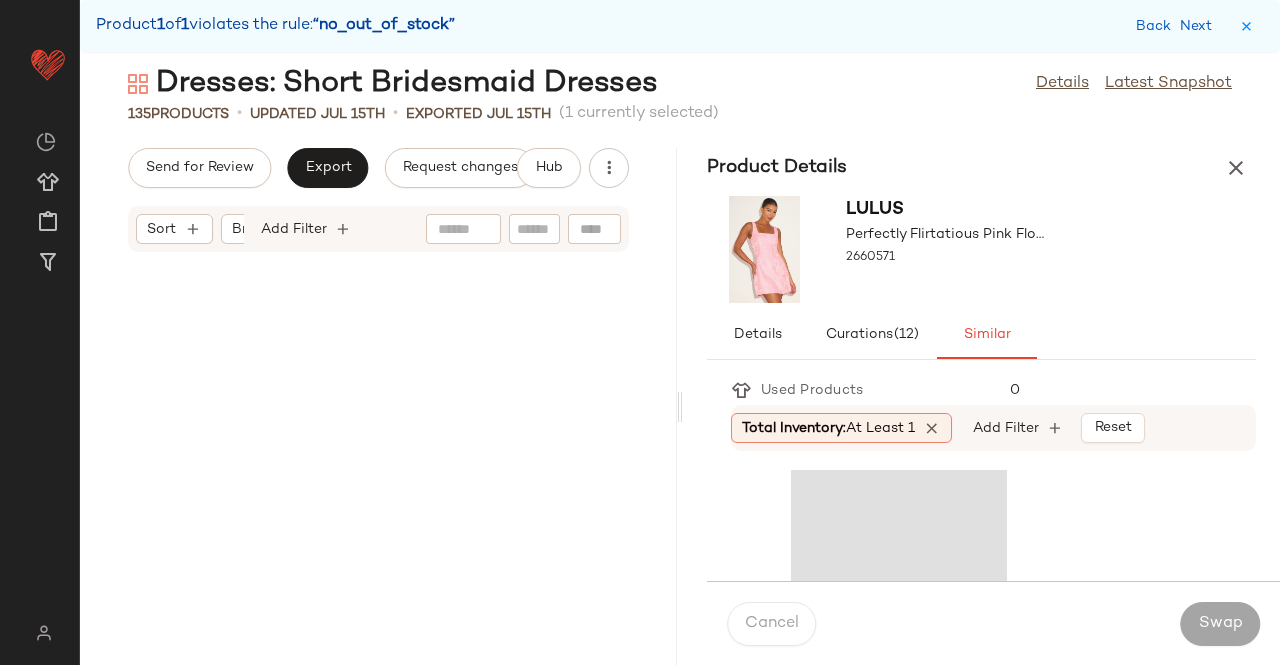 scroll, scrollTop: 3660, scrollLeft: 0, axis: vertical 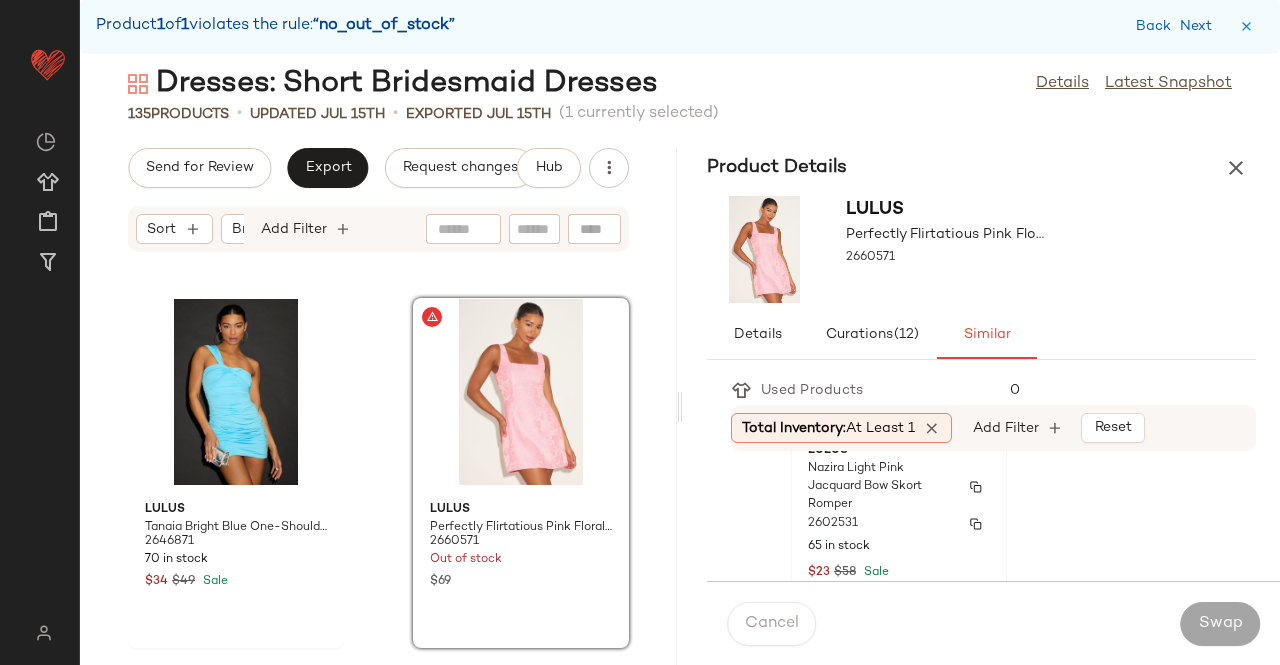 click on "Nazira Light Pink Jacquard Bow Skort Romper" at bounding box center (881, 487) 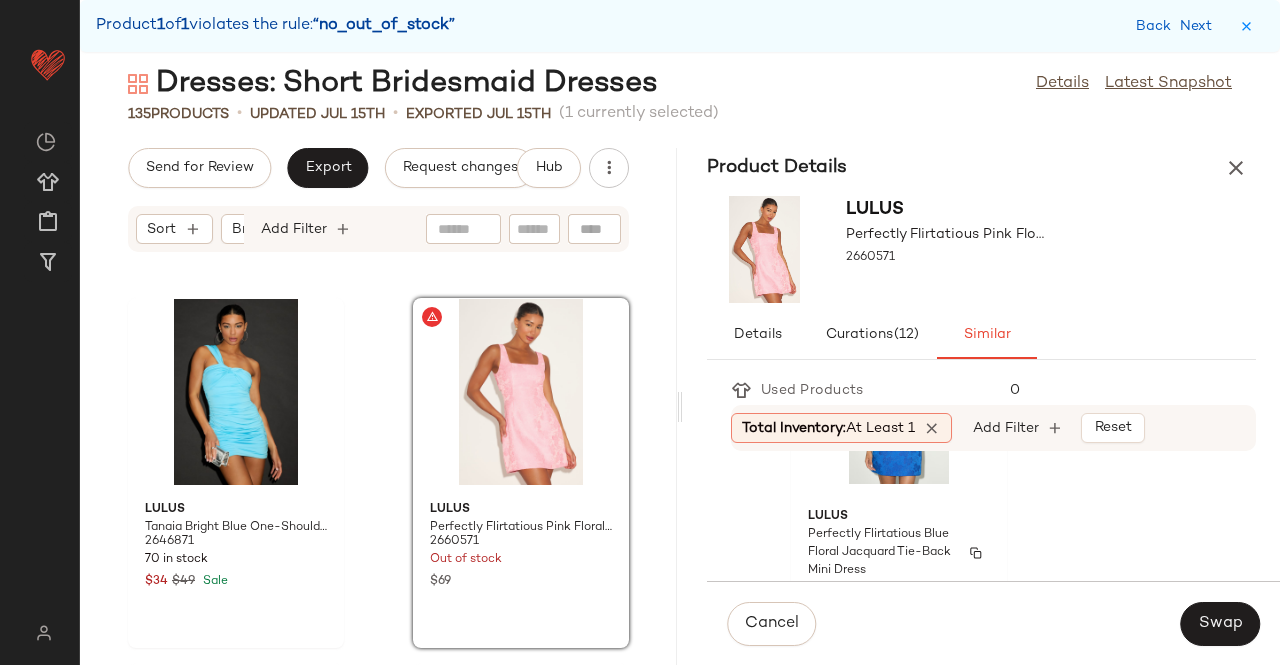 scroll, scrollTop: 600, scrollLeft: 0, axis: vertical 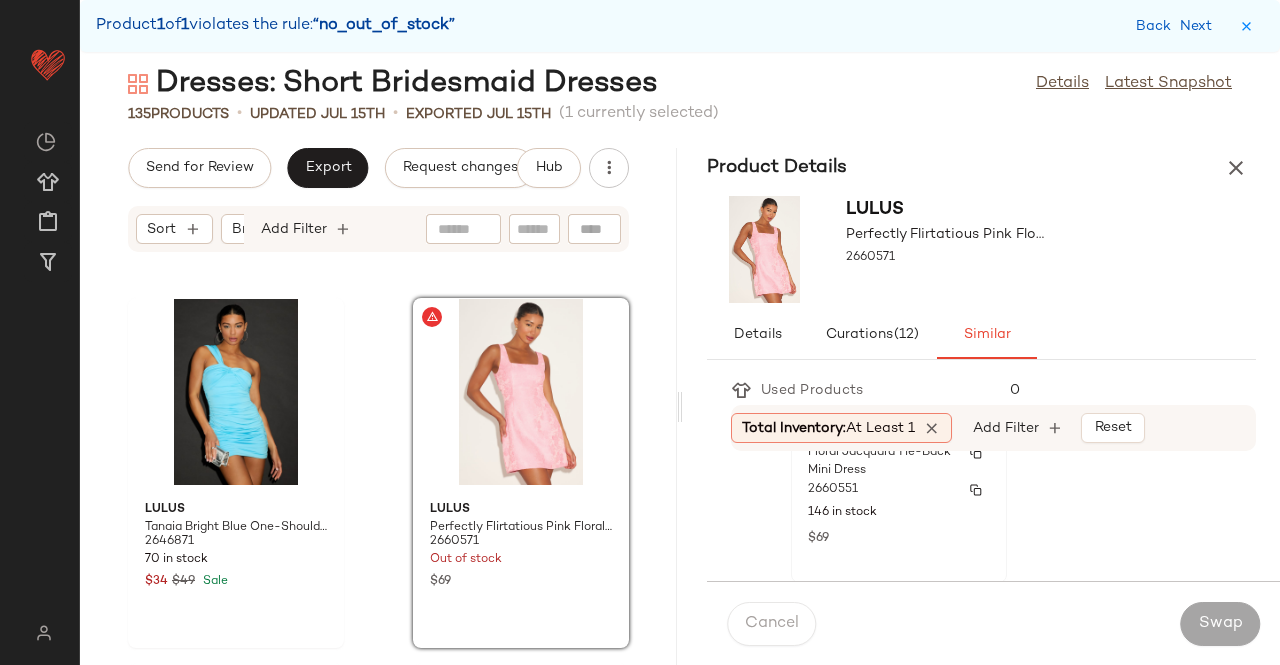 click on "2660551" at bounding box center (899, 490) 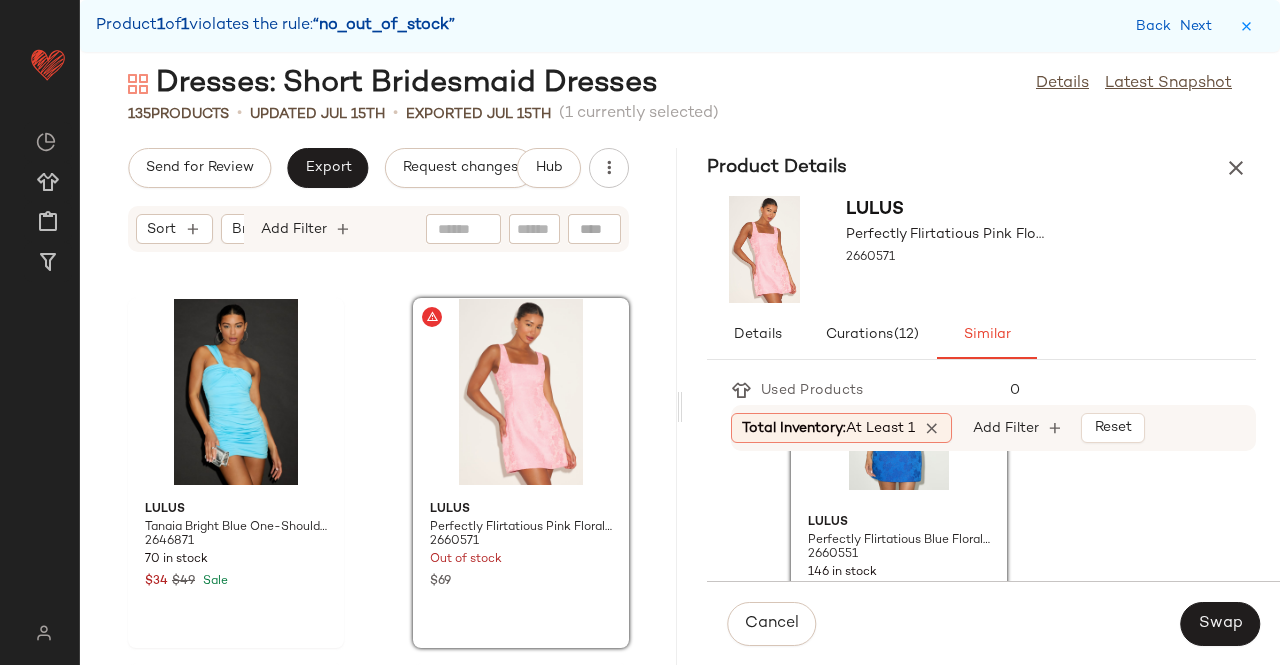 scroll, scrollTop: 441, scrollLeft: 0, axis: vertical 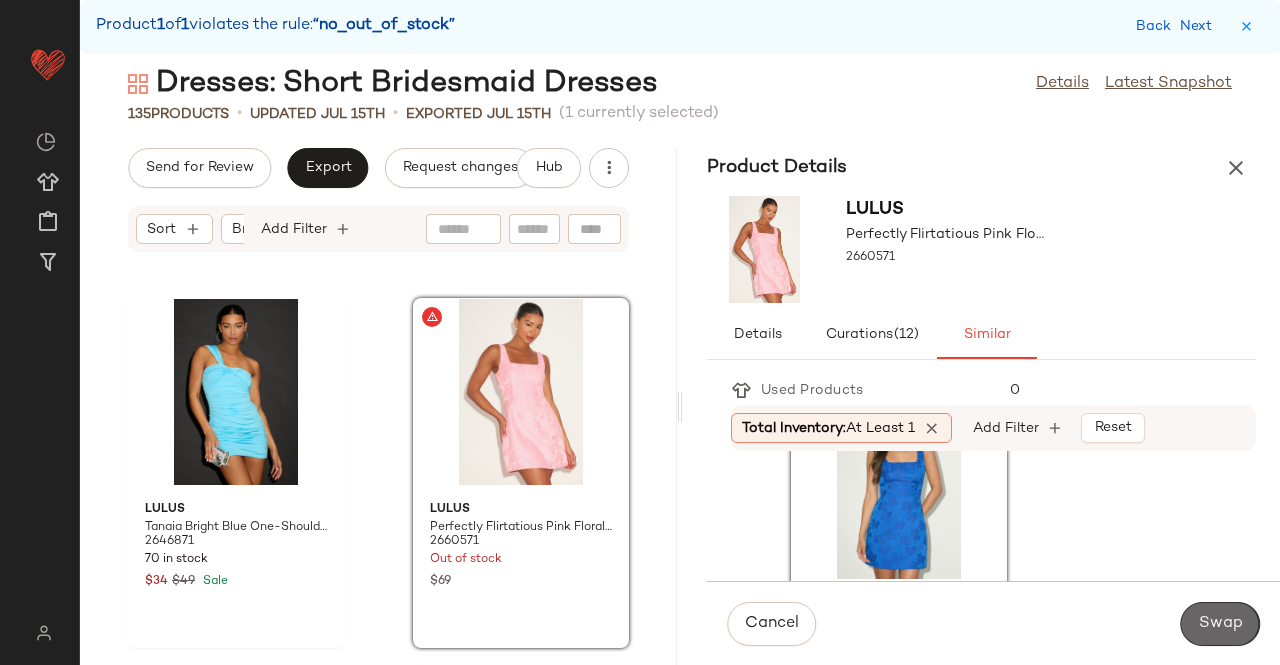 click on "Swap" 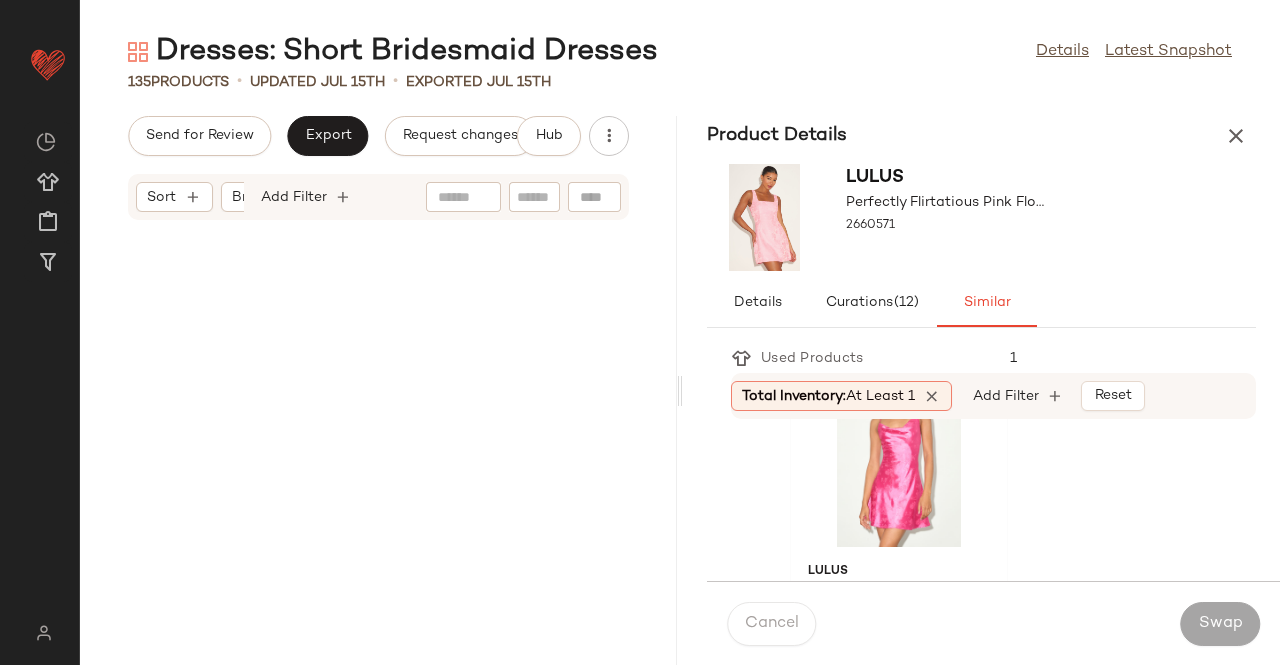 scroll, scrollTop: 0, scrollLeft: 0, axis: both 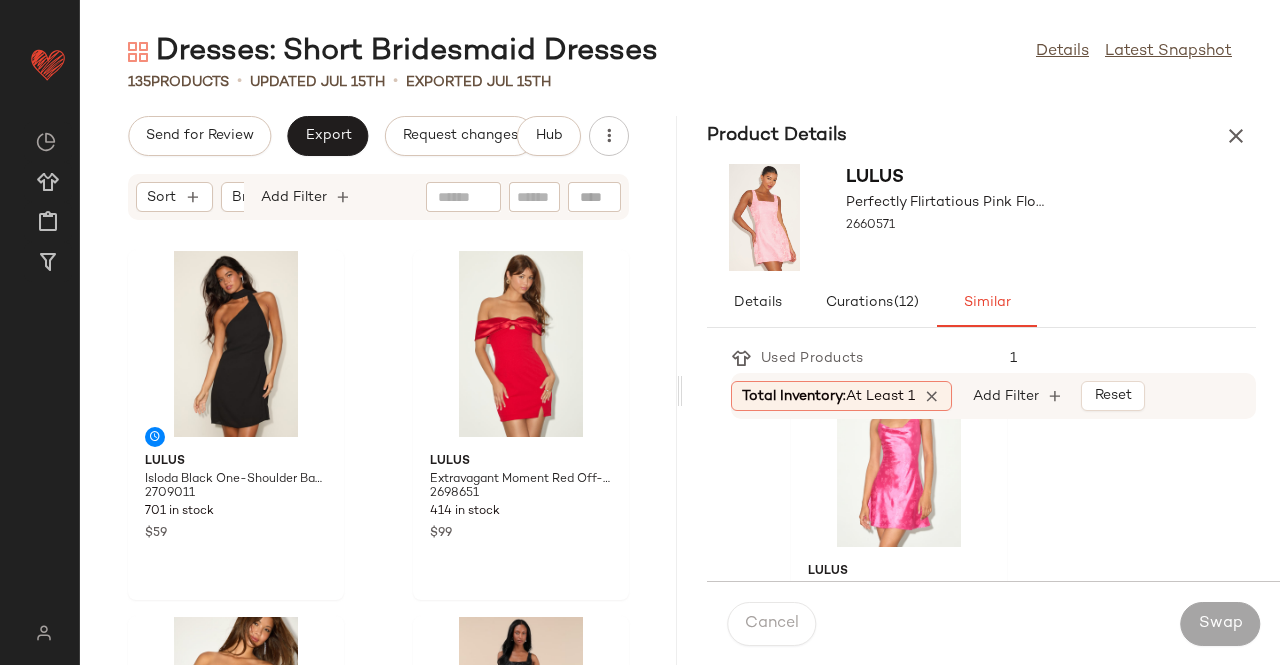 click on "Lulus Perfectly Flirtatious Pink Floral Jacquard Tie-Back Mini Dress 2660571" at bounding box center [981, 217] 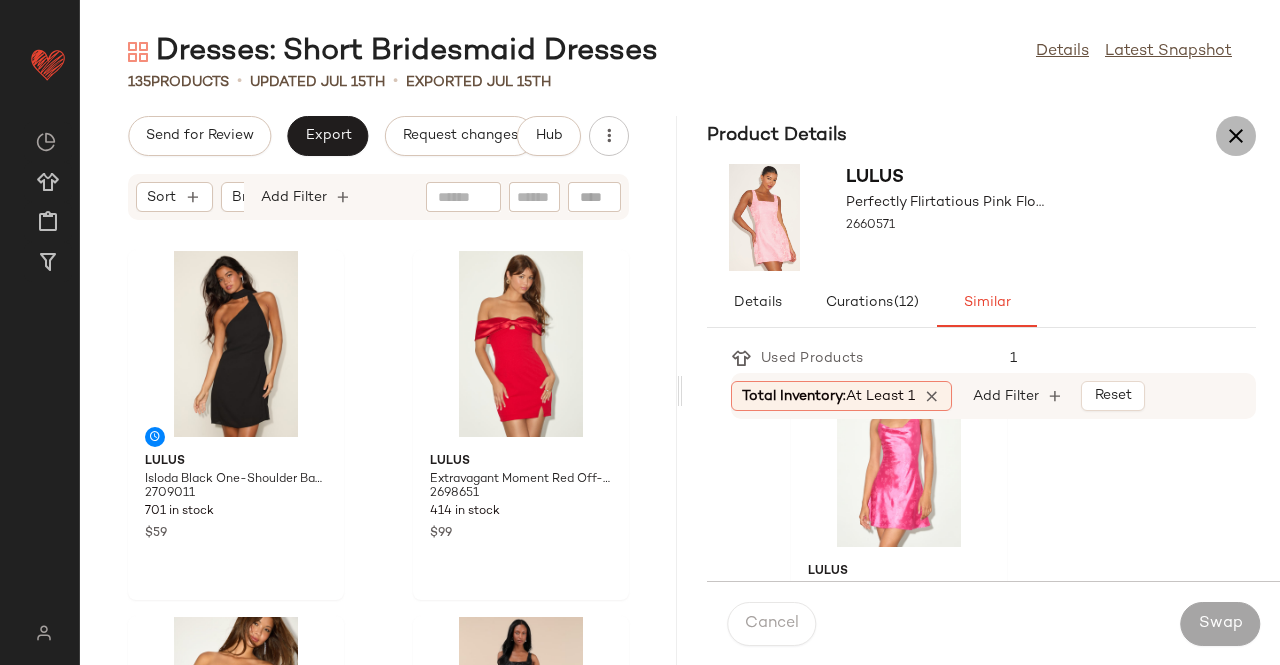 click at bounding box center [1236, 136] 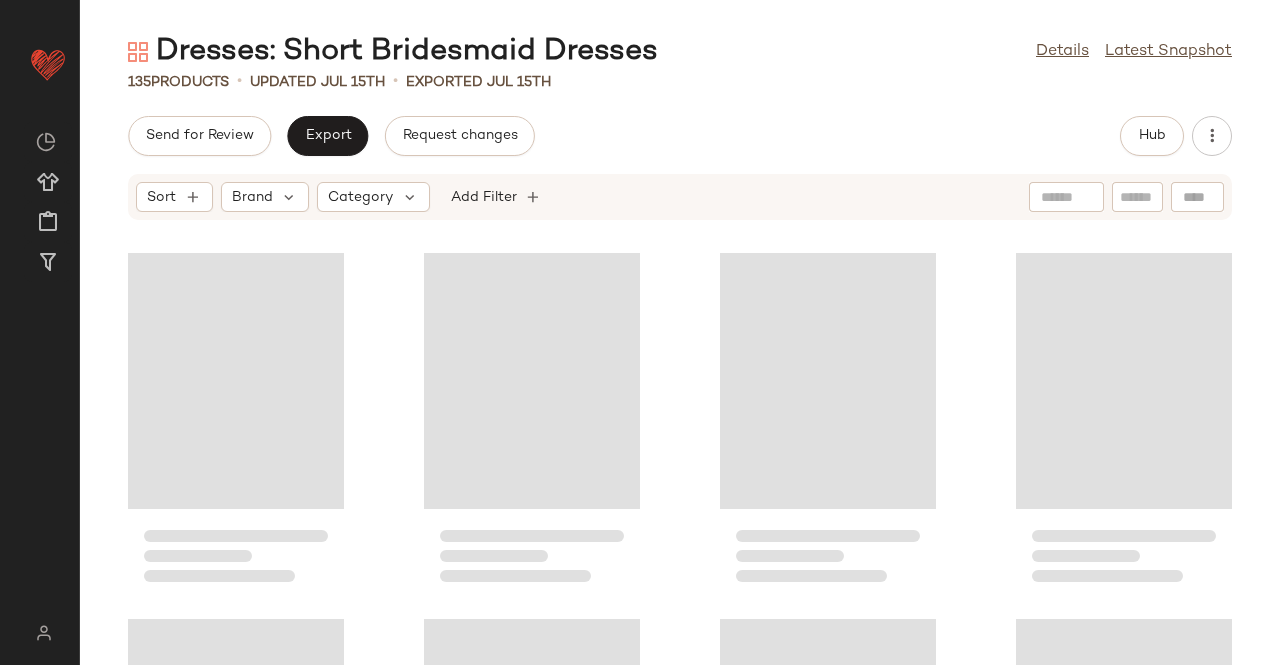 click on "Send for Review   Export   Request changes   Hub" 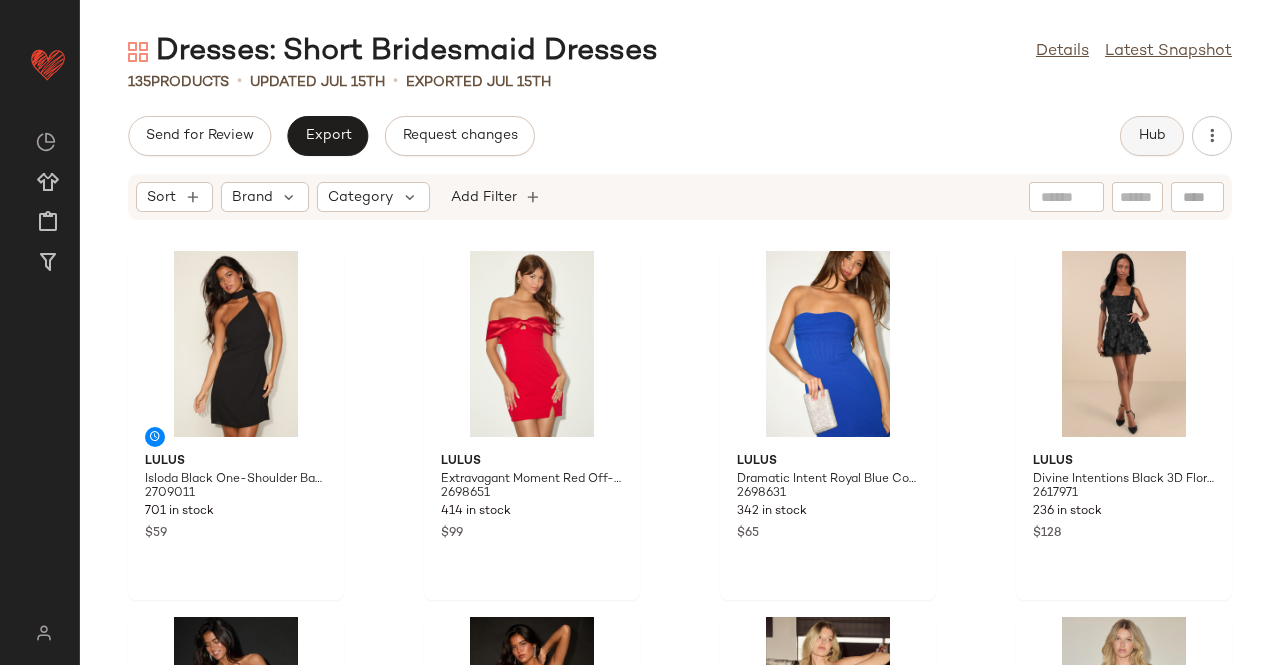 click on "Hub" at bounding box center (1152, 136) 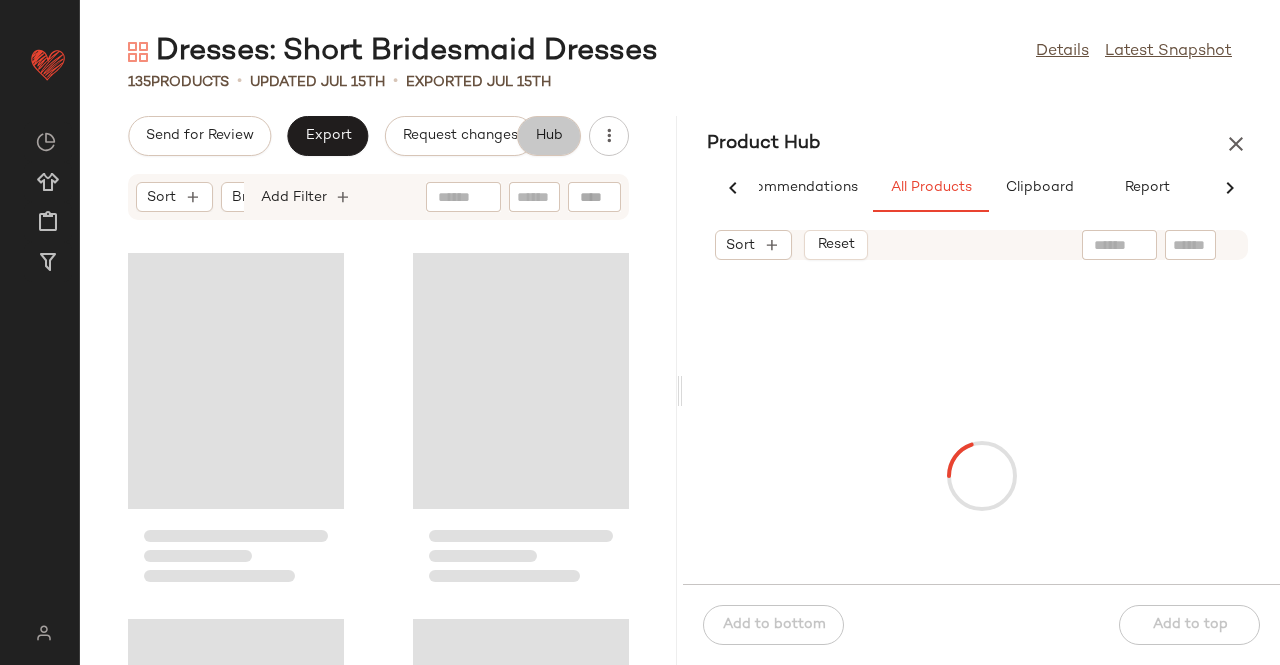 scroll, scrollTop: 0, scrollLeft: 62, axis: horizontal 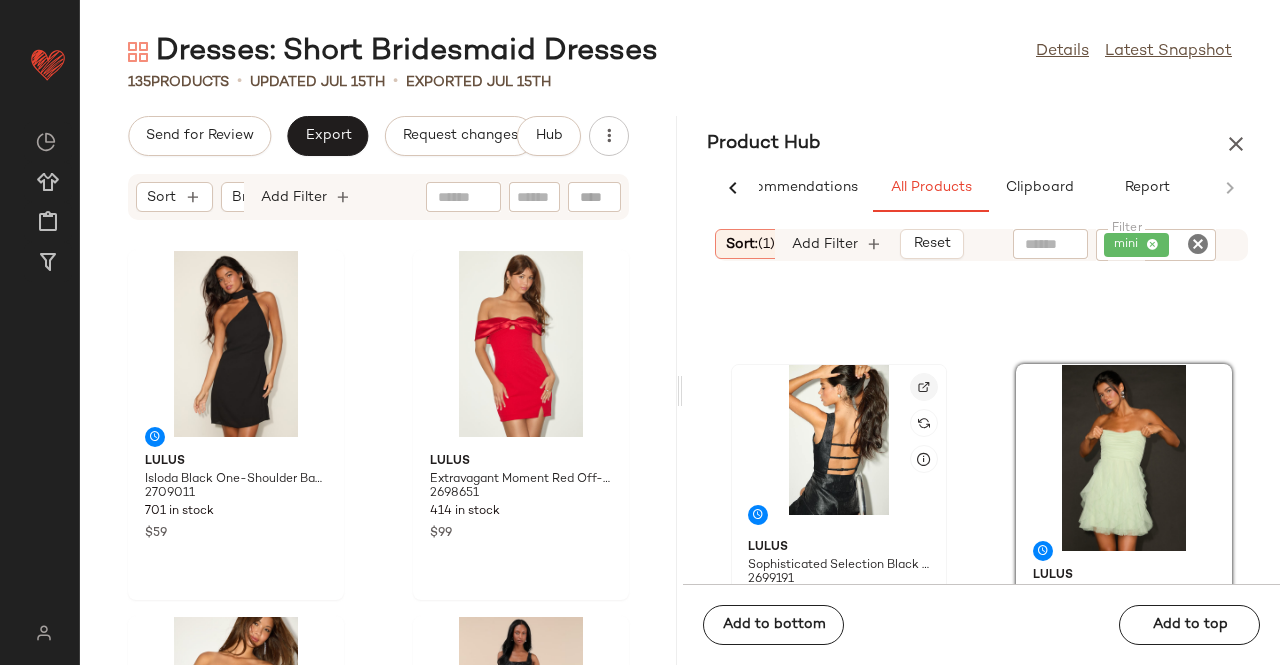 click at bounding box center [924, 387] 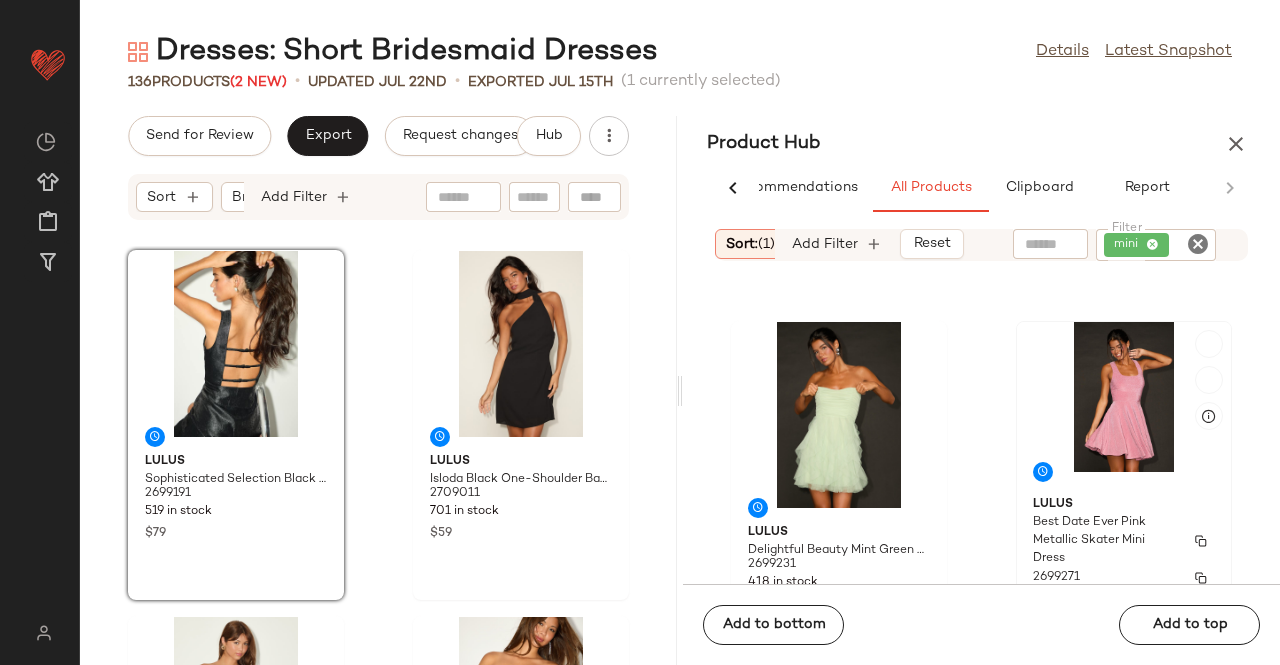 scroll, scrollTop: 316, scrollLeft: 0, axis: vertical 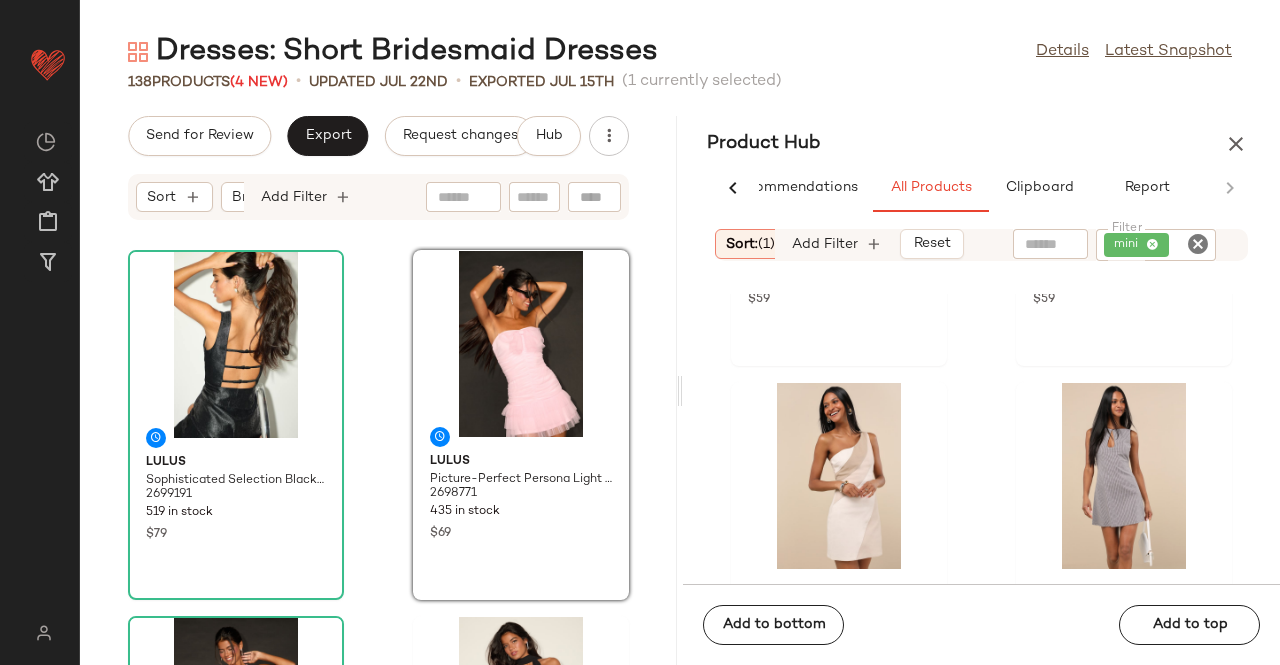click at bounding box center (1236, 144) 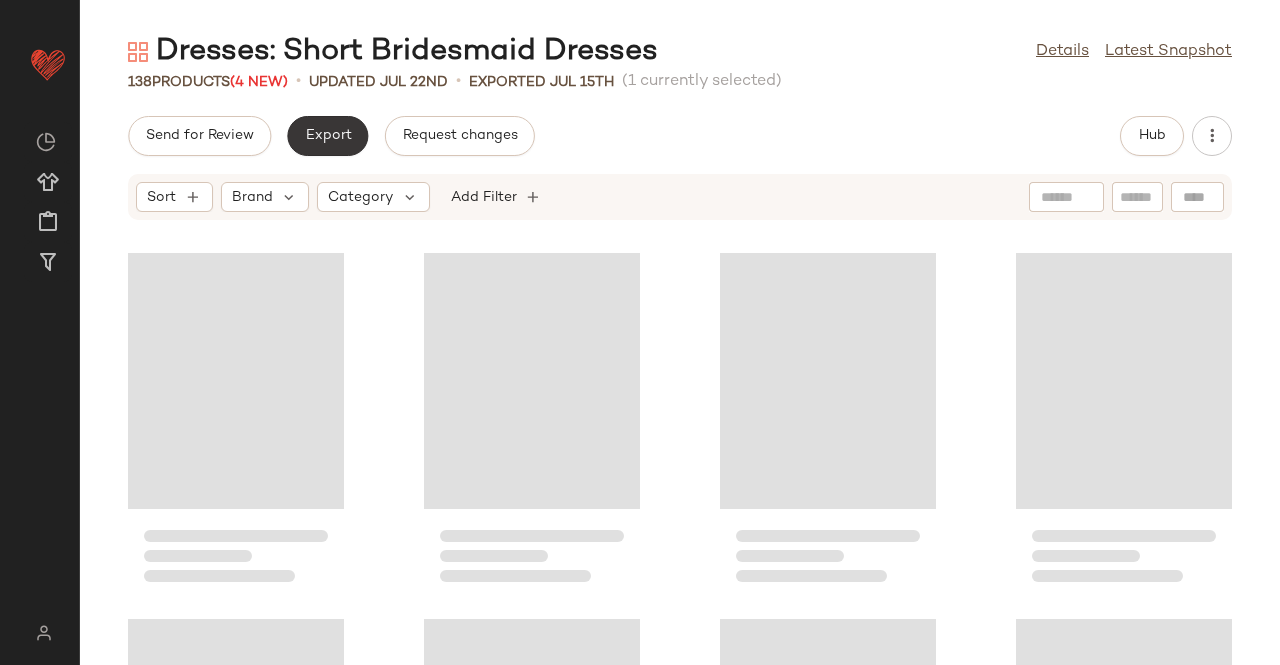 click on "Export" at bounding box center [327, 136] 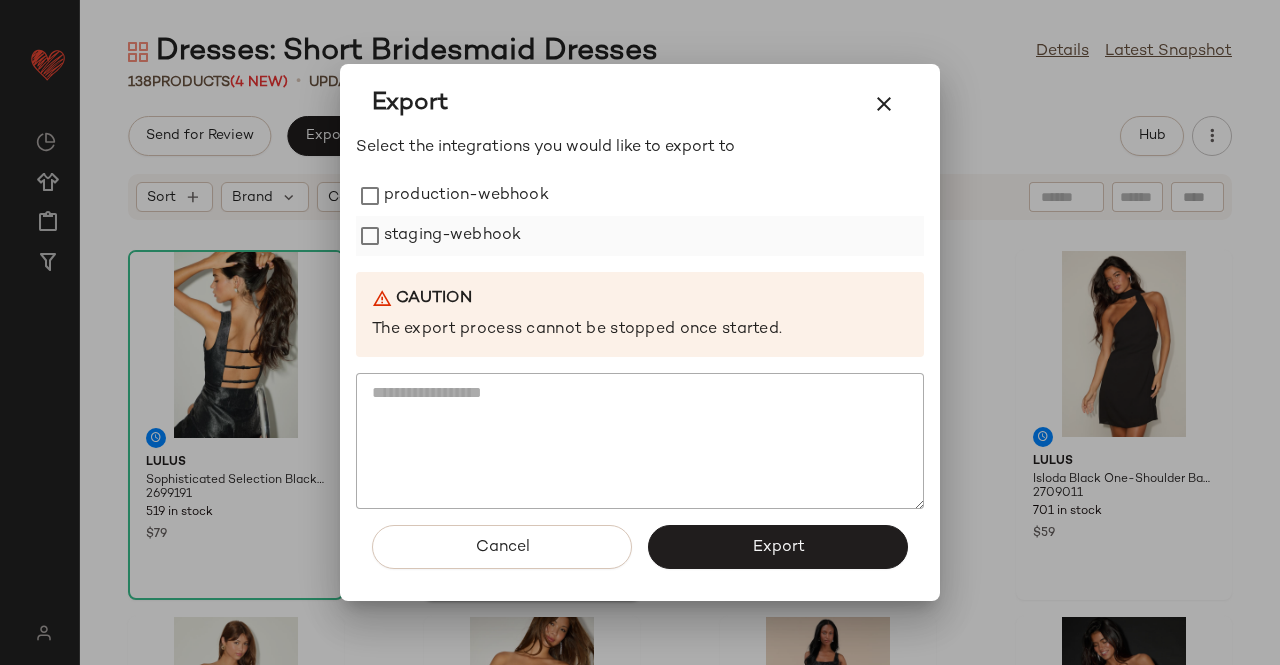 drag, startPoint x: 486, startPoint y: 208, endPoint x: 474, endPoint y: 230, distance: 25.059929 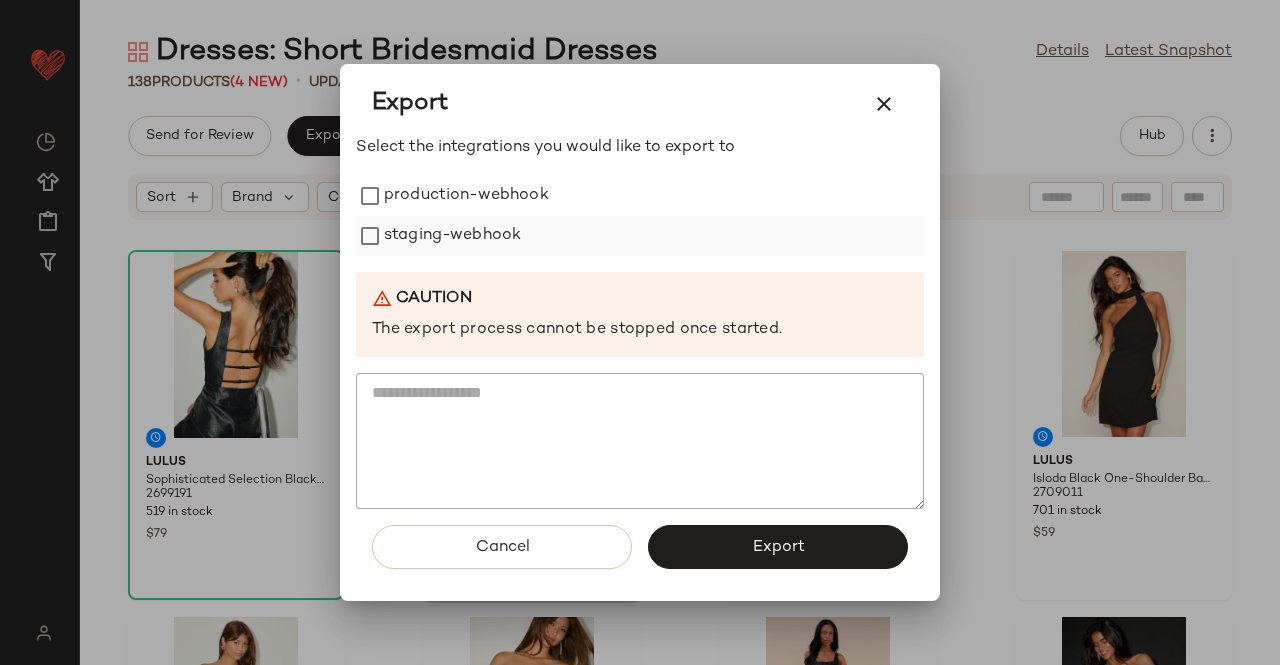 click on "production-webhook" at bounding box center (466, 196) 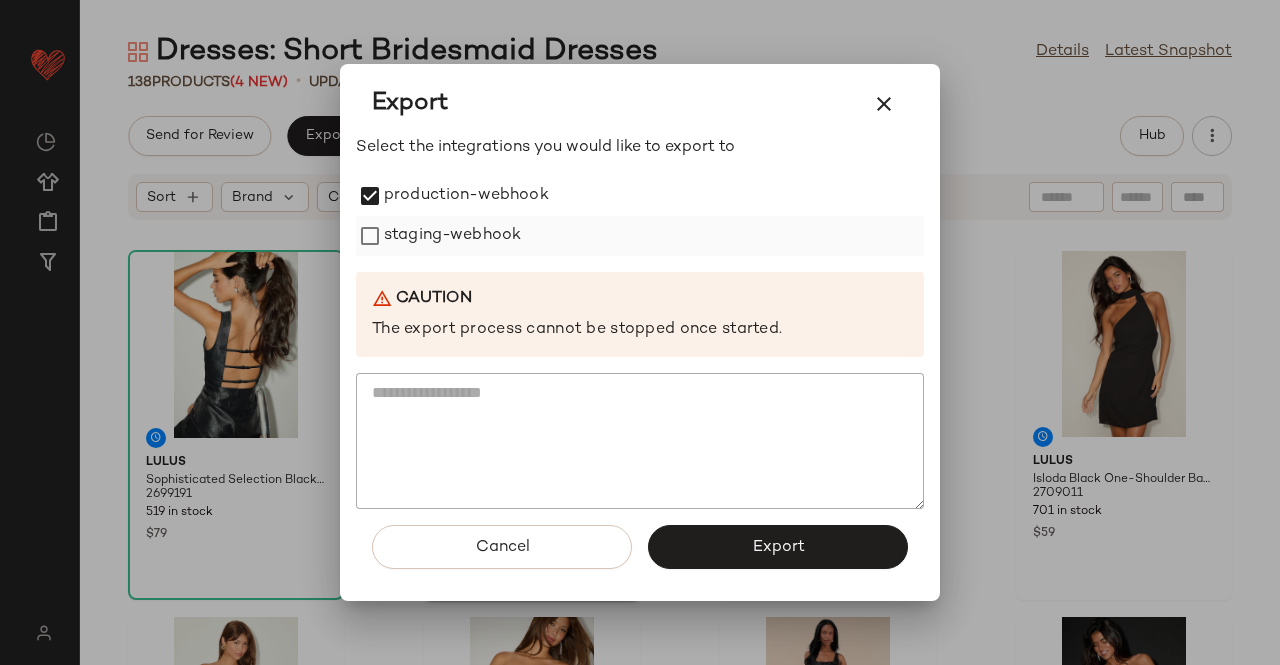click on "staging-webhook" at bounding box center [452, 236] 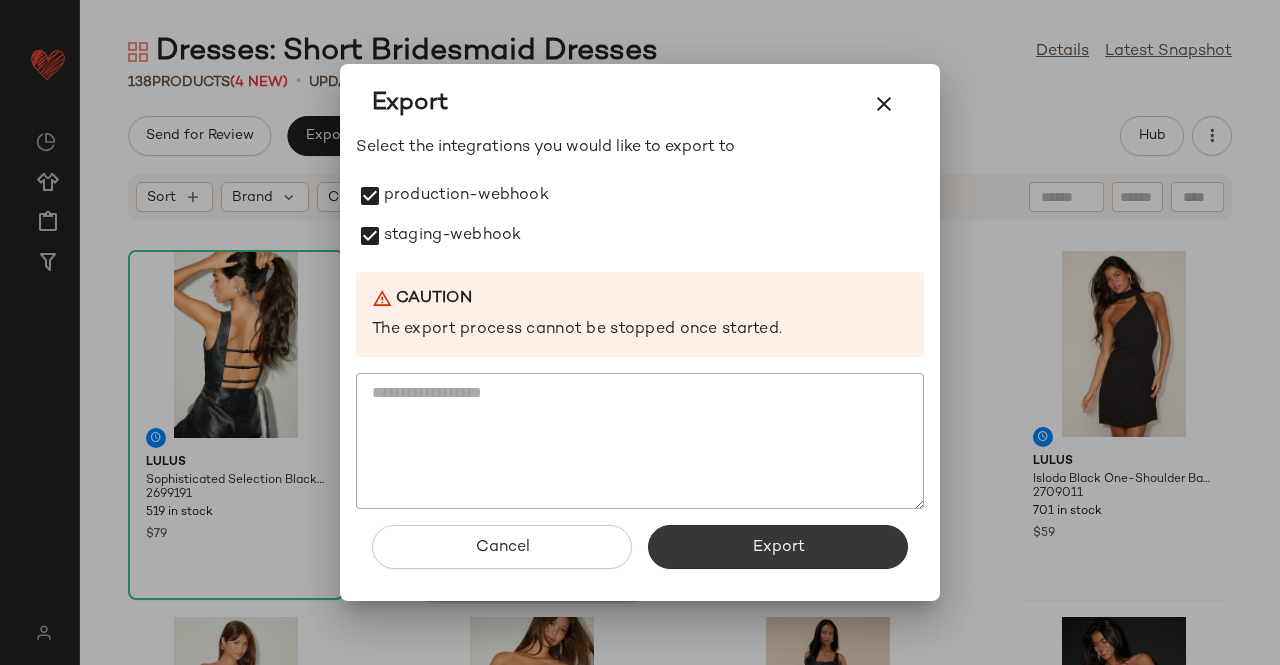 click on "Export" 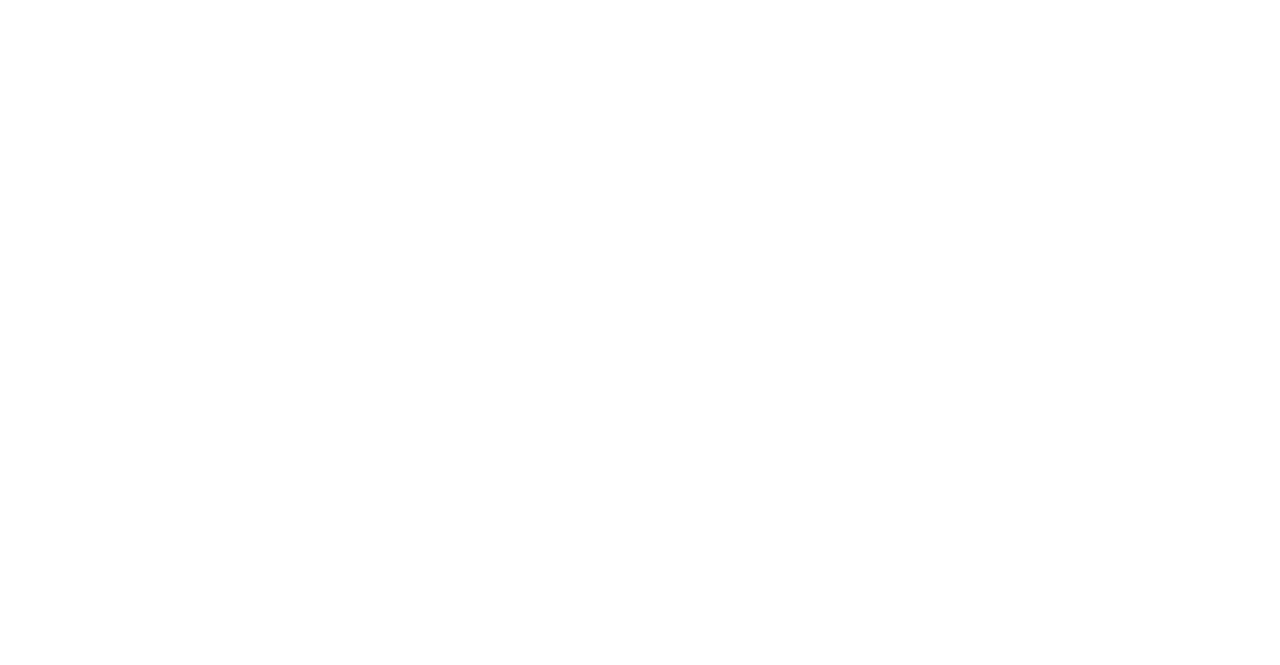 scroll, scrollTop: 0, scrollLeft: 0, axis: both 